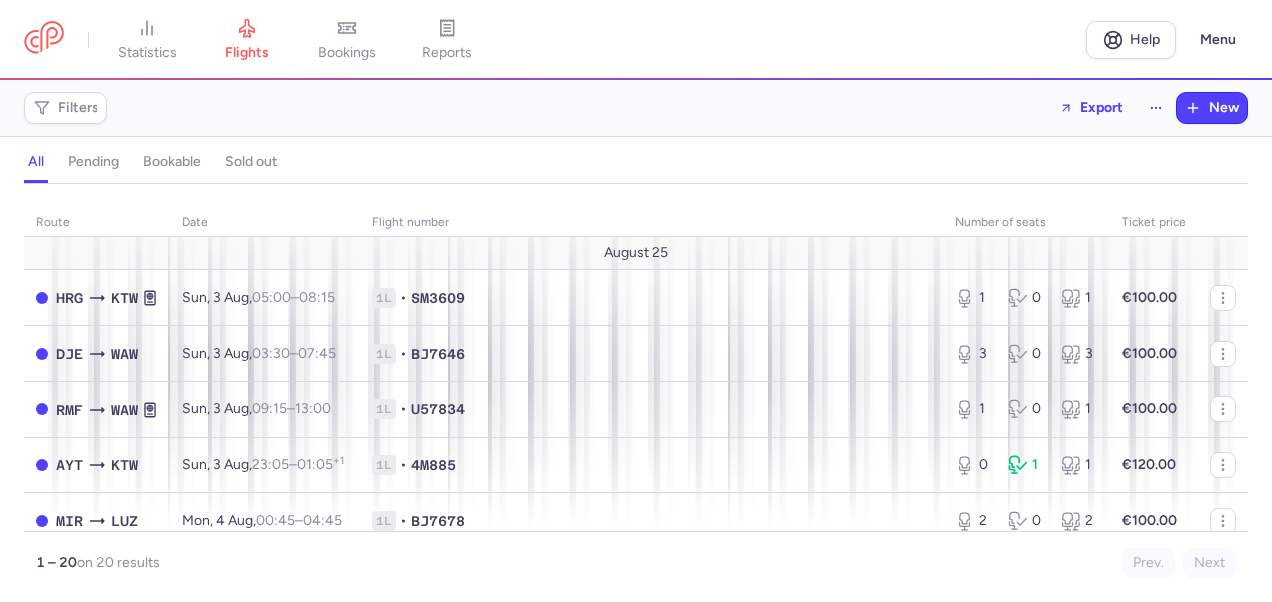 scroll, scrollTop: 0, scrollLeft: 0, axis: both 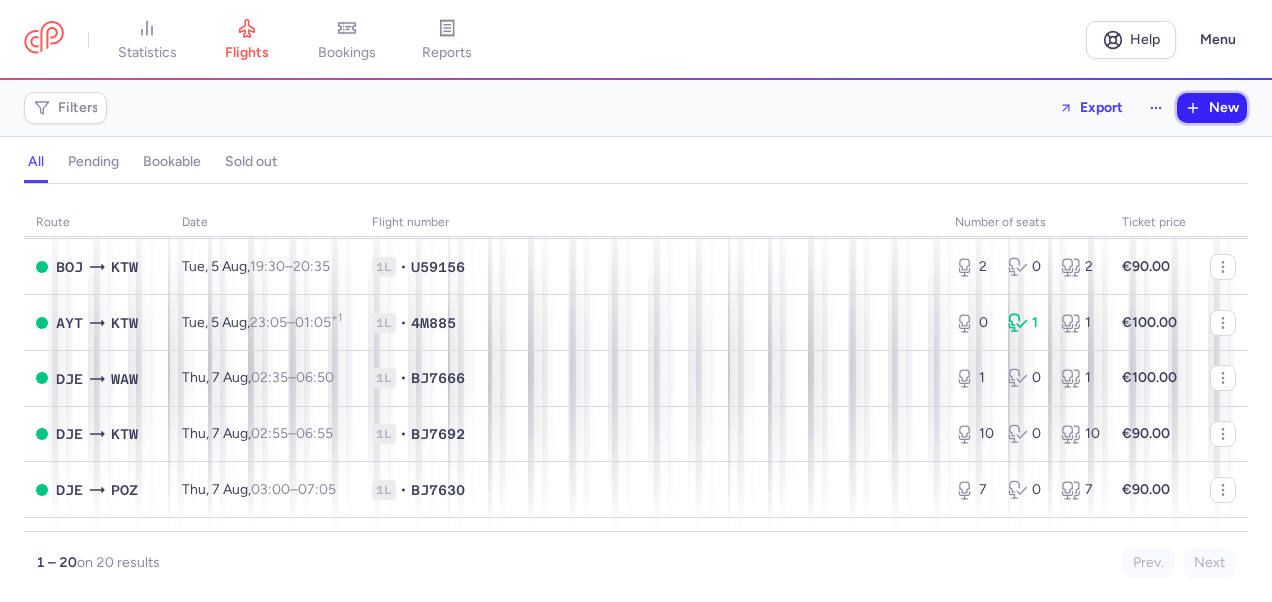 click on "New" at bounding box center (1224, 108) 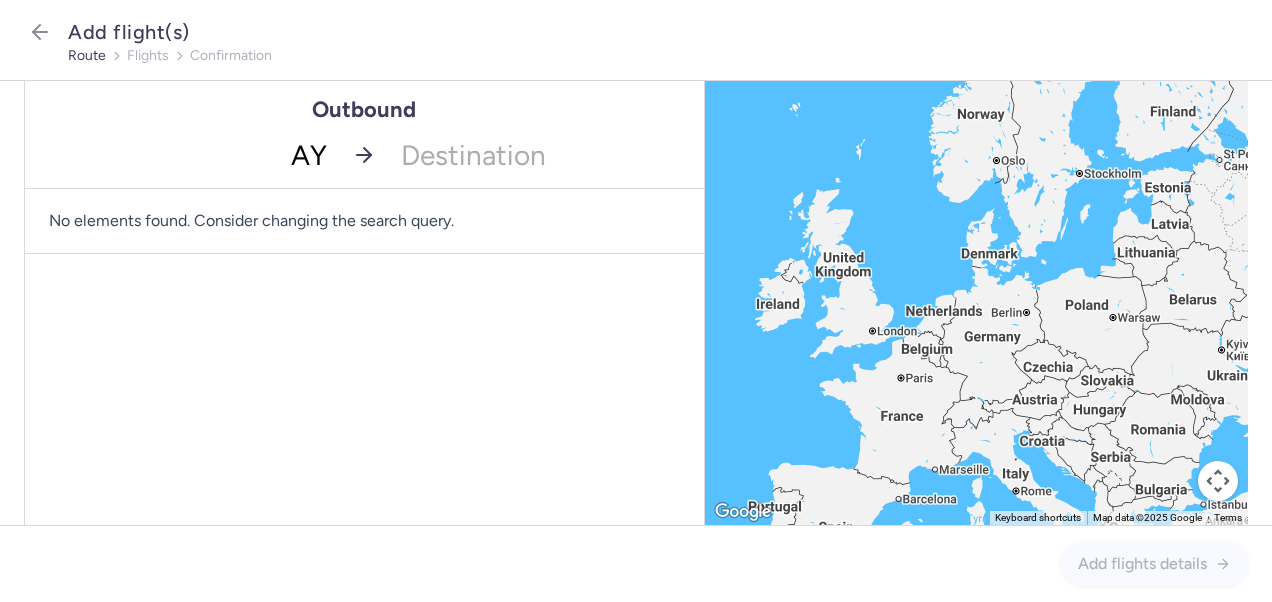type on "AYT" 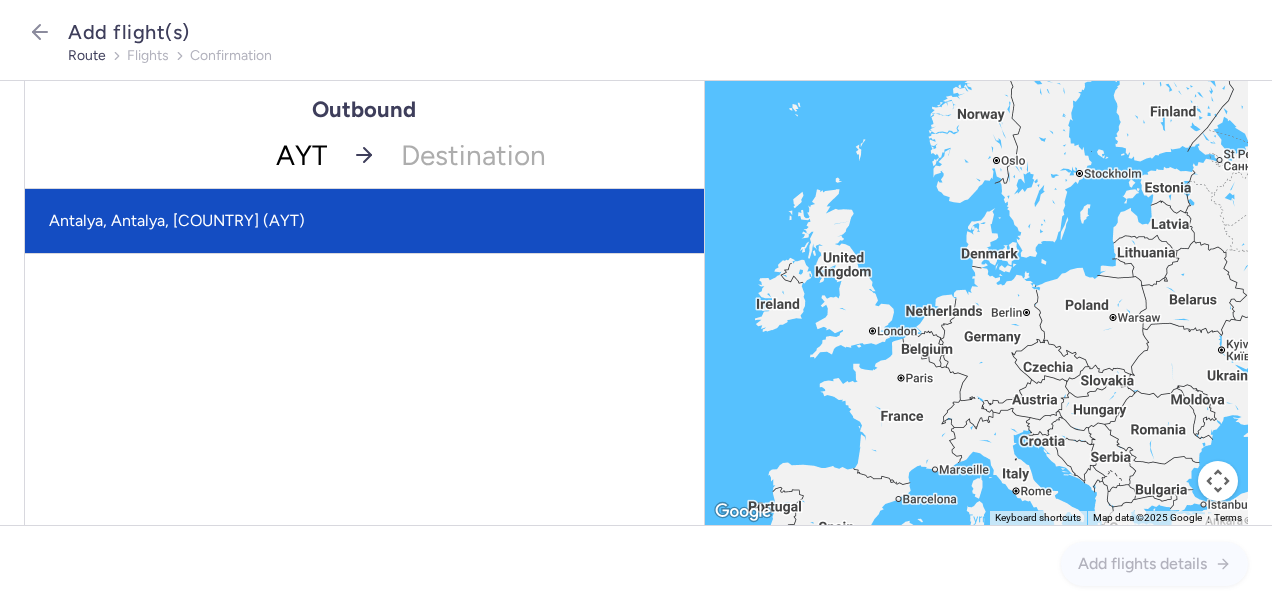 click on "Antalya, Antalya, [COUNTRY] (AYT)" at bounding box center (364, 221) 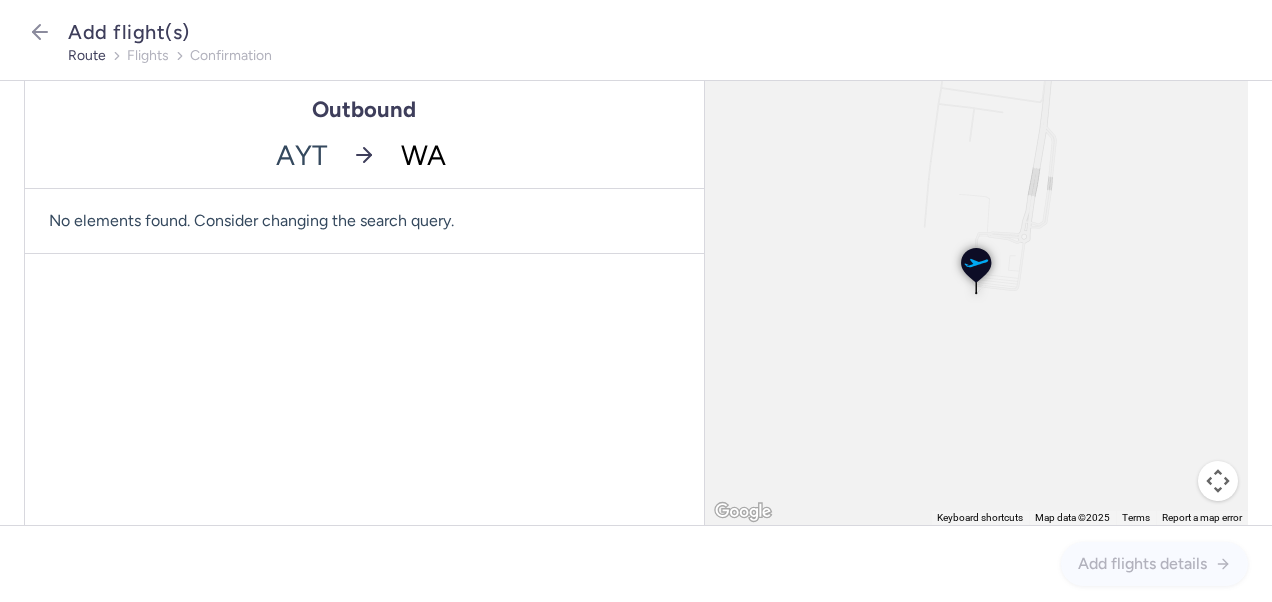 type on "WAW" 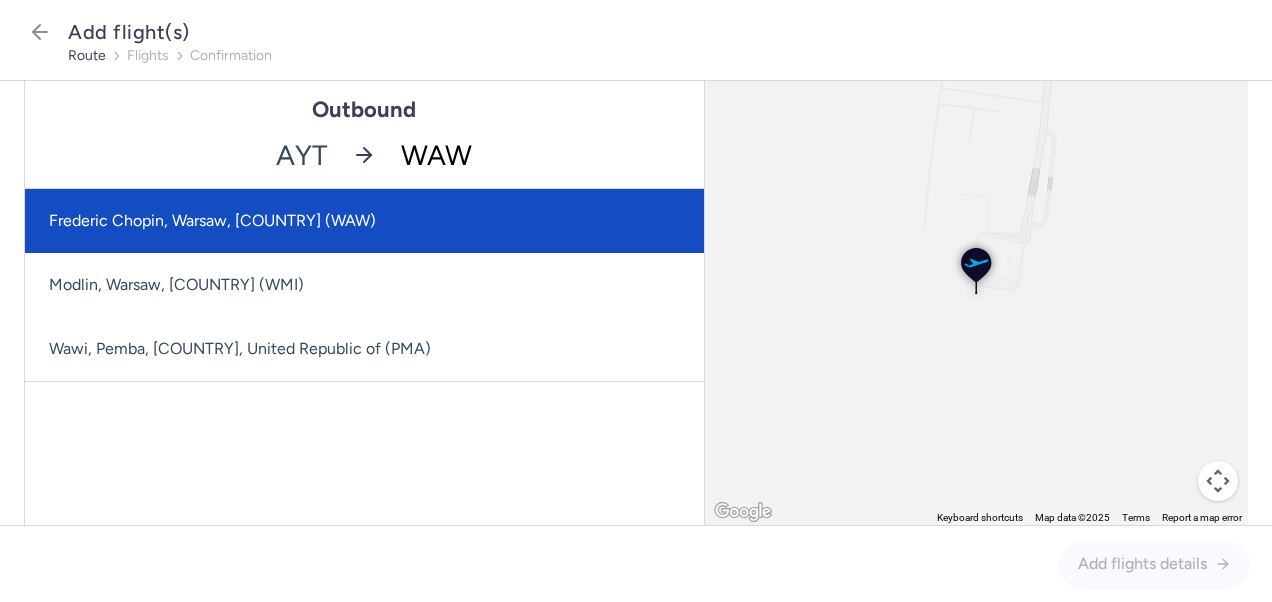 click on "Frederic Chopin, Warsaw, [COUNTRY] (WAW)" 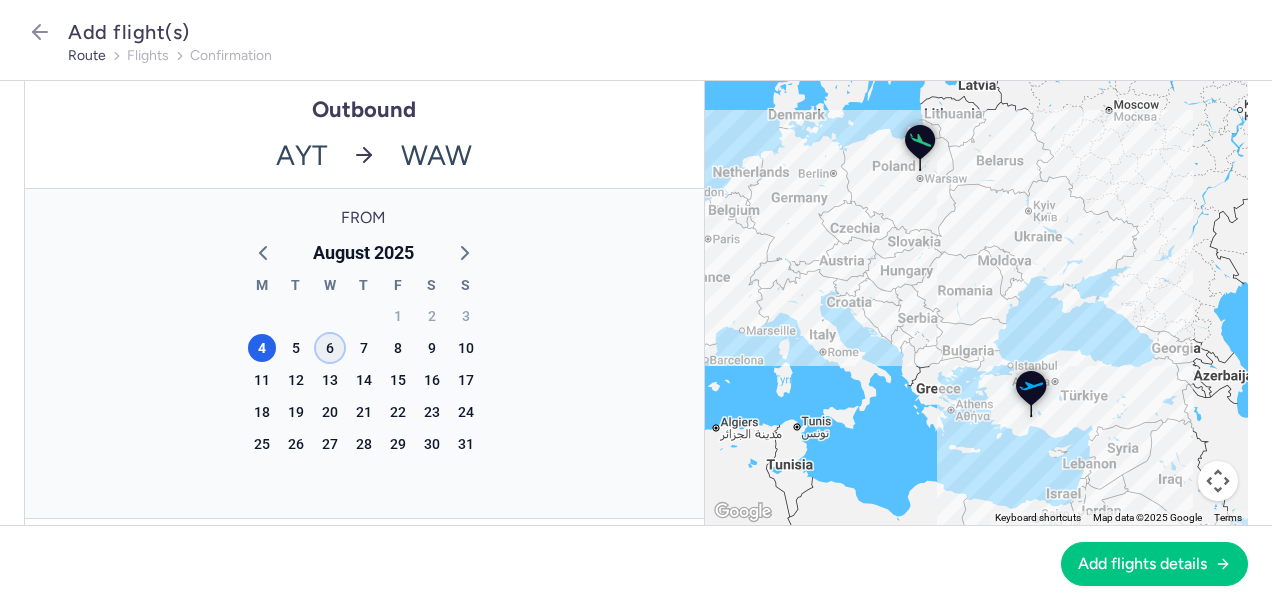click on "6" 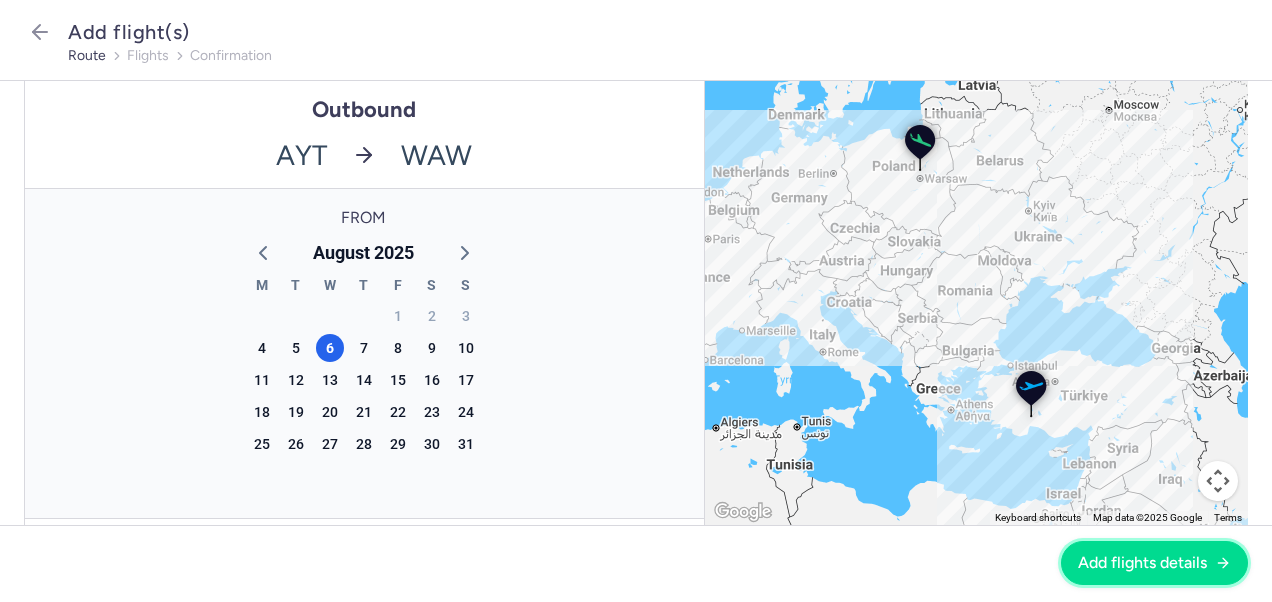 click on "Add flights details" at bounding box center [1142, 563] 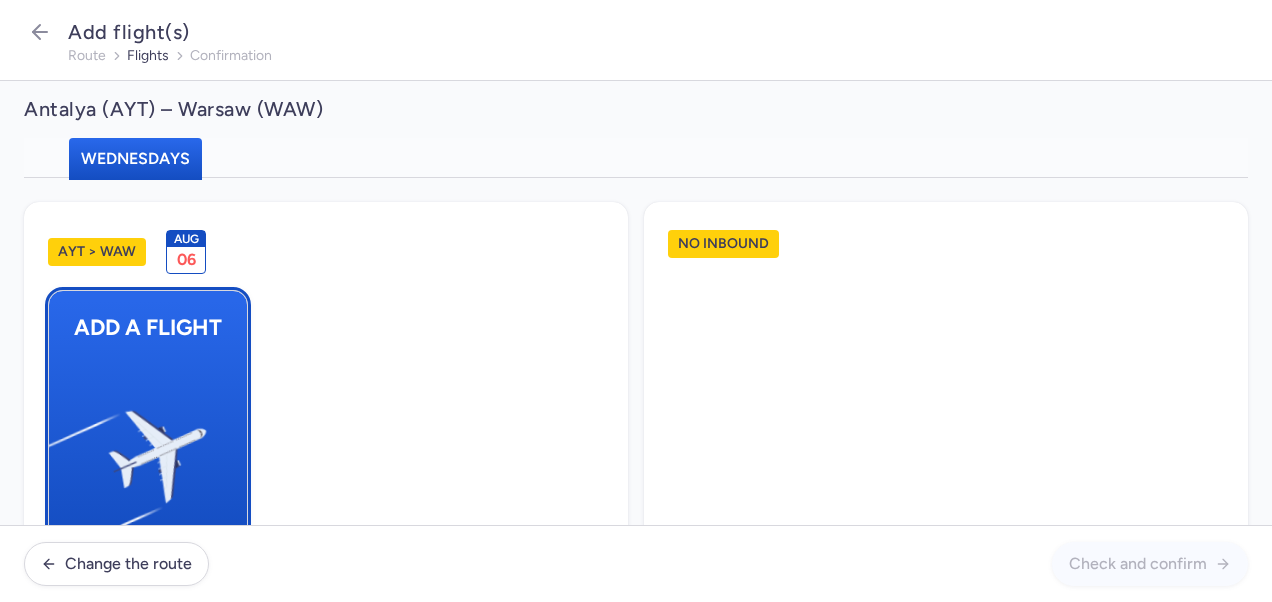 click at bounding box center [59, 448] 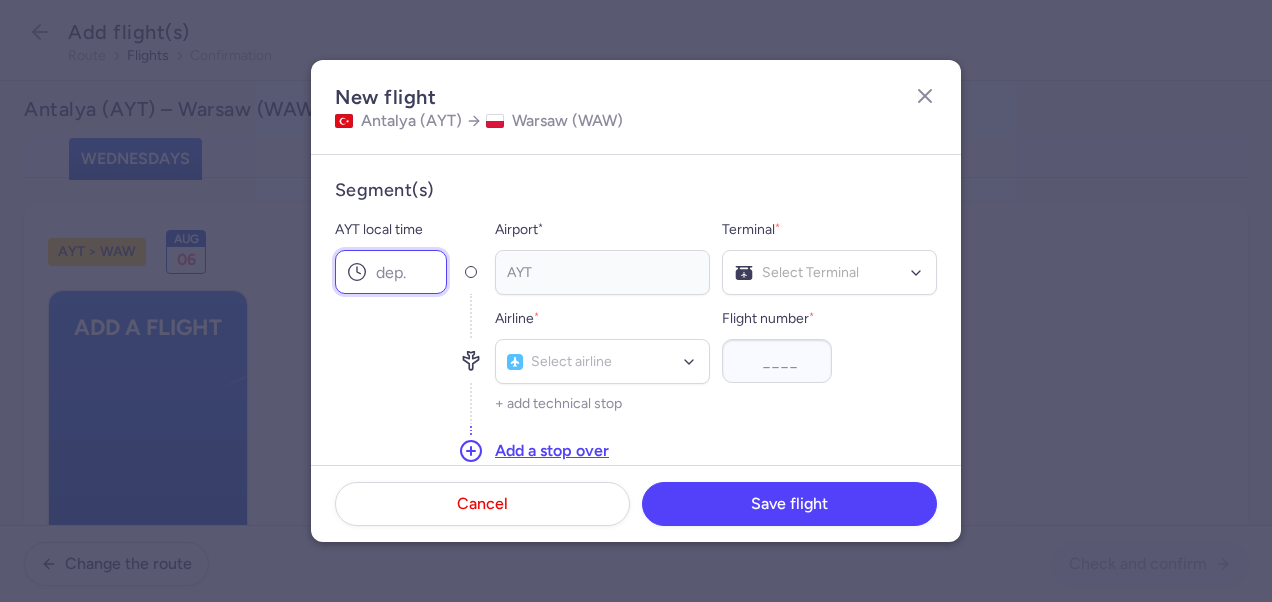 click on "AYT local time" at bounding box center [391, 272] 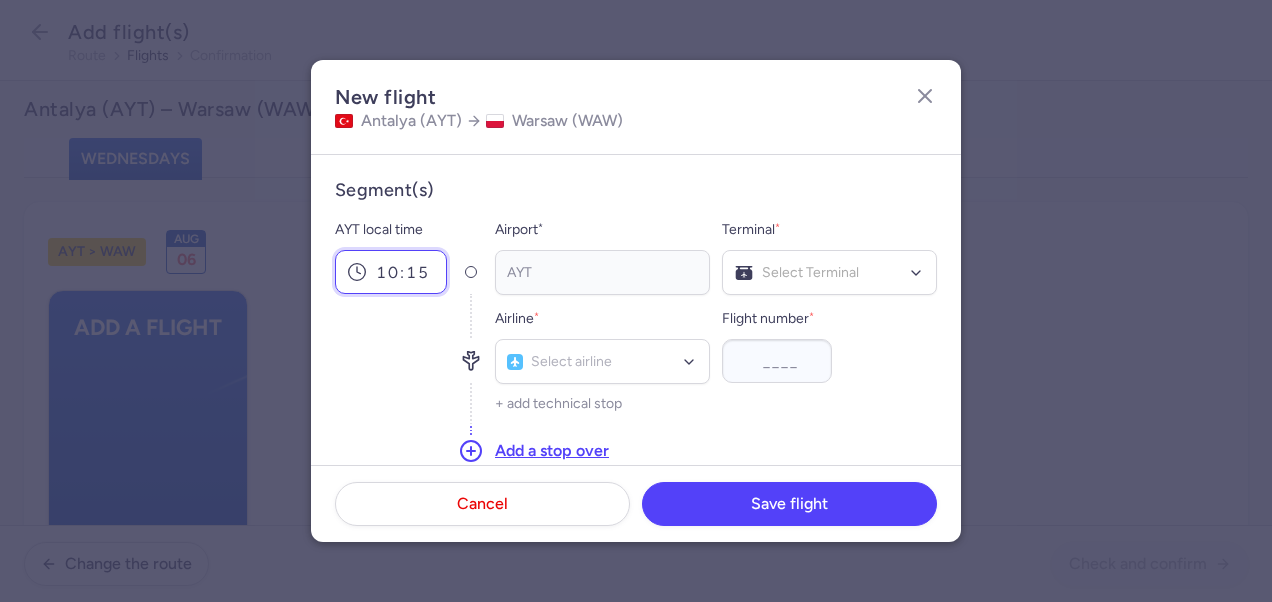 scroll, scrollTop: 100, scrollLeft: 0, axis: vertical 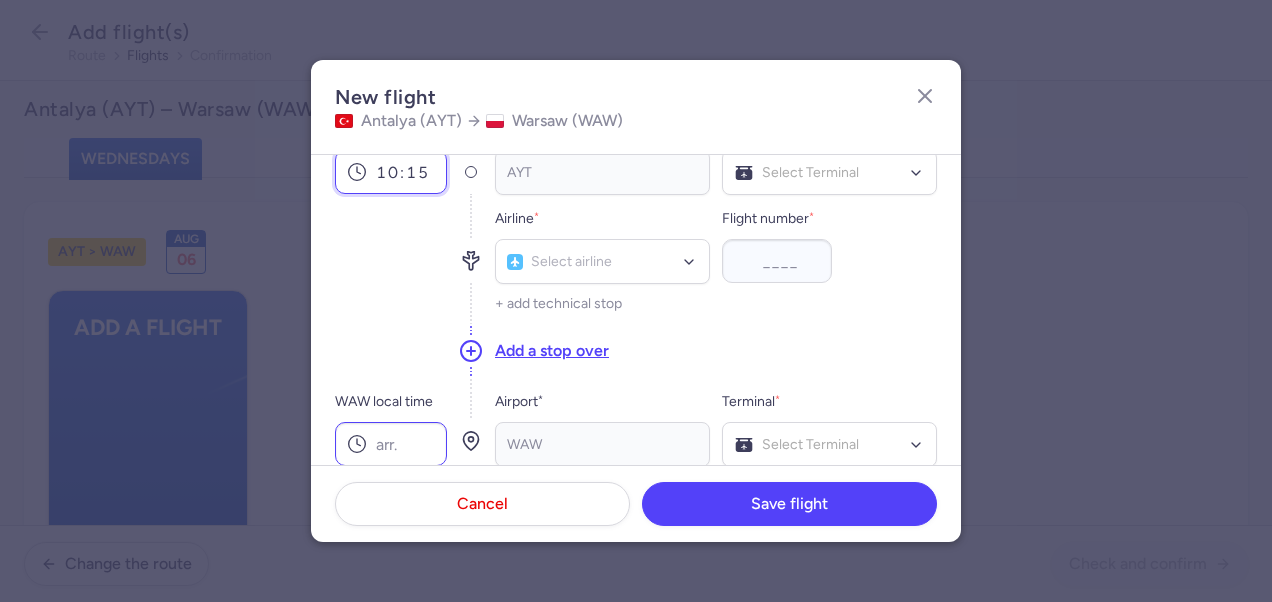 type on "10:15" 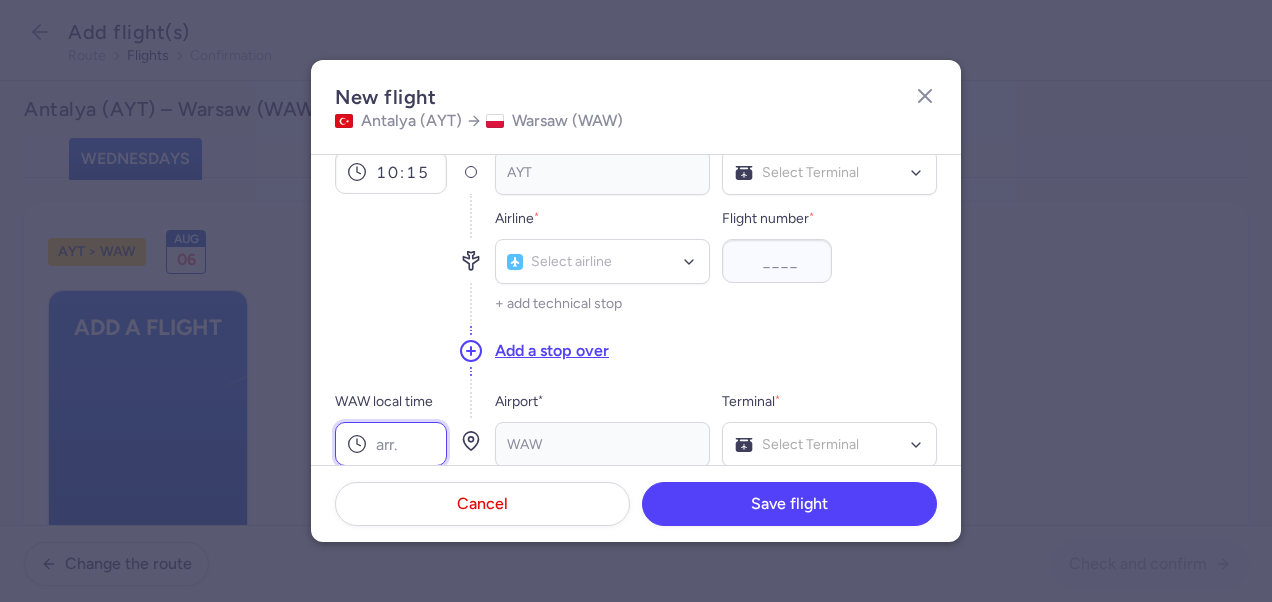 click on "WAW local time" at bounding box center [391, 444] 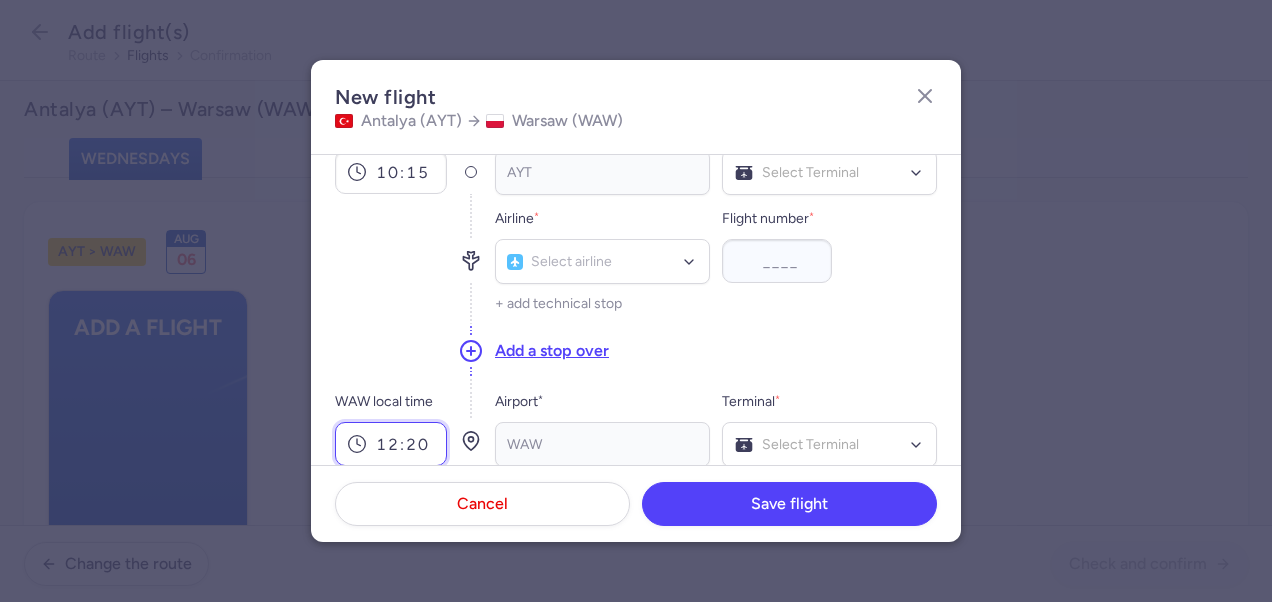 type on "12:20" 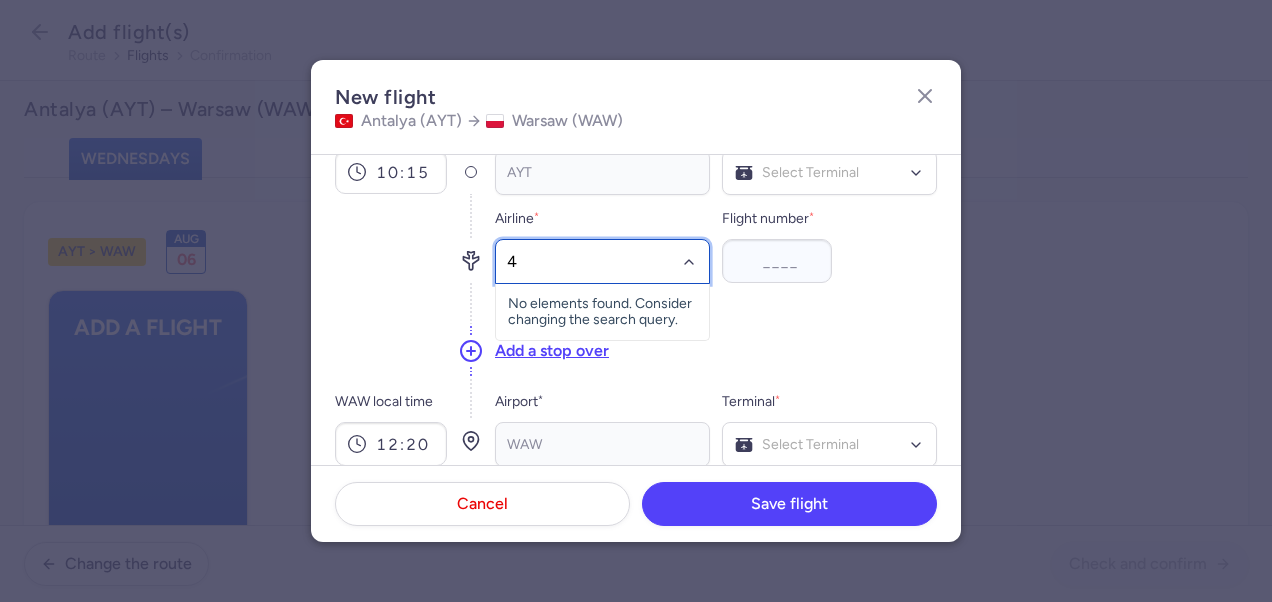 type on "4M" 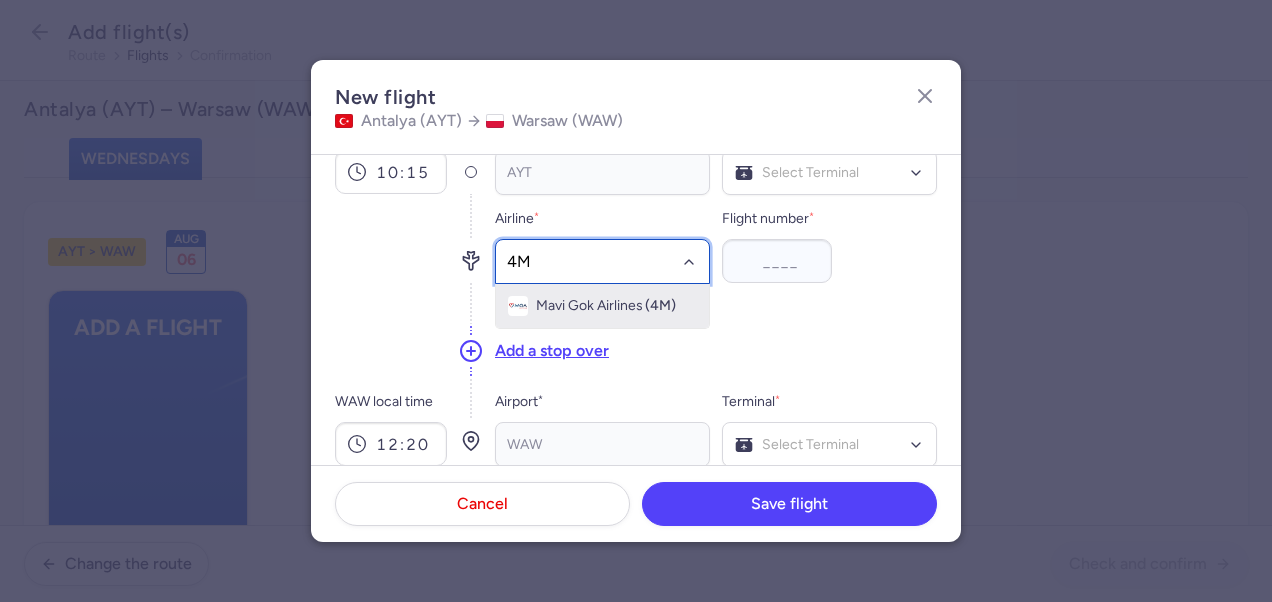click on "Mavi Gok Airlines" at bounding box center [589, 306] 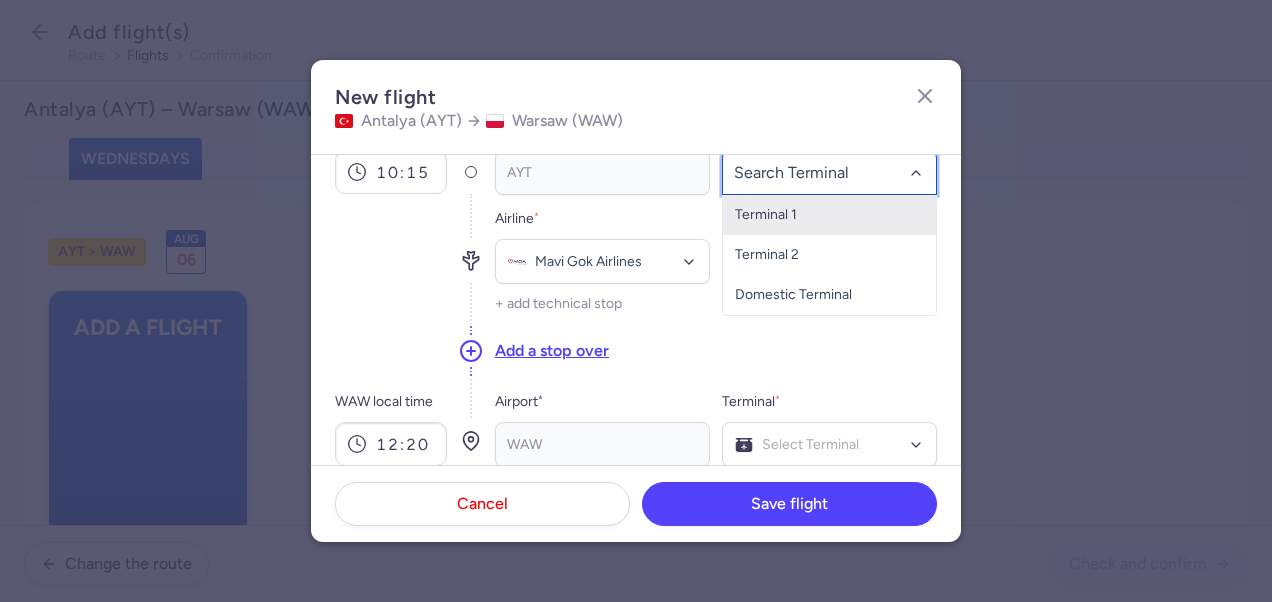 click on "Terminal 1" at bounding box center [829, 215] 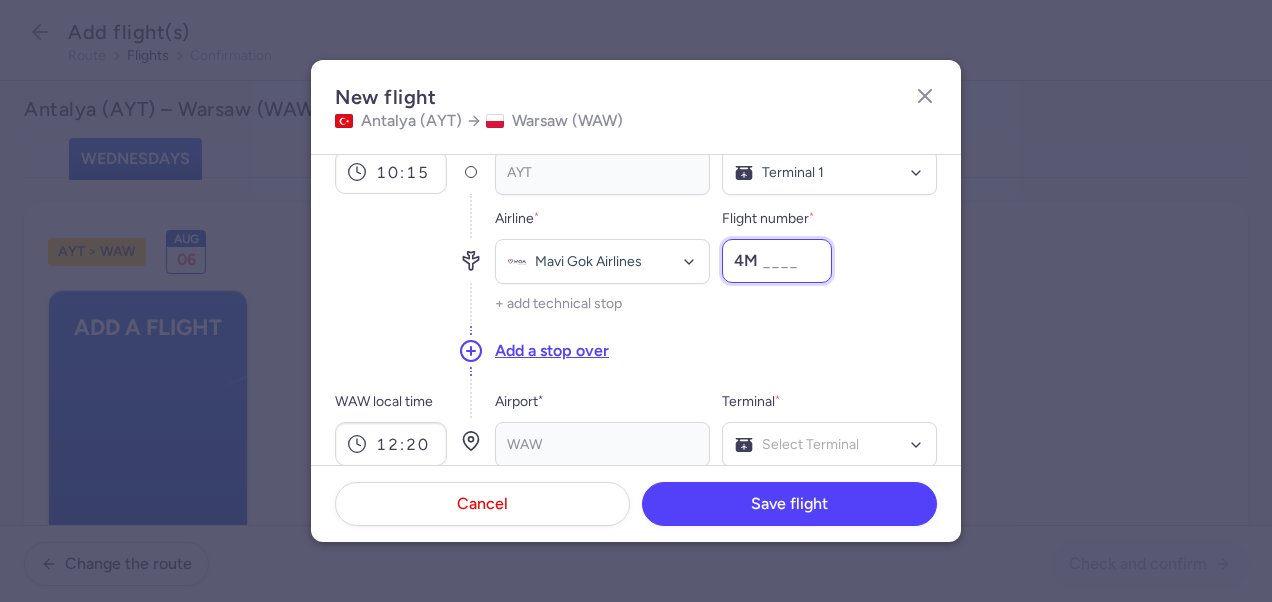 click on "Flight number  *" at bounding box center [777, 261] 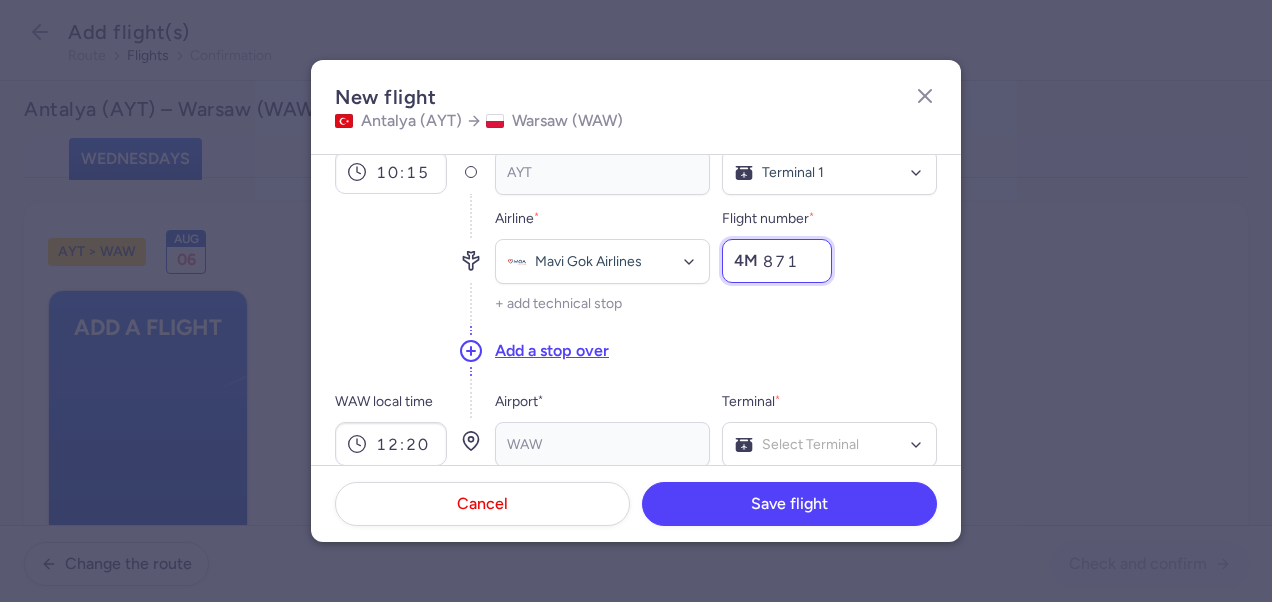 type on "871" 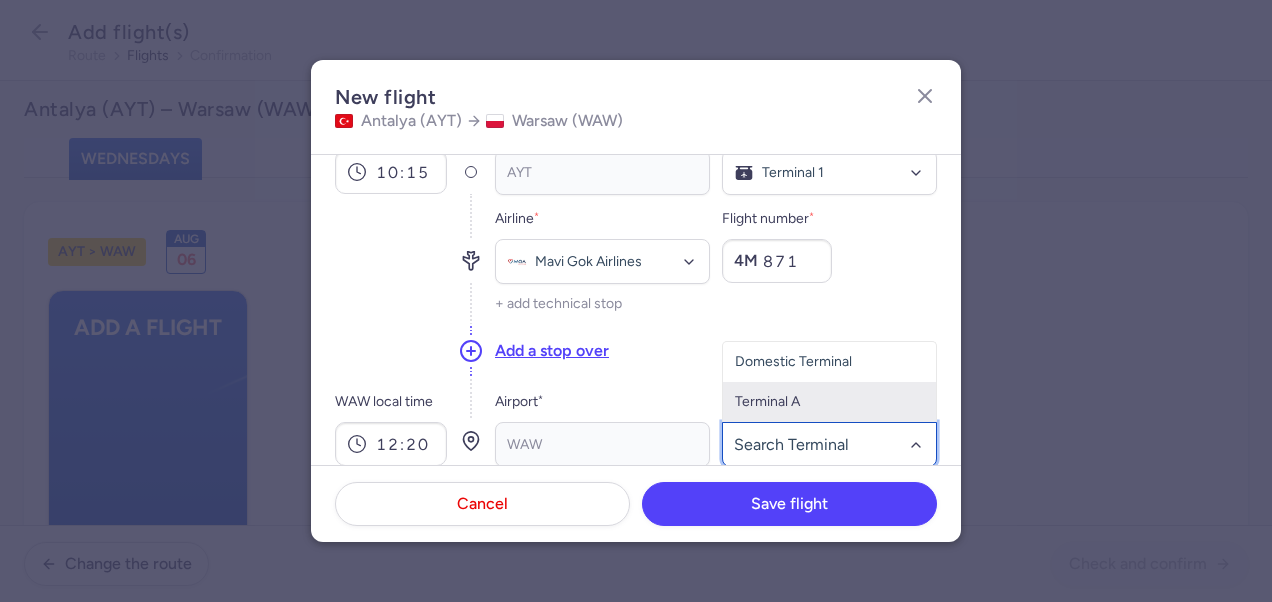 click on "Terminal A" 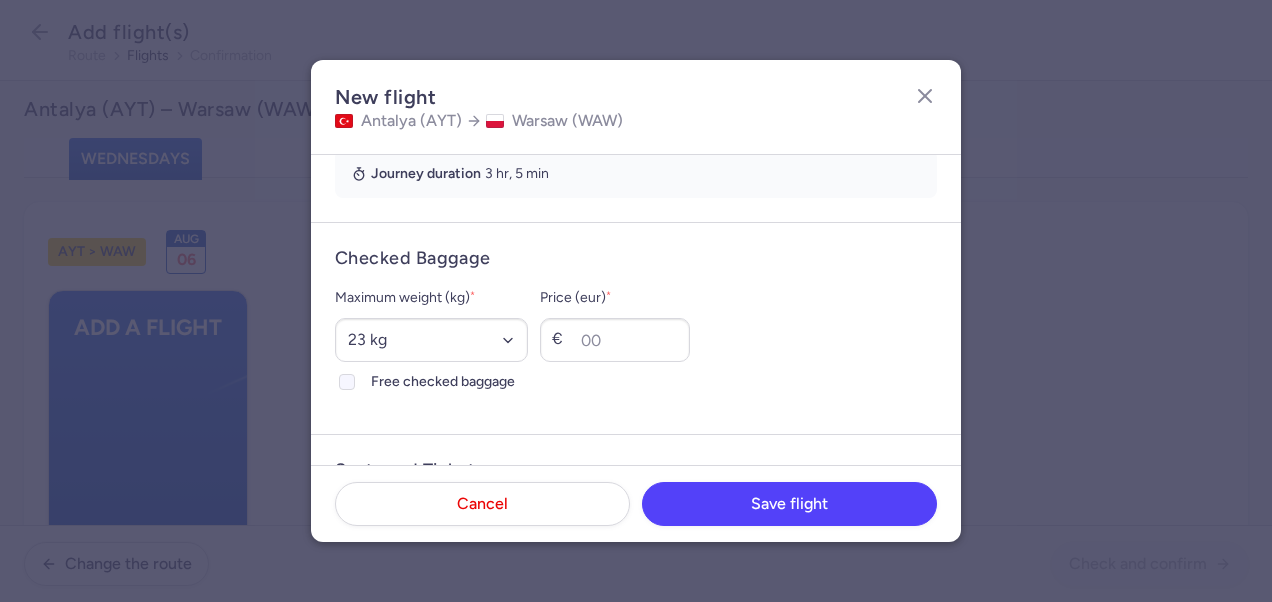 scroll, scrollTop: 500, scrollLeft: 0, axis: vertical 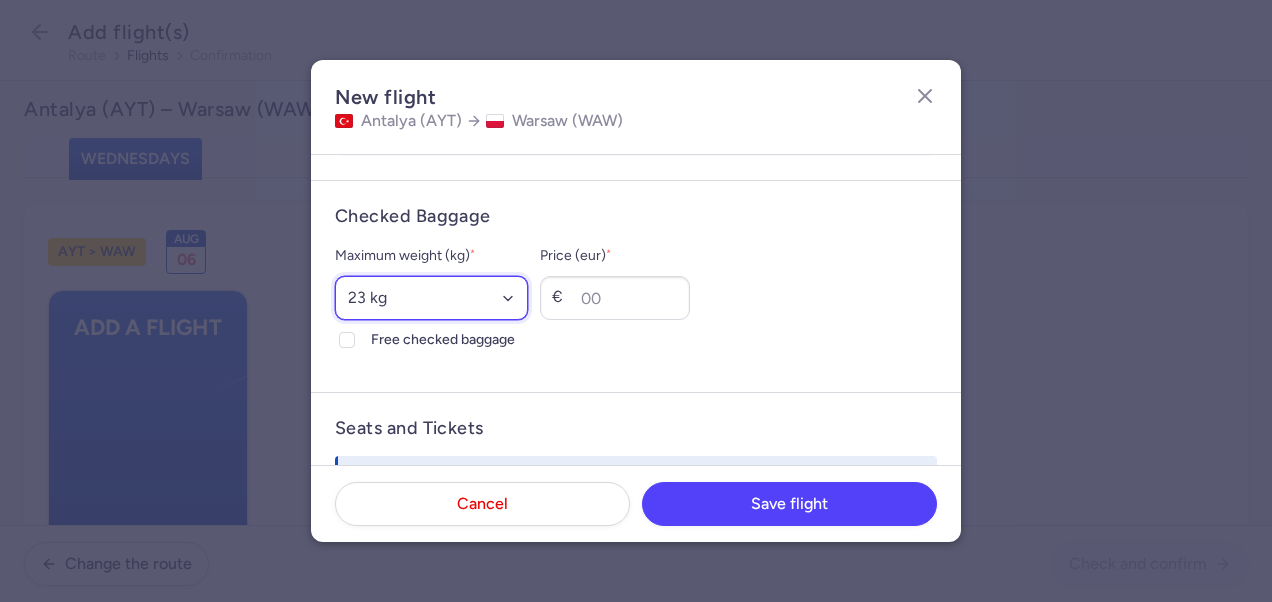 click on "Select an option 15 kg 16 kg 17 kg 18 kg 19 kg 20 kg 21 kg 22 kg 23 kg 24 kg 25 kg 26 kg 27 kg 28 kg 29 kg 30 kg 31 kg 32 kg 33 kg 34 kg 35 kg" at bounding box center (431, 298) 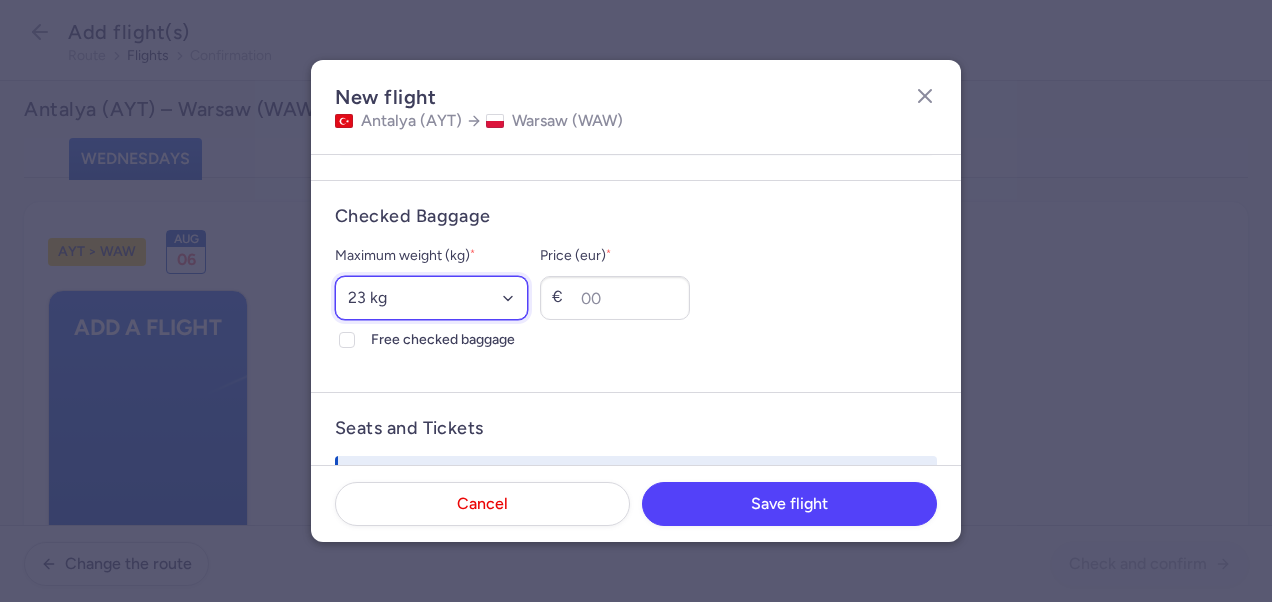 select on "20" 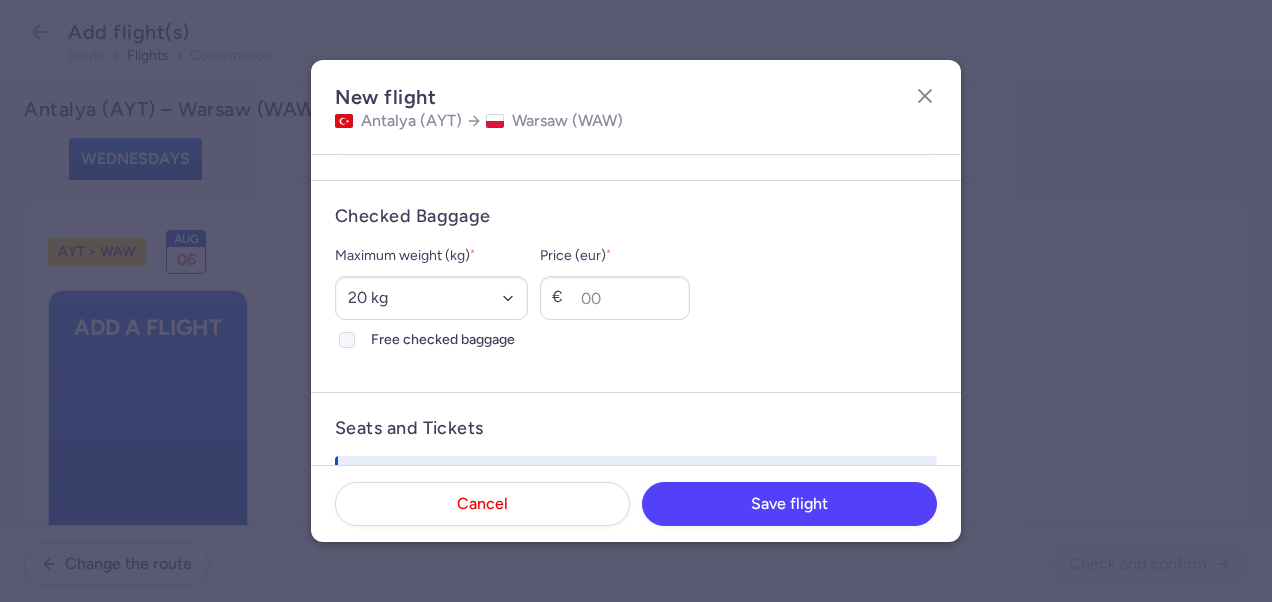 click on "Free checked baggage" 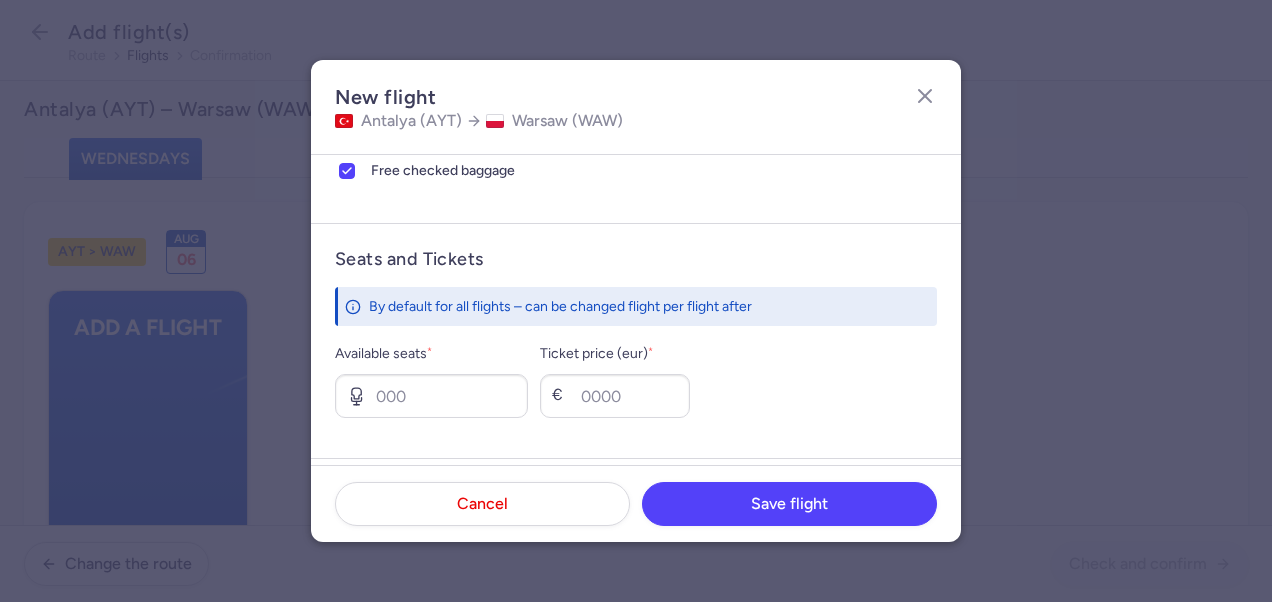 scroll, scrollTop: 700, scrollLeft: 0, axis: vertical 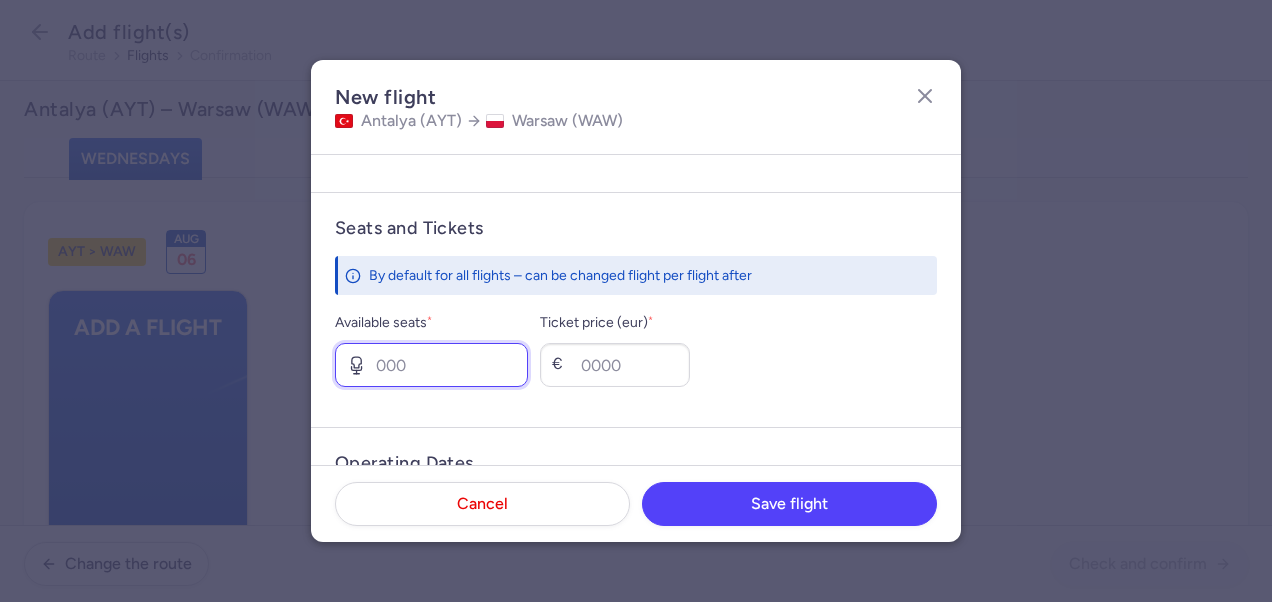 click on "Available seats  *" at bounding box center [431, 365] 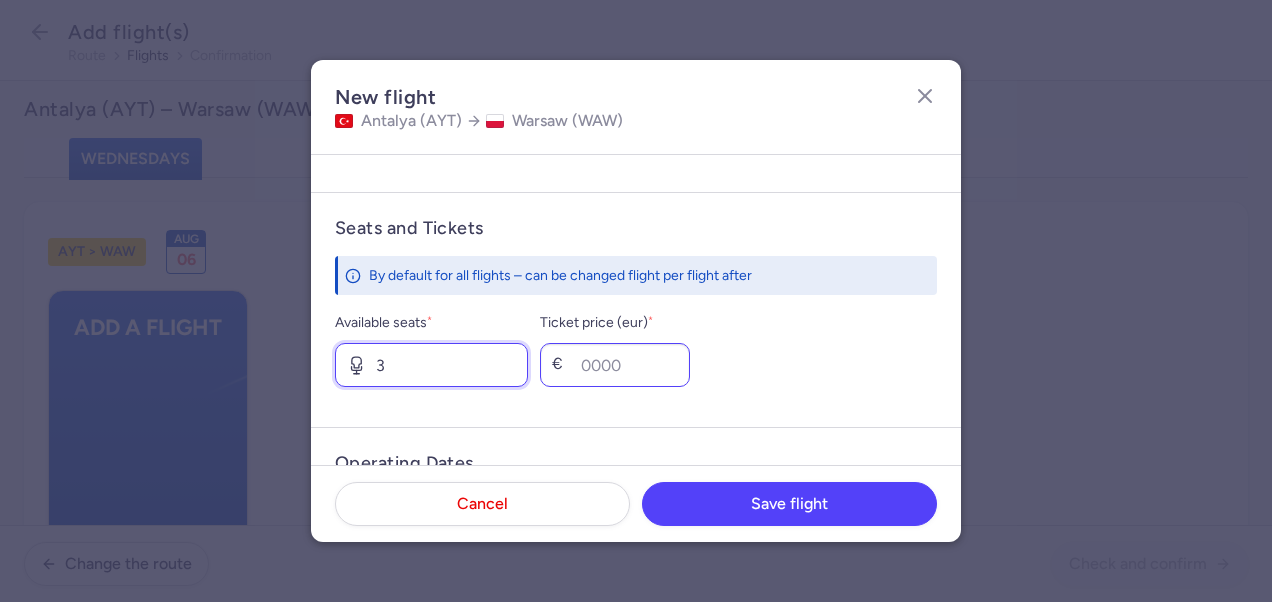 type on "3" 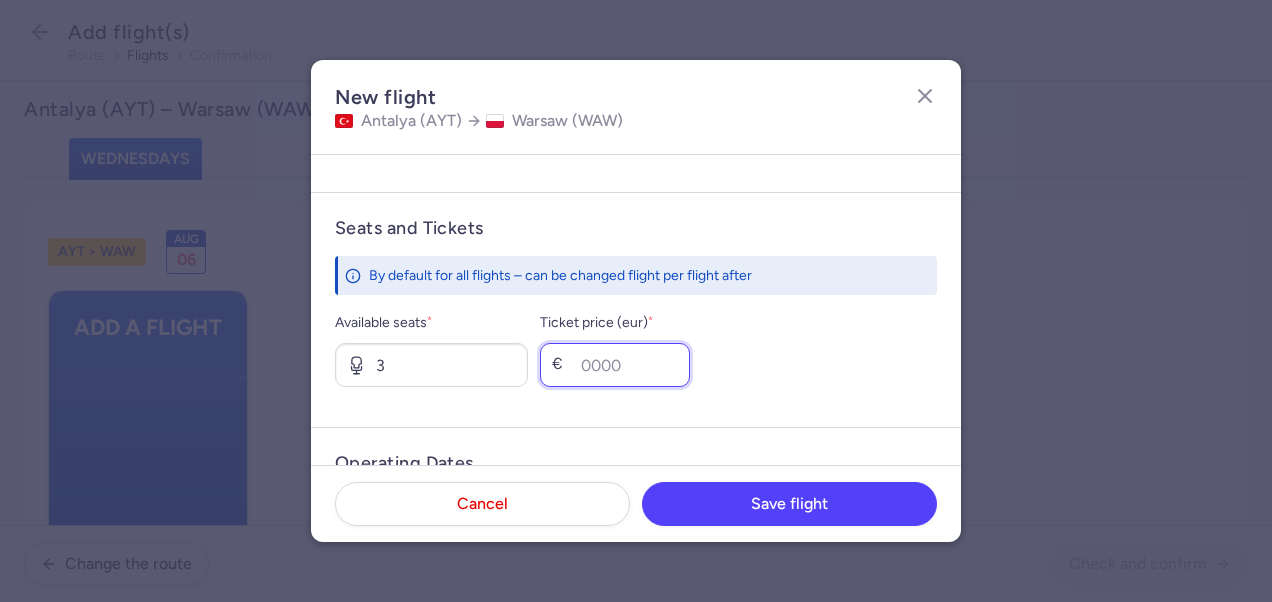 click on "Ticket price (eur)  *" at bounding box center [615, 365] 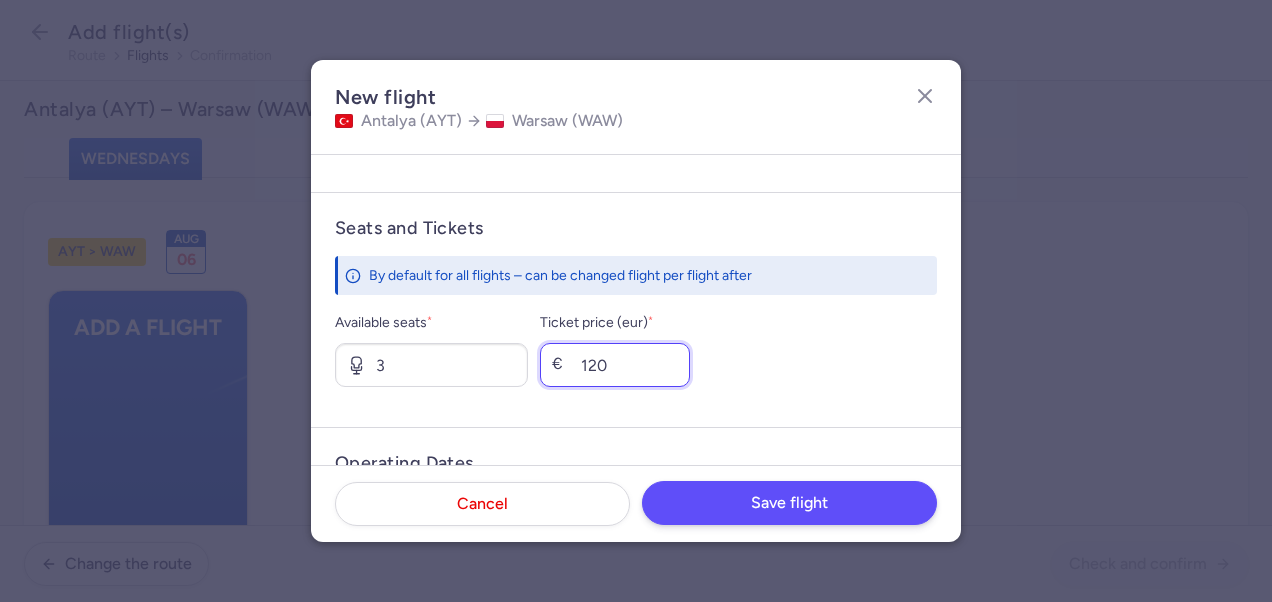 type on "120" 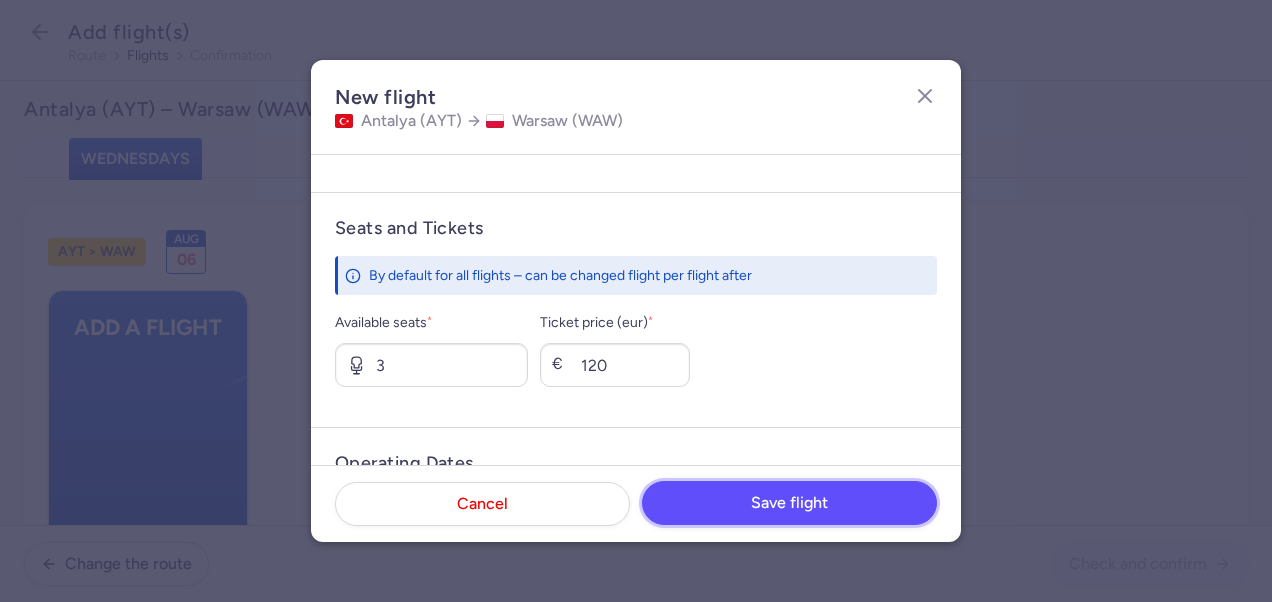 click on "Save flight" at bounding box center [789, 503] 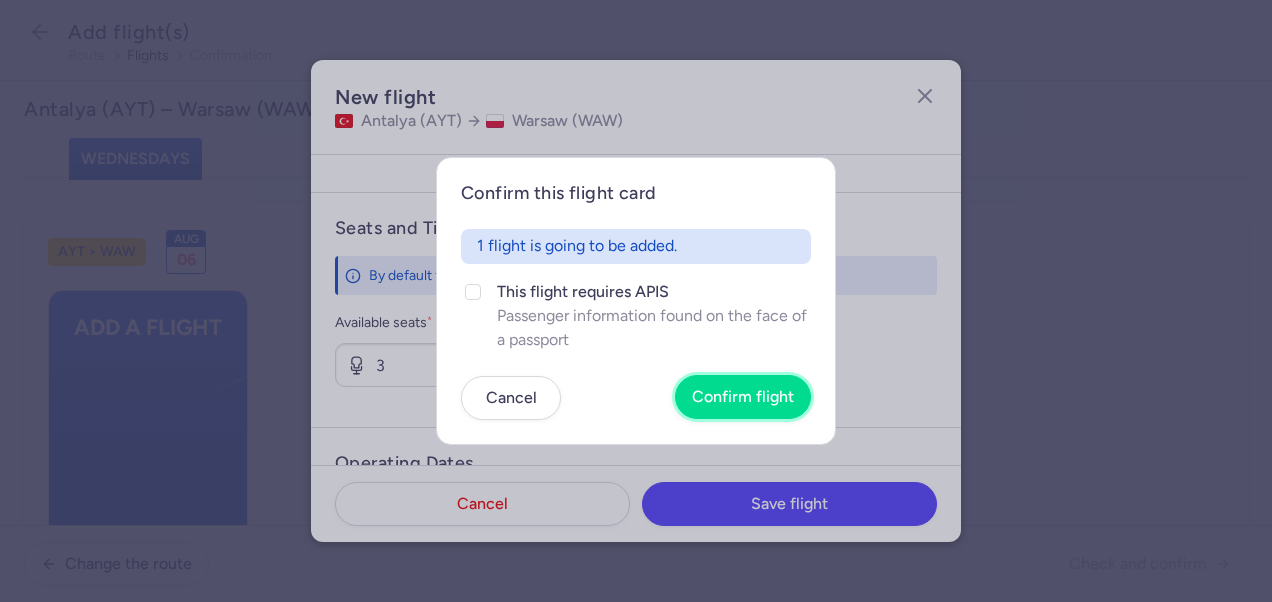 click on "Confirm flight" at bounding box center [743, 397] 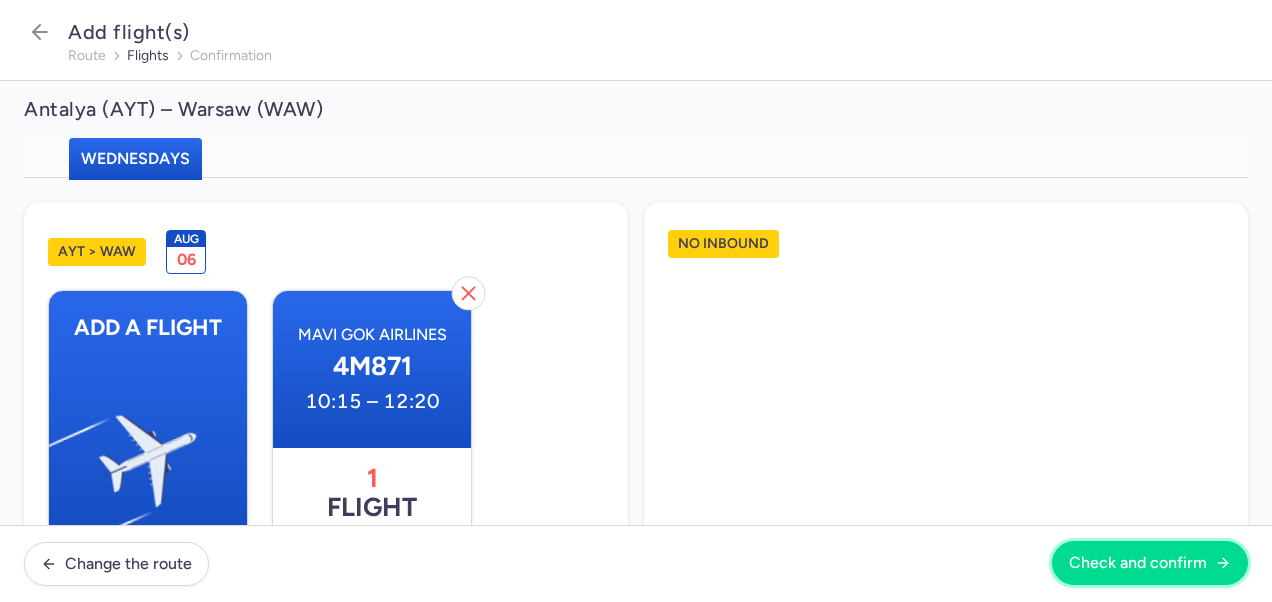 click on "Check and confirm" at bounding box center [1150, 563] 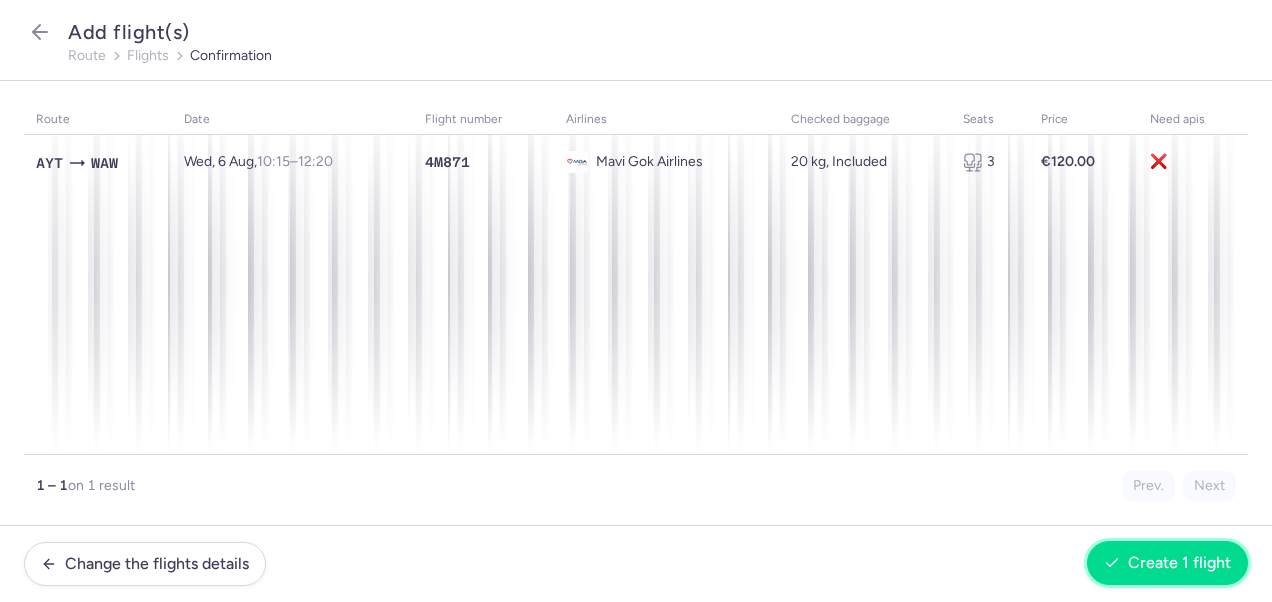 click on "Create 1 flight" at bounding box center [1179, 563] 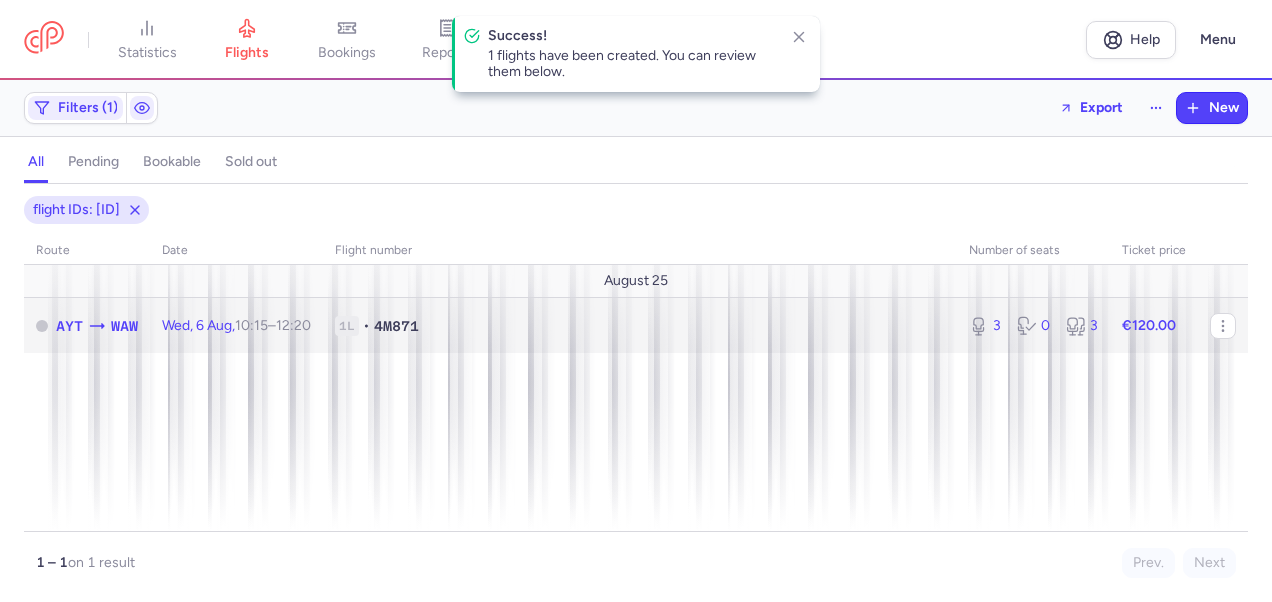 click on "€120.00" 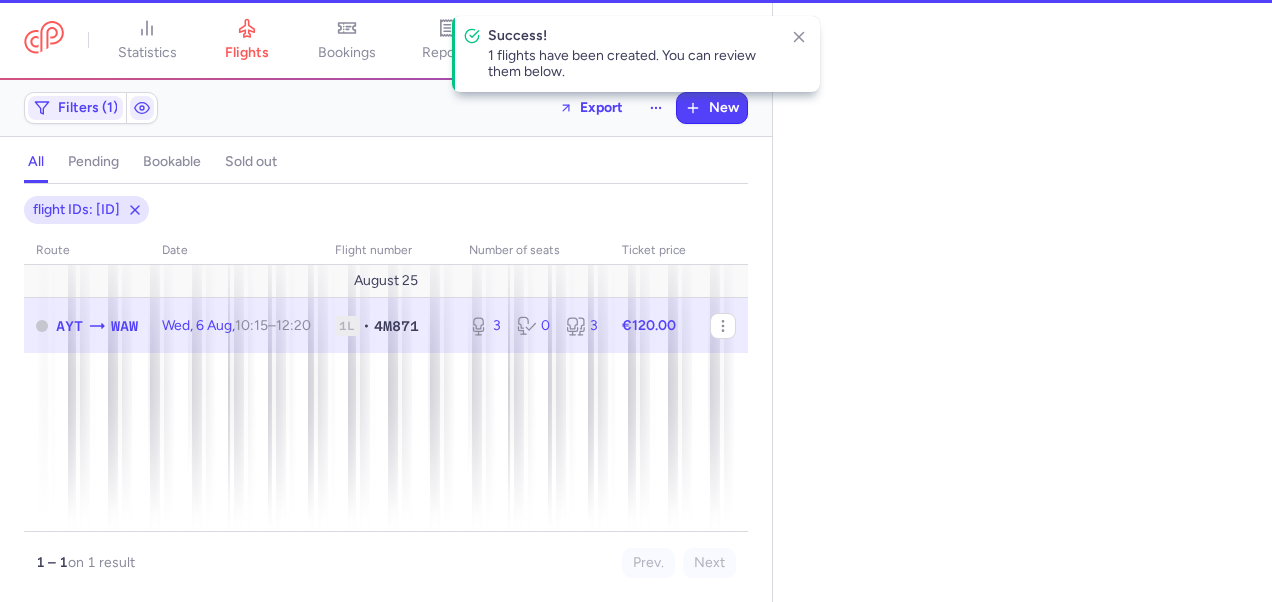 select on "days" 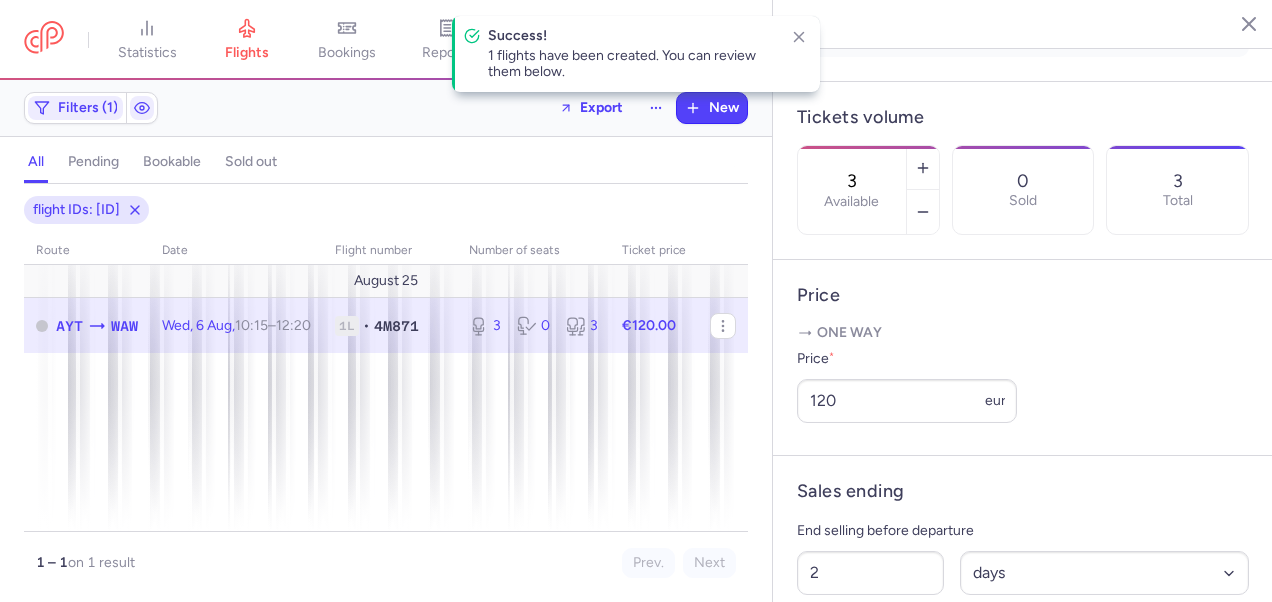 scroll, scrollTop: 700, scrollLeft: 0, axis: vertical 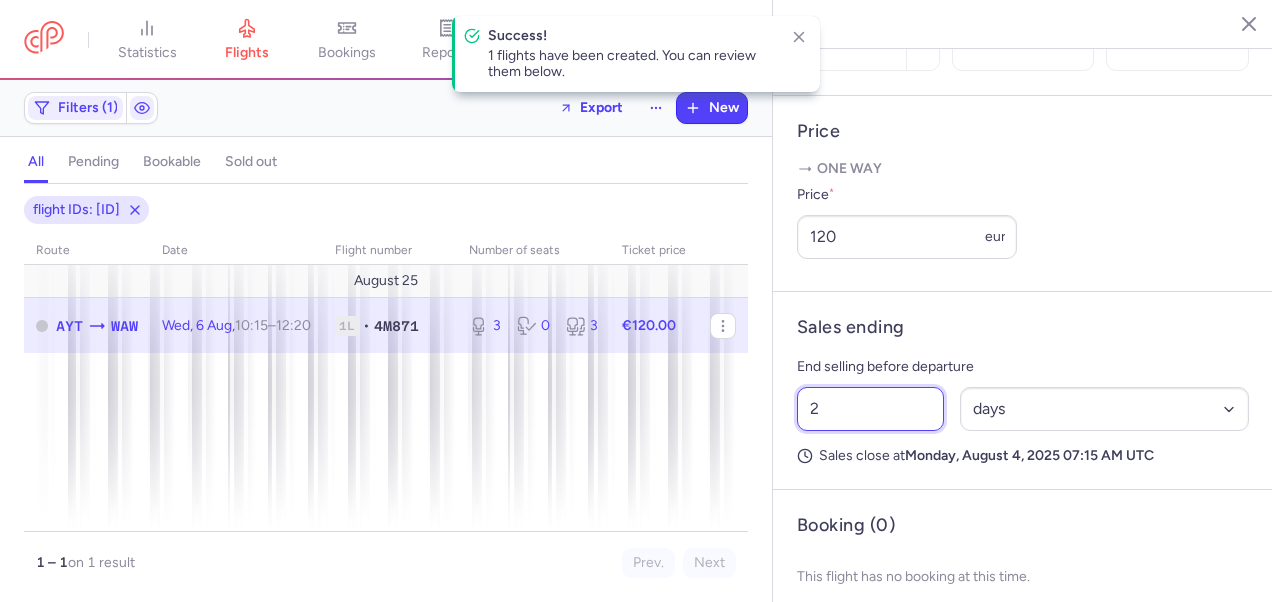 click on "2" at bounding box center (870, 409) 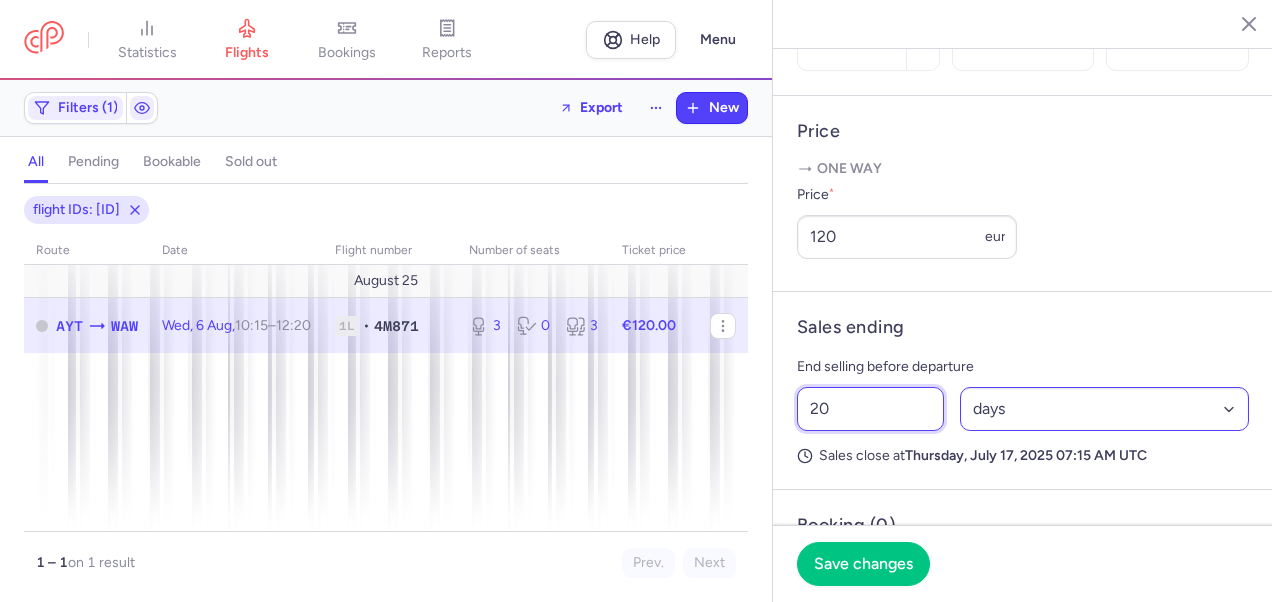 type on "20" 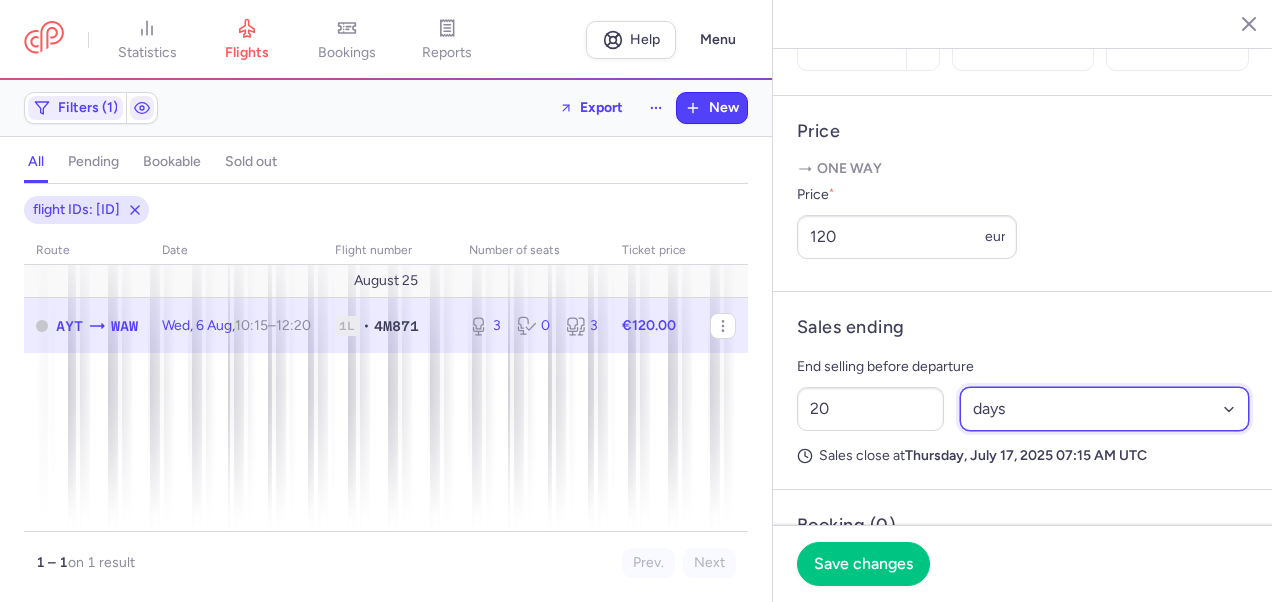 click on "Select an option hours days" at bounding box center [1105, 409] 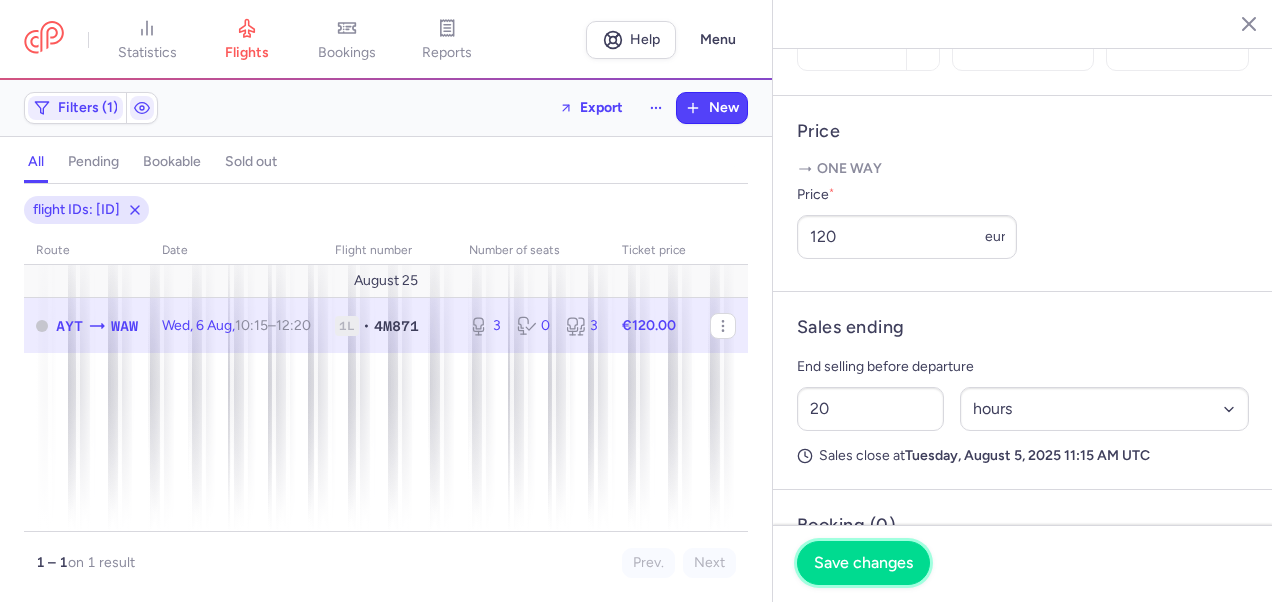 click on "Save changes" at bounding box center [863, 563] 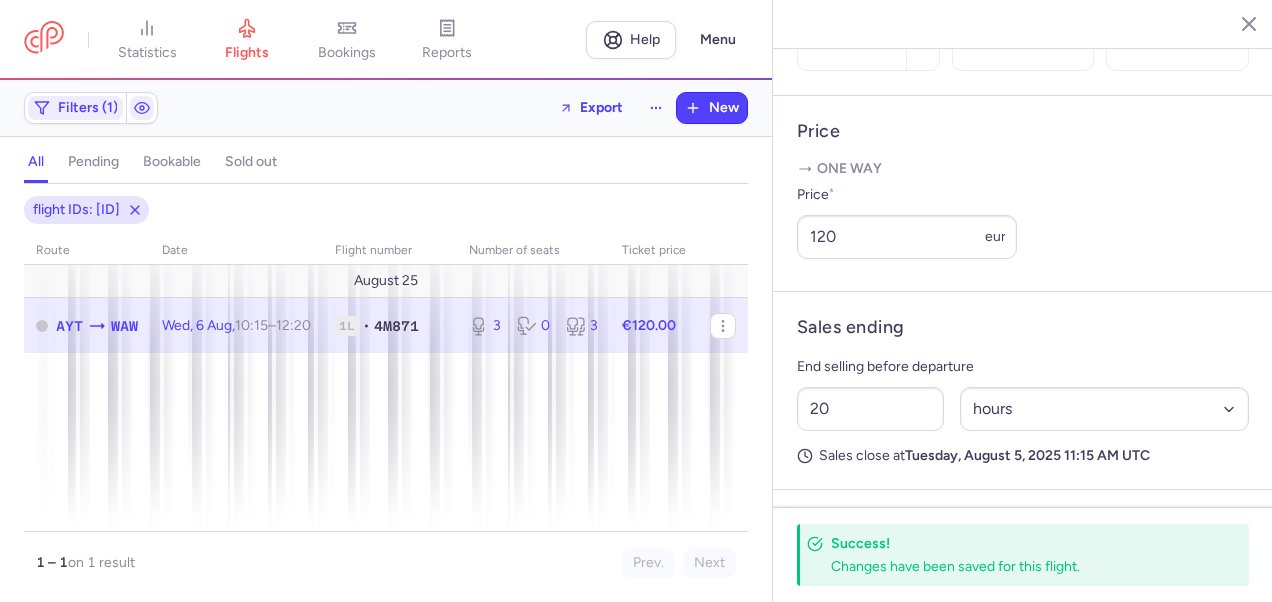 click 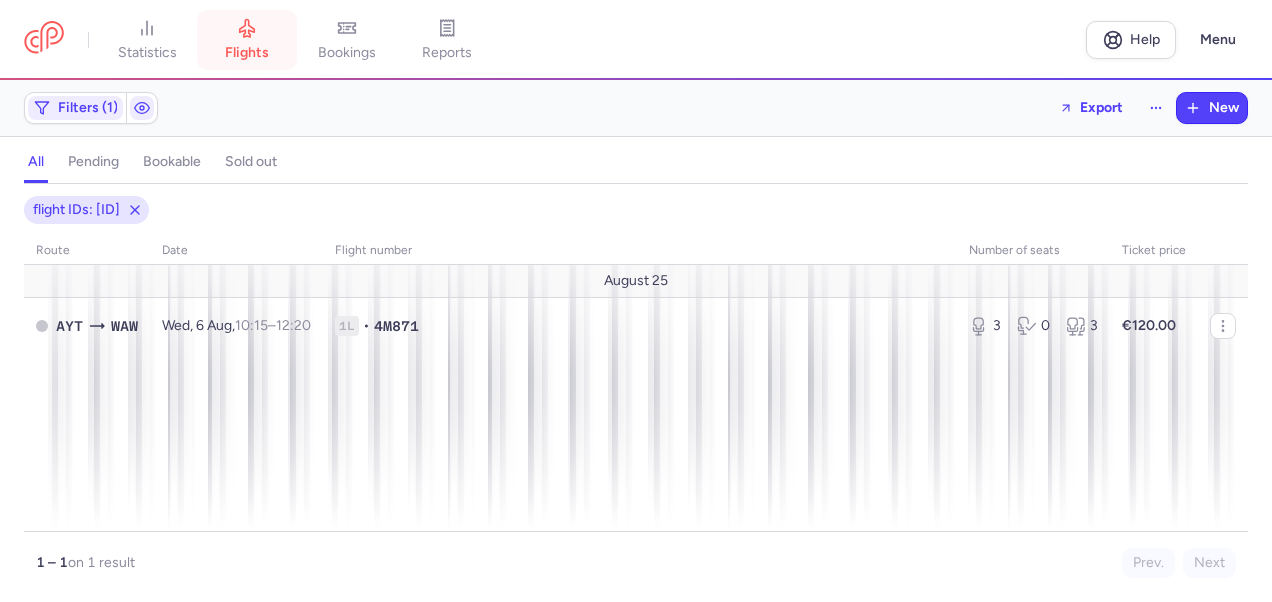 click on "flights" at bounding box center [247, 53] 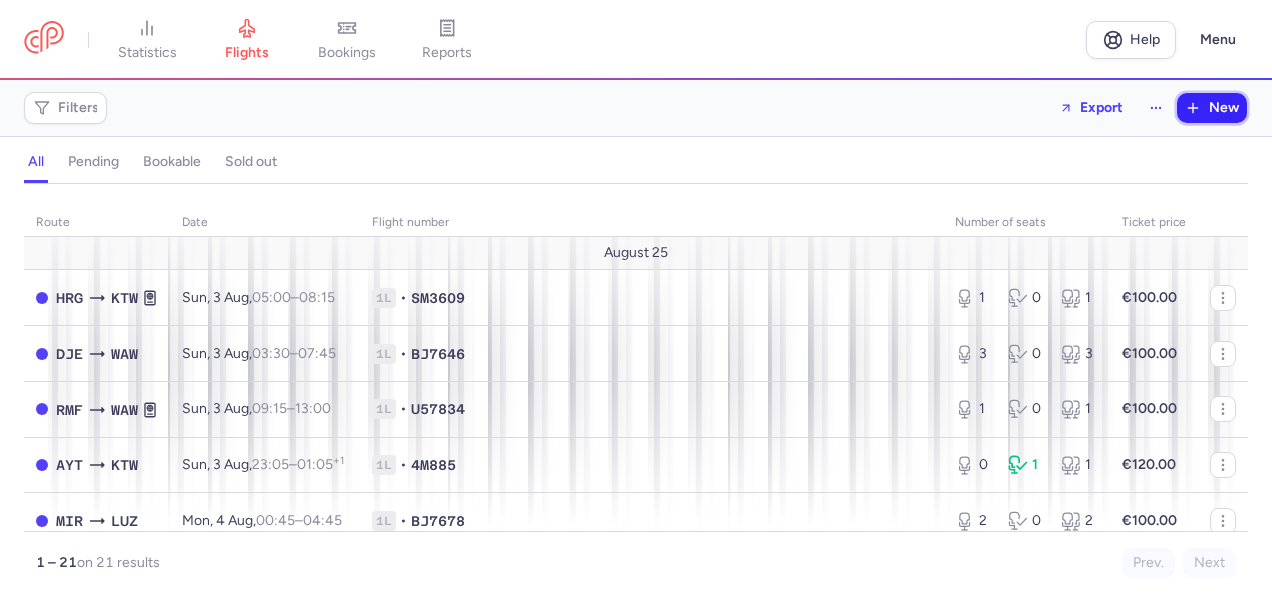 click on "New" at bounding box center (1224, 108) 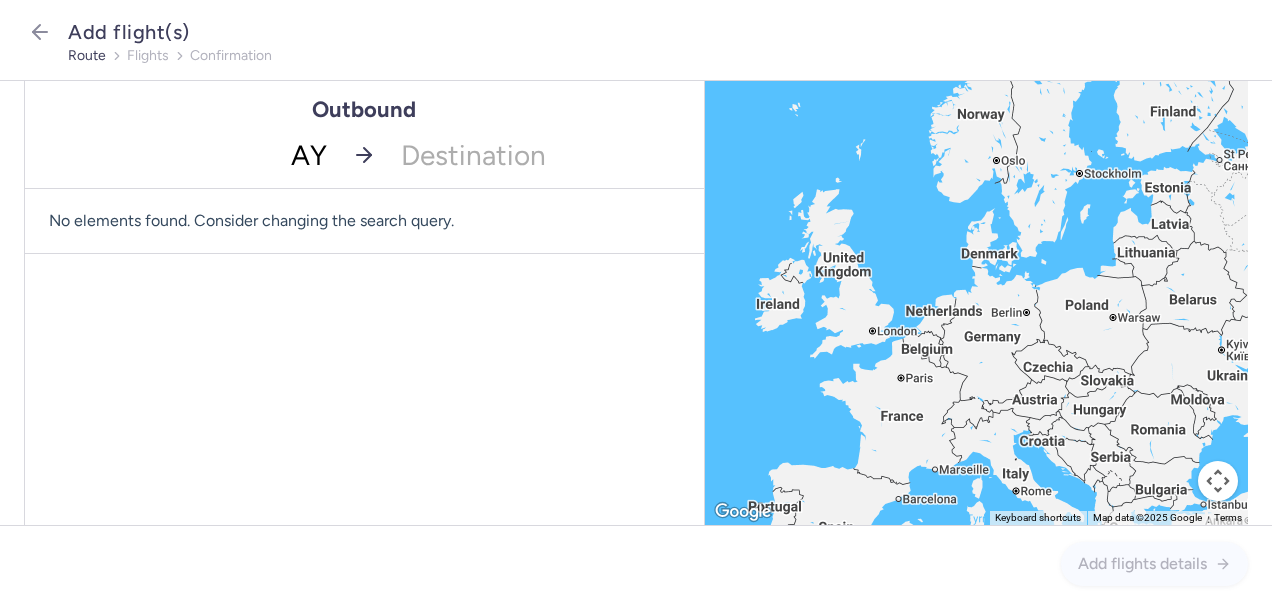 type on "AYT" 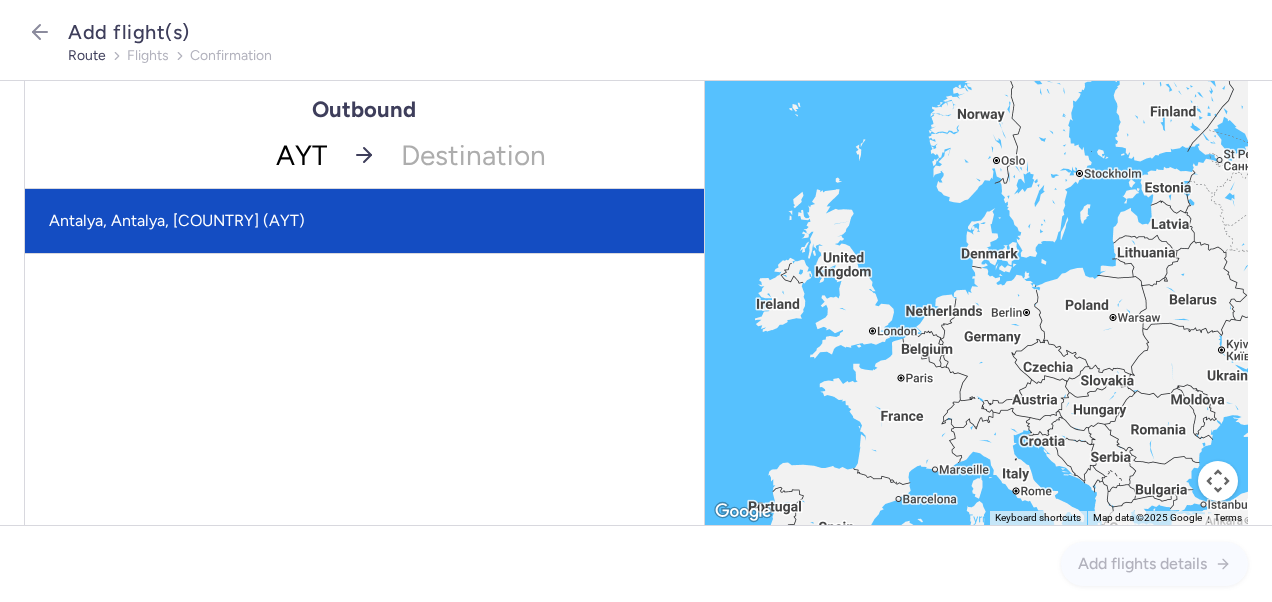 click on "Antalya, Antalya, [COUNTRY] (AYT)" at bounding box center (364, 221) 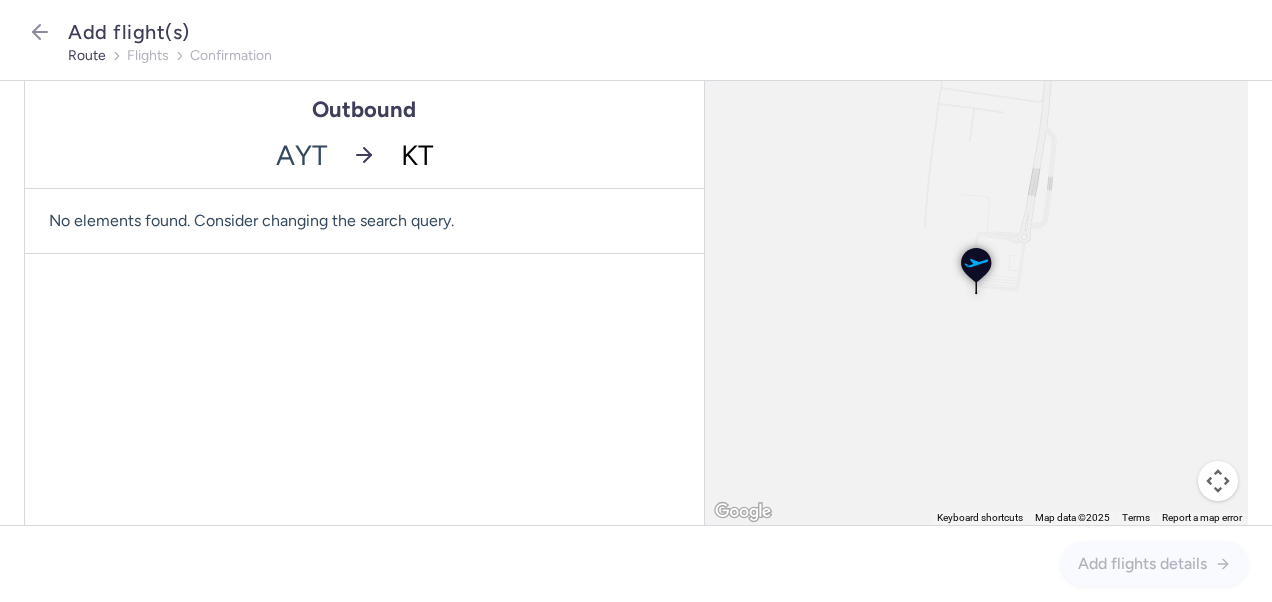 type on "KTW" 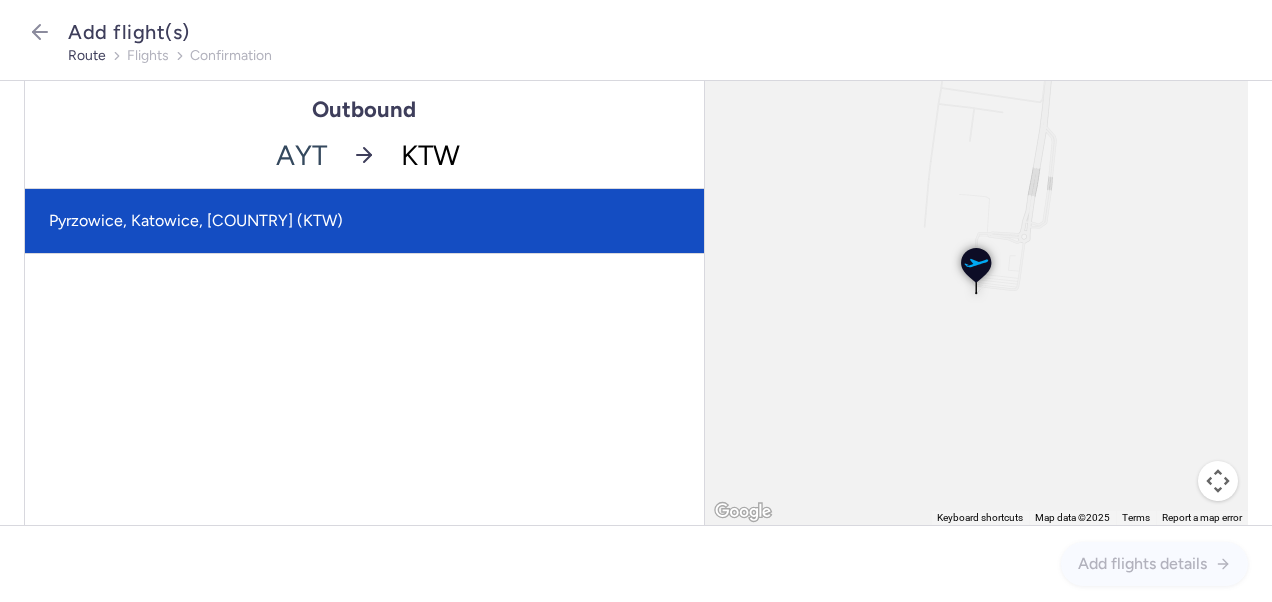 click on "Pyrzowice, Katowice, [COUNTRY] (KTW)" at bounding box center (364, 221) 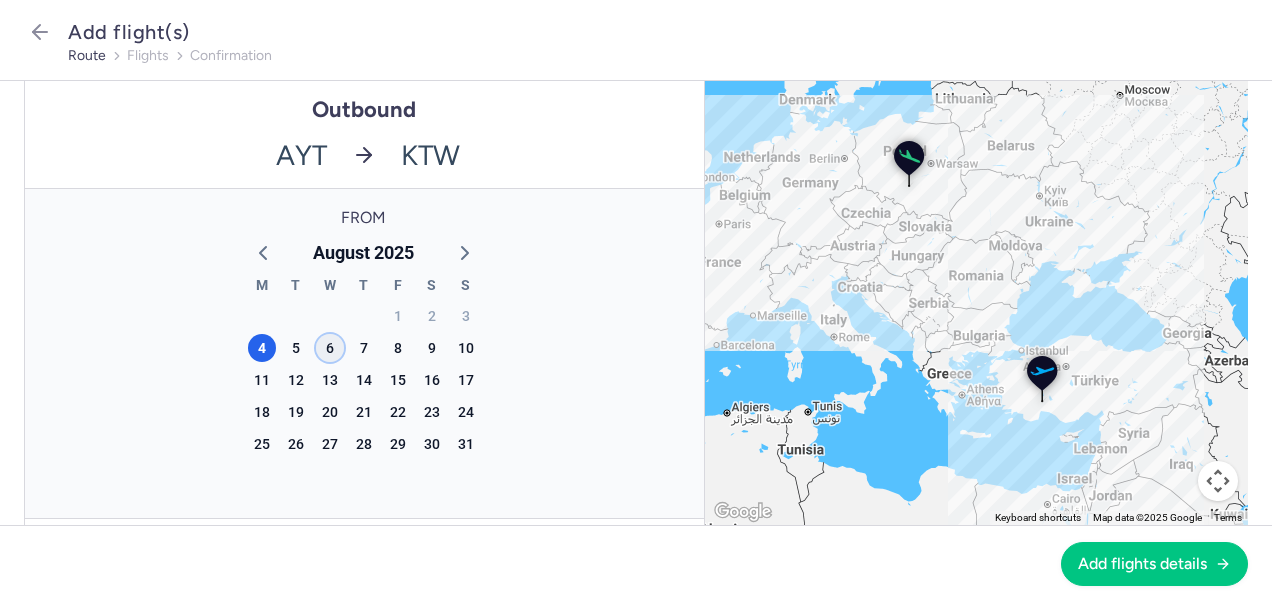click on "6" 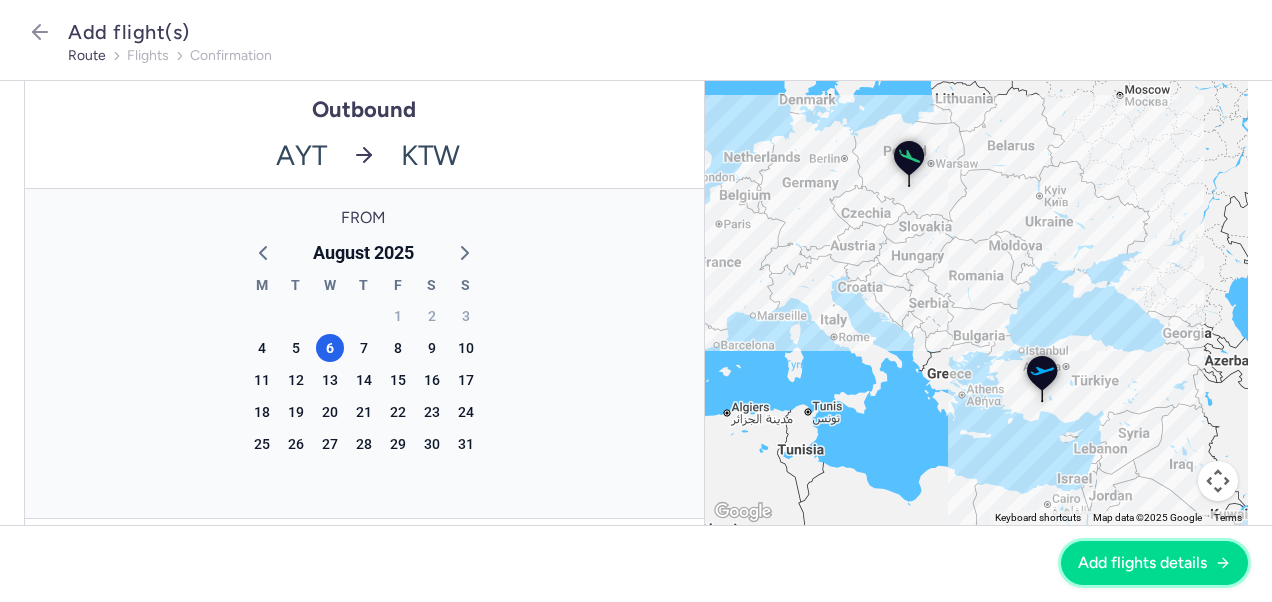 click on "Add flights details" at bounding box center (1142, 563) 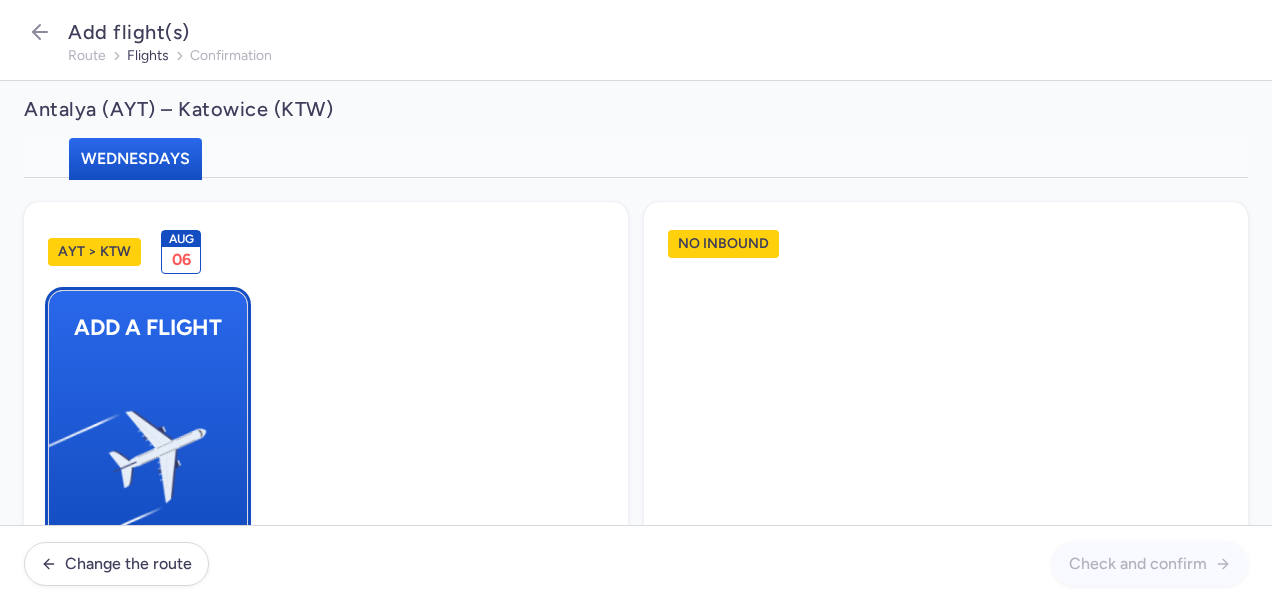 click at bounding box center (59, 448) 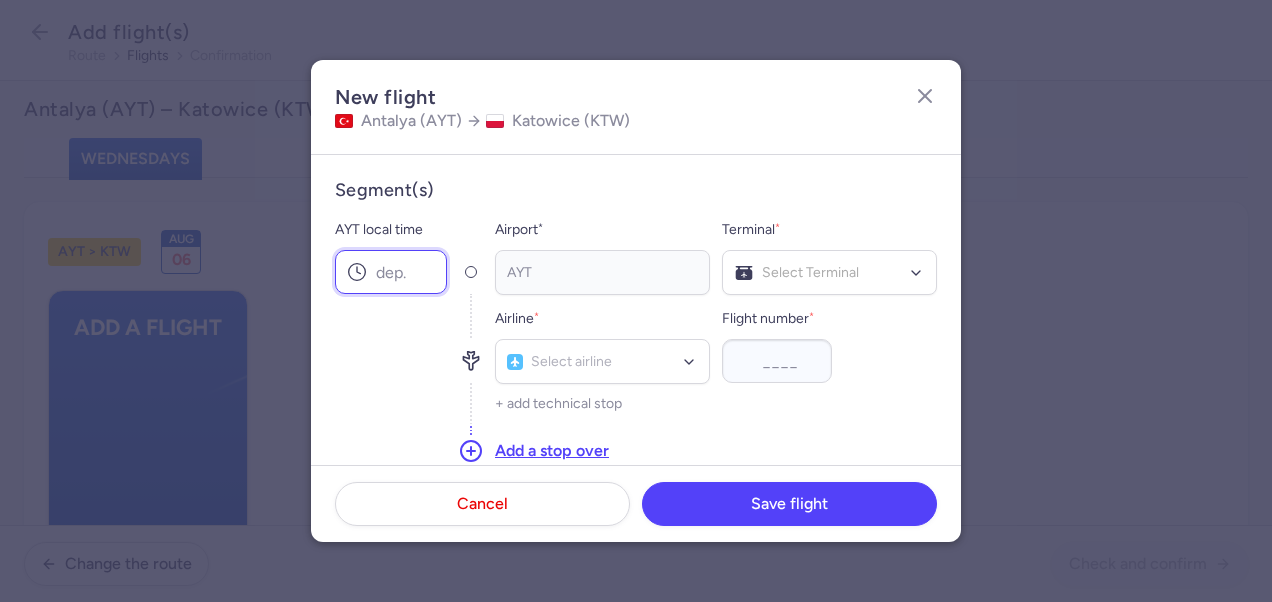 click on "AYT local time" at bounding box center (391, 272) 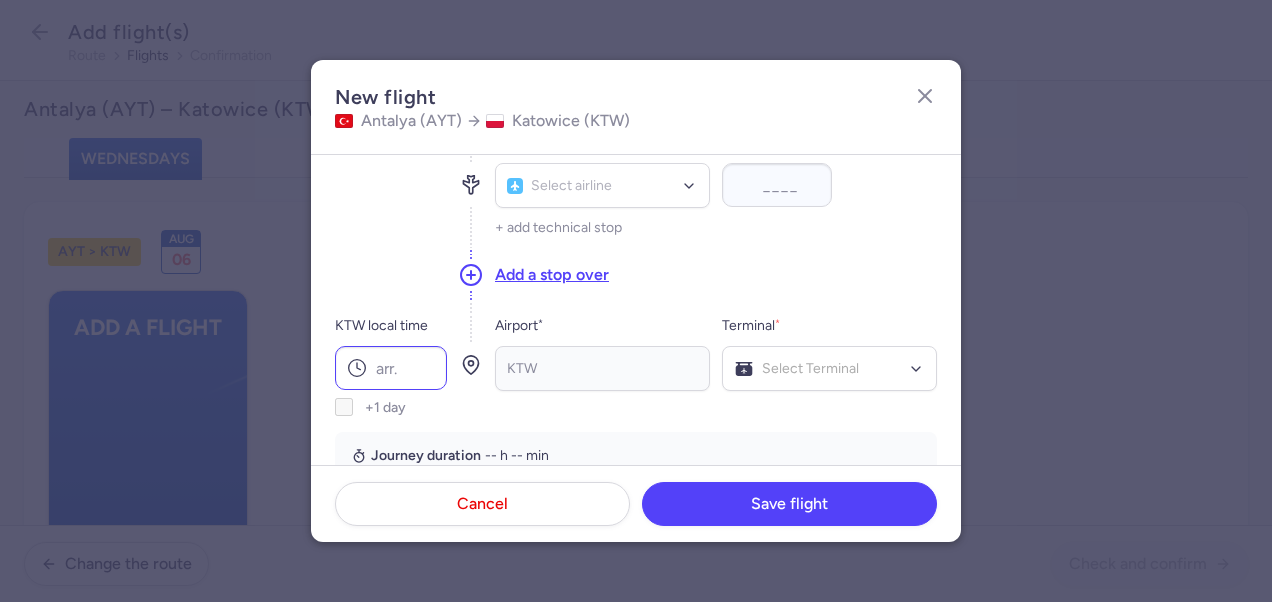 scroll, scrollTop: 200, scrollLeft: 0, axis: vertical 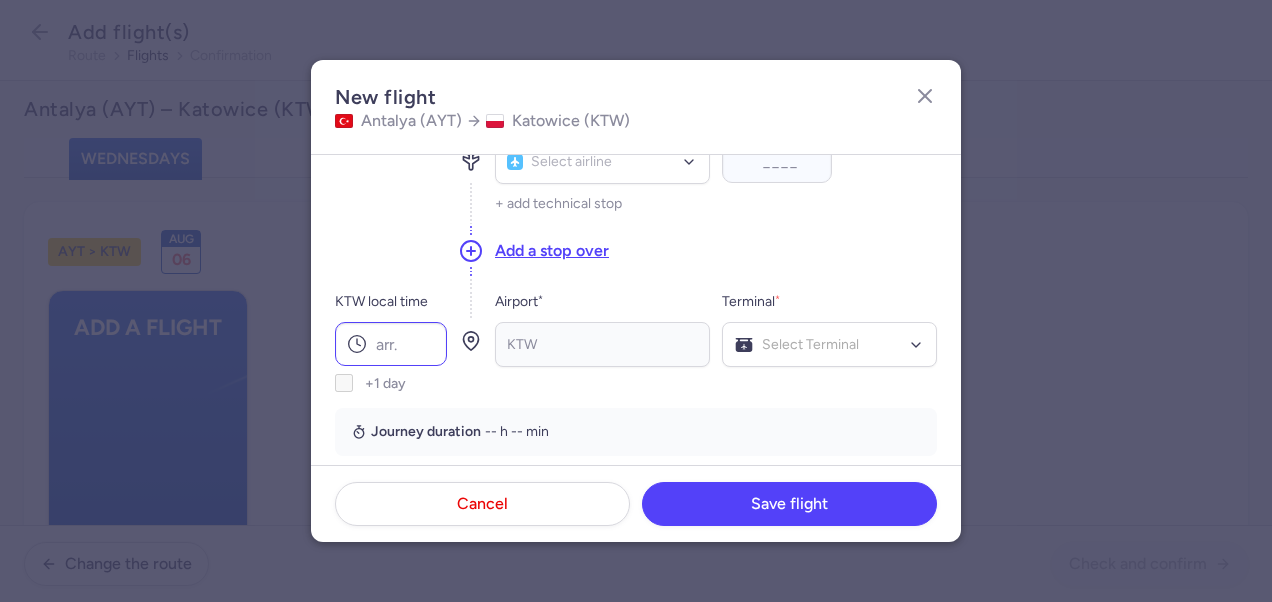 type on "23:05" 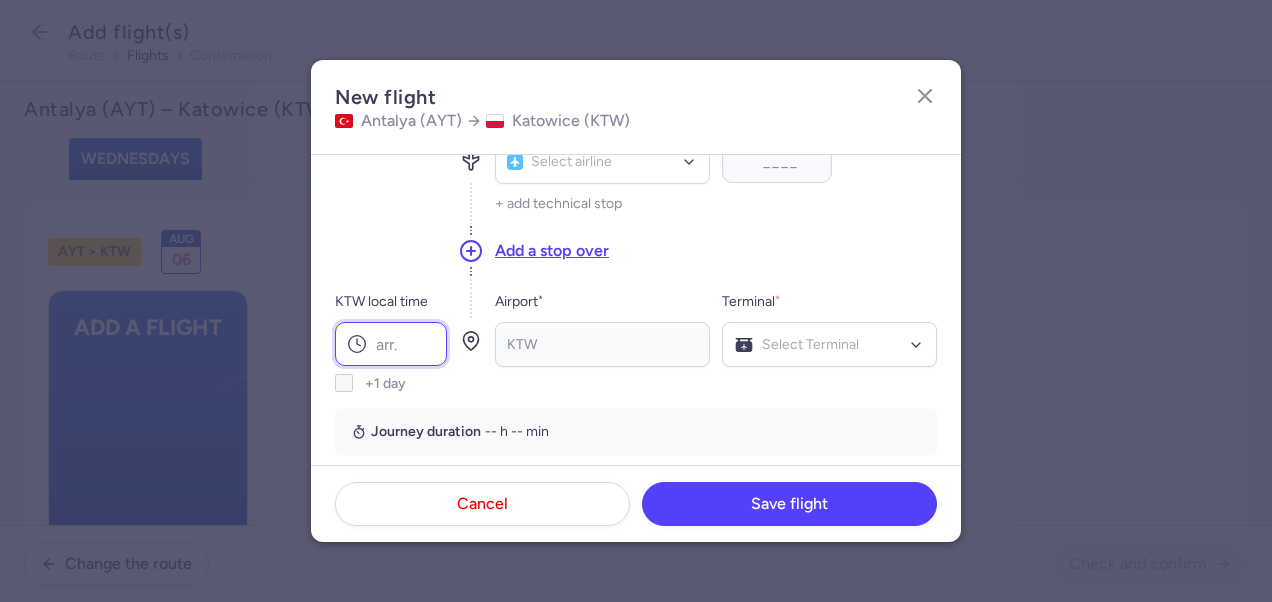 click on "KTW local time" at bounding box center (391, 344) 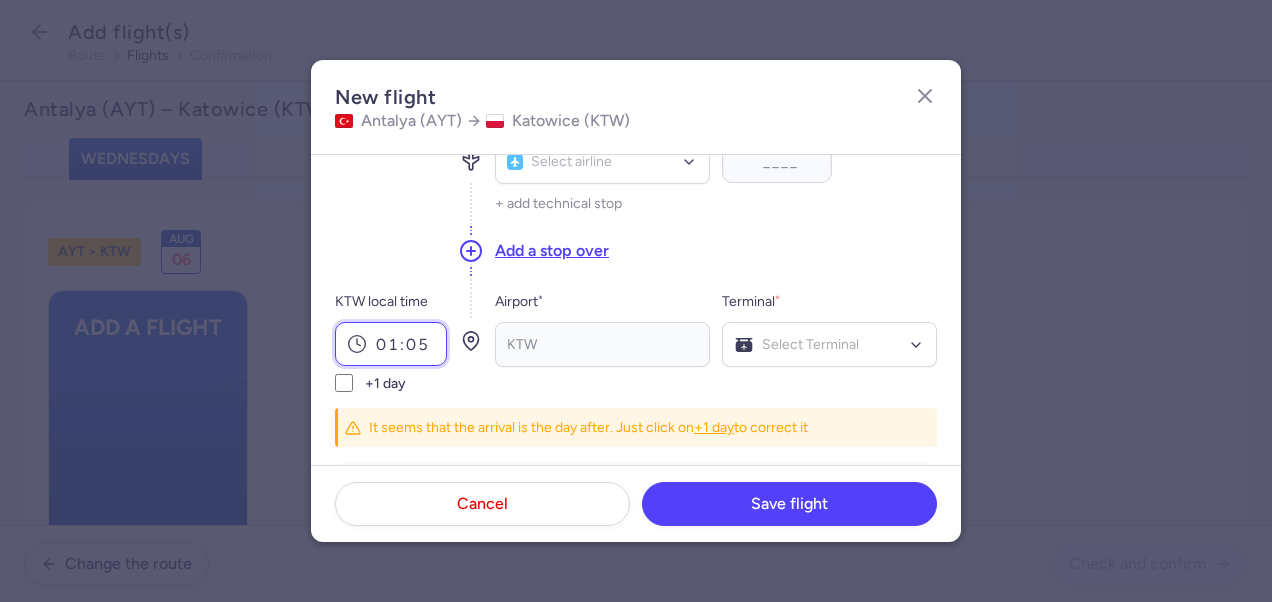 type on "01:05" 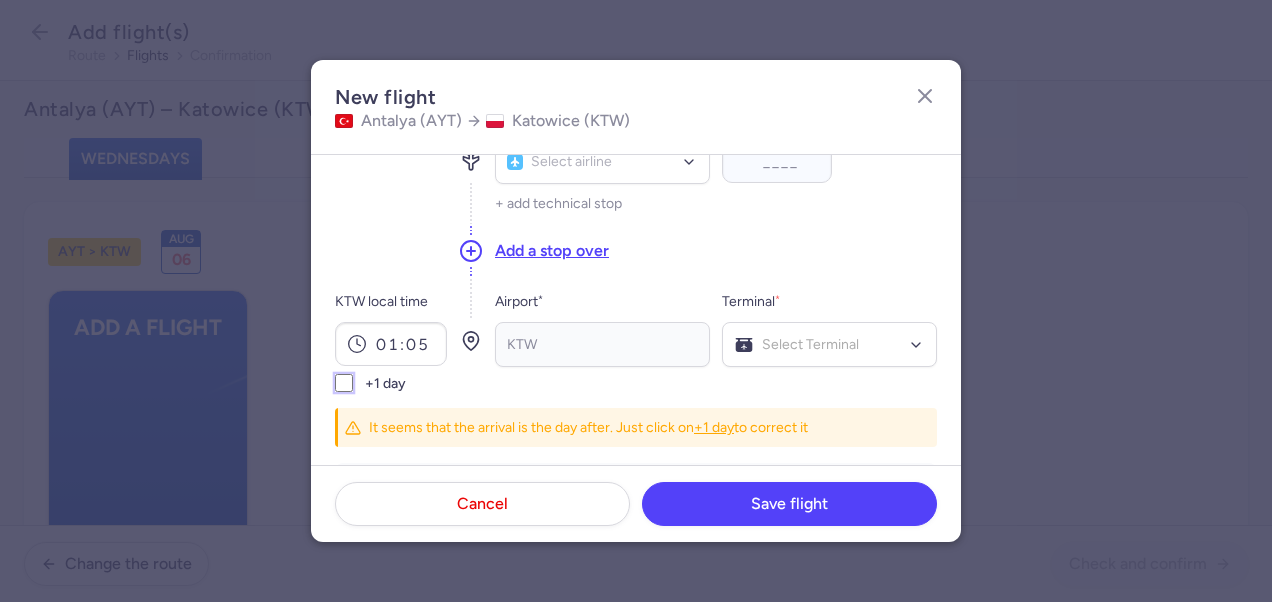click on "+1 day" at bounding box center (344, 383) 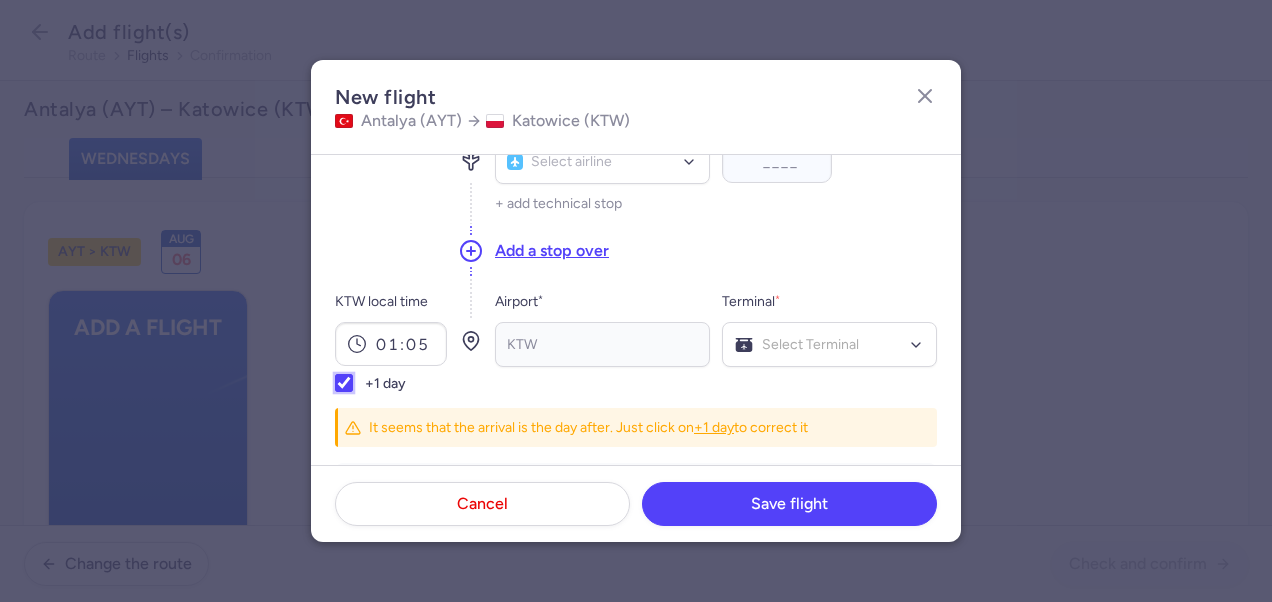 checkbox on "true" 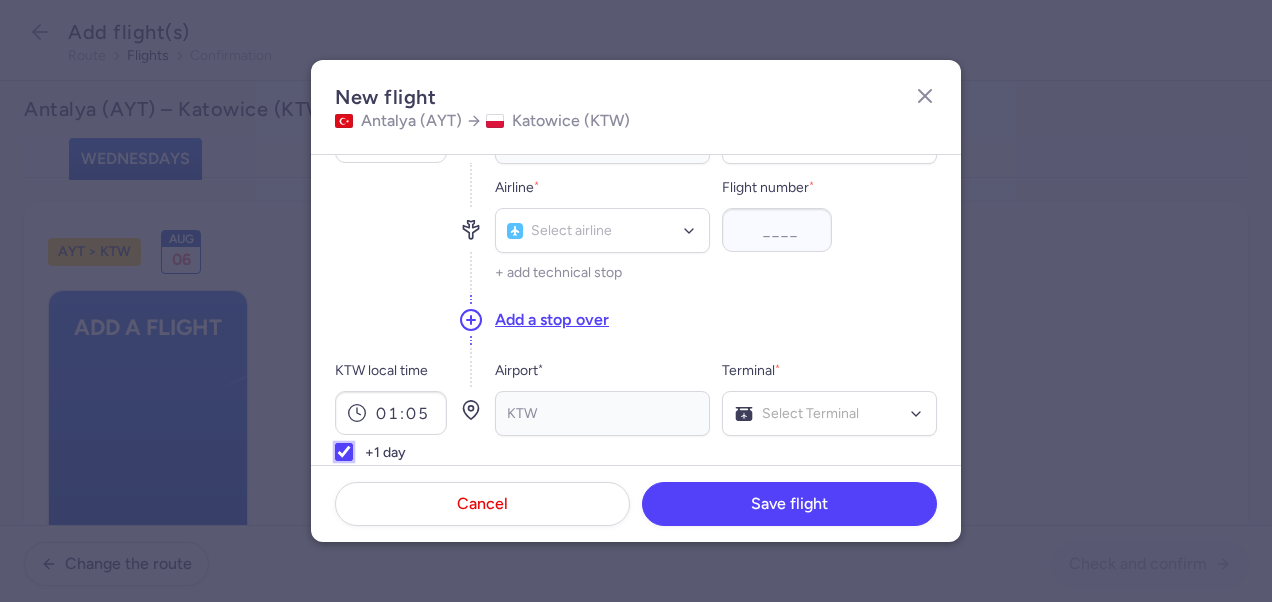 scroll, scrollTop: 100, scrollLeft: 0, axis: vertical 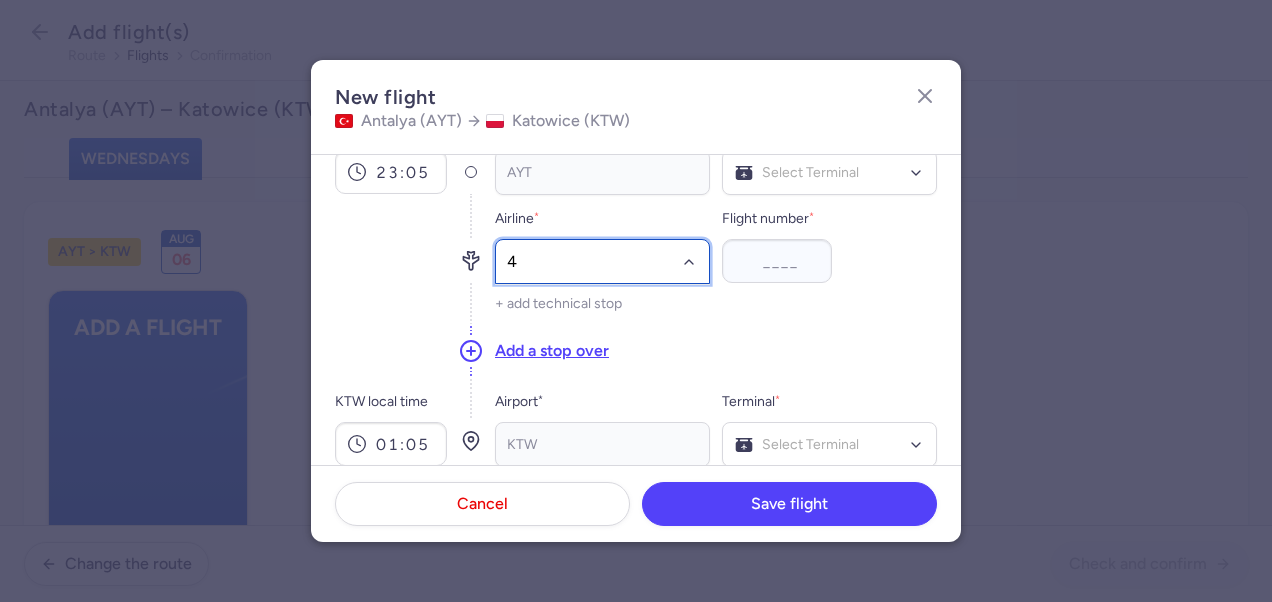 type on "4M" 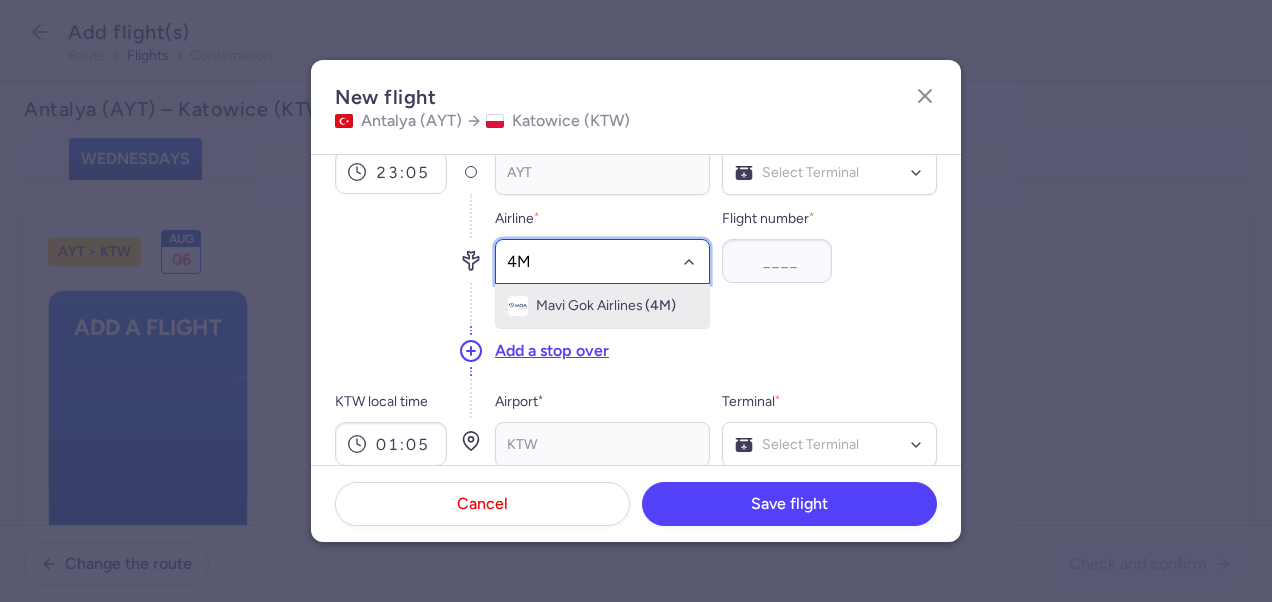 click on "Mavi Gok Airlines" at bounding box center [589, 306] 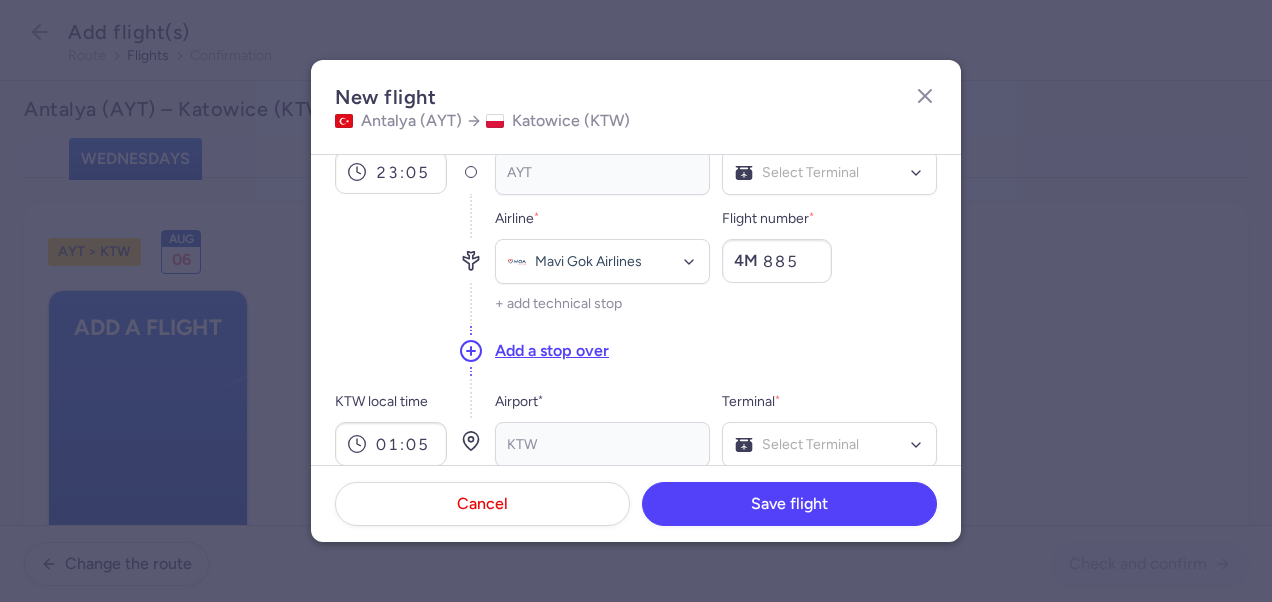 type on "885" 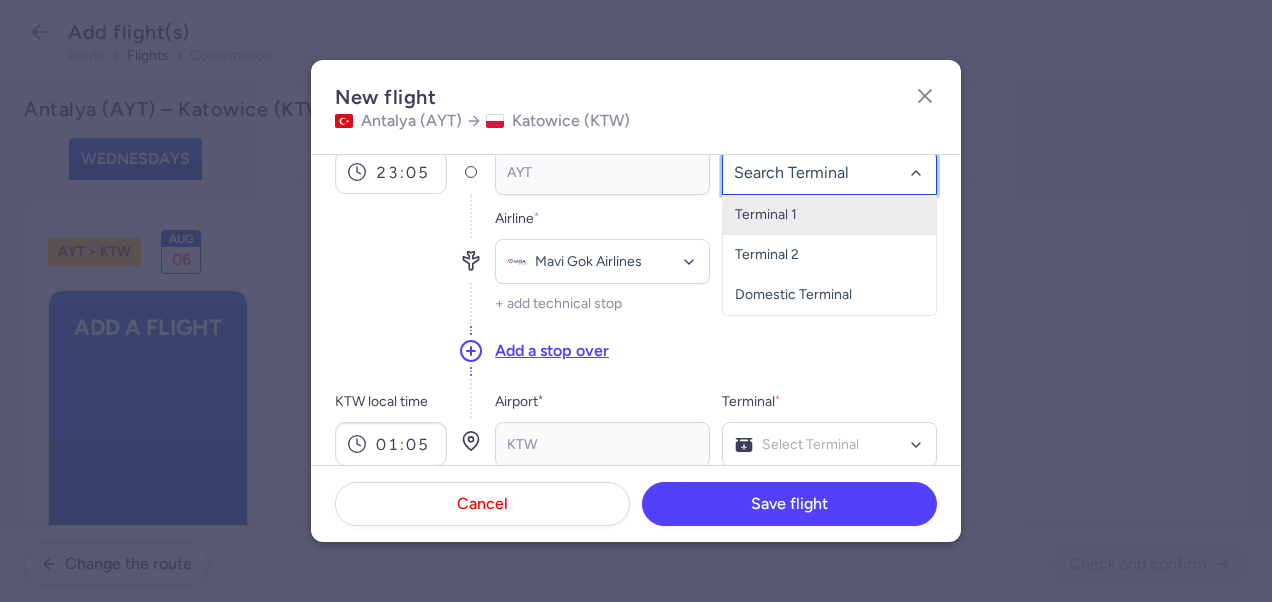 click on "Terminal 1" 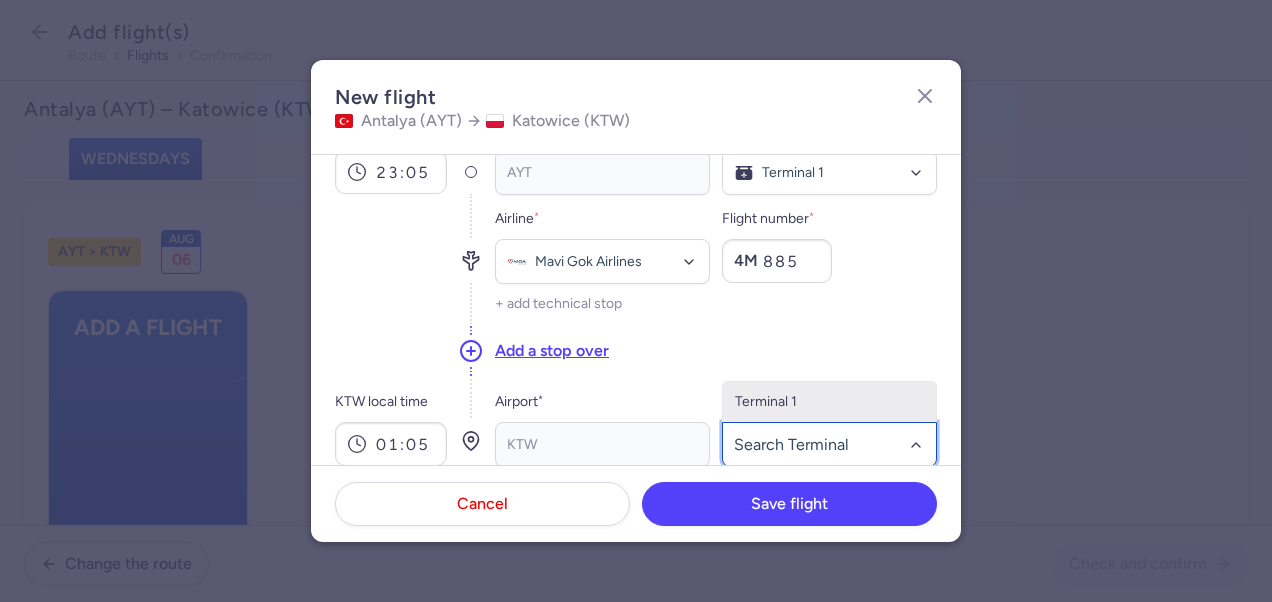 click on "Terminal 1" 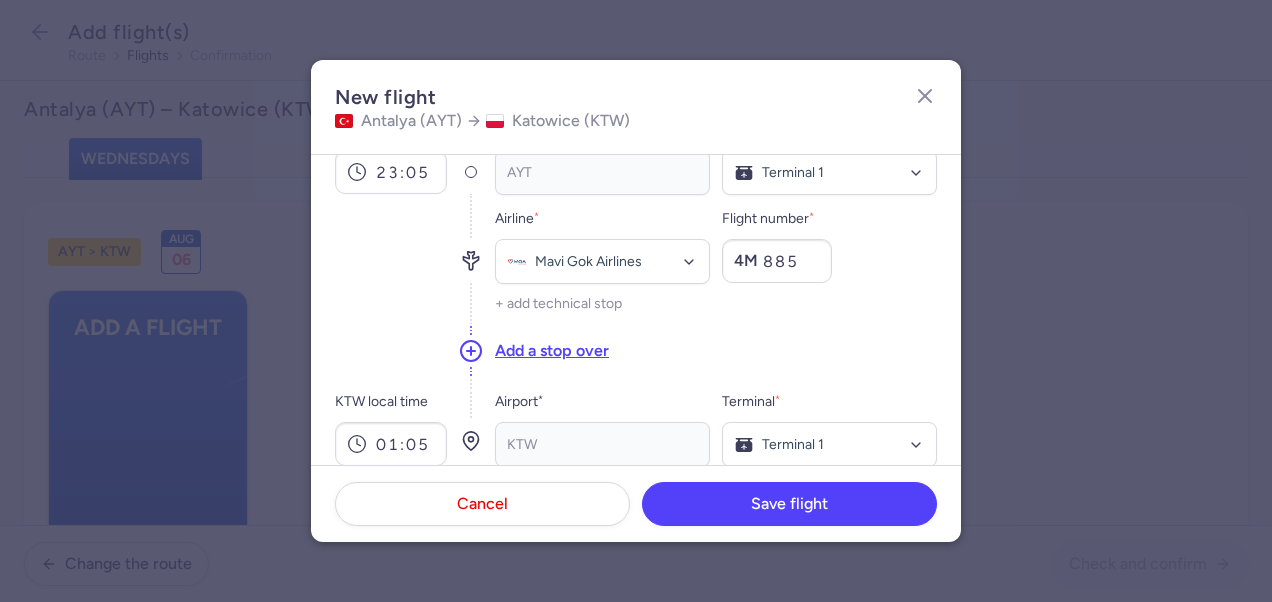 scroll, scrollTop: 400, scrollLeft: 0, axis: vertical 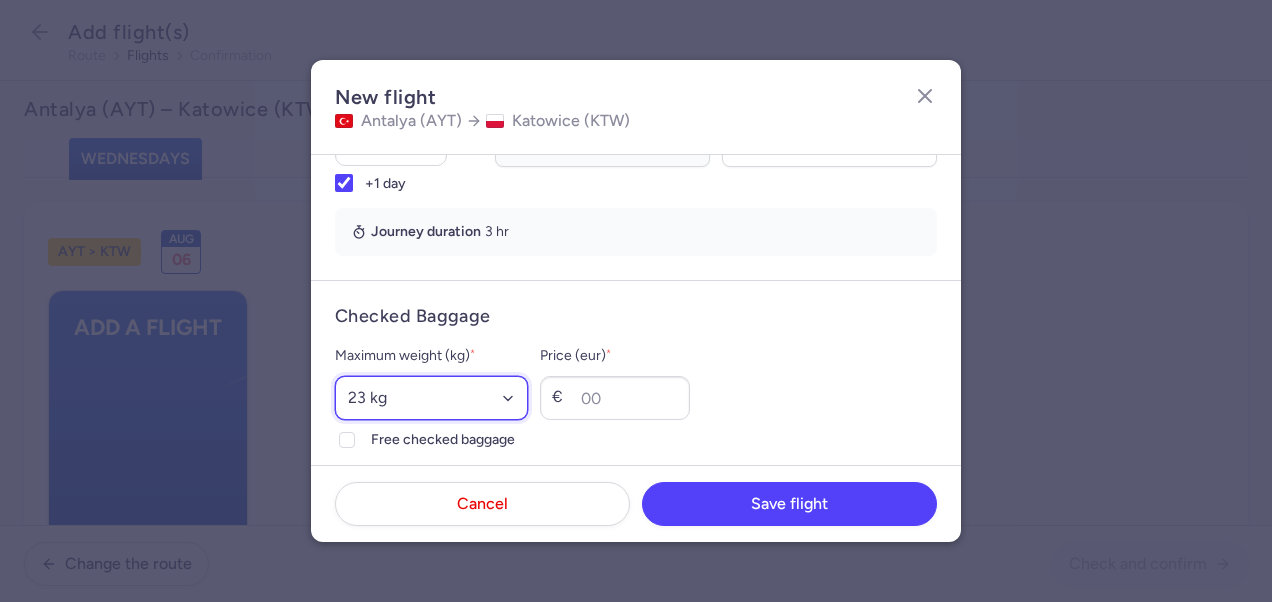click on "Select an option 15 kg 16 kg 17 kg 18 kg 19 kg 20 kg 21 kg 22 kg 23 kg 24 kg 25 kg 26 kg 27 kg 28 kg 29 kg 30 kg 31 kg 32 kg 33 kg 34 kg 35 kg" at bounding box center [431, 398] 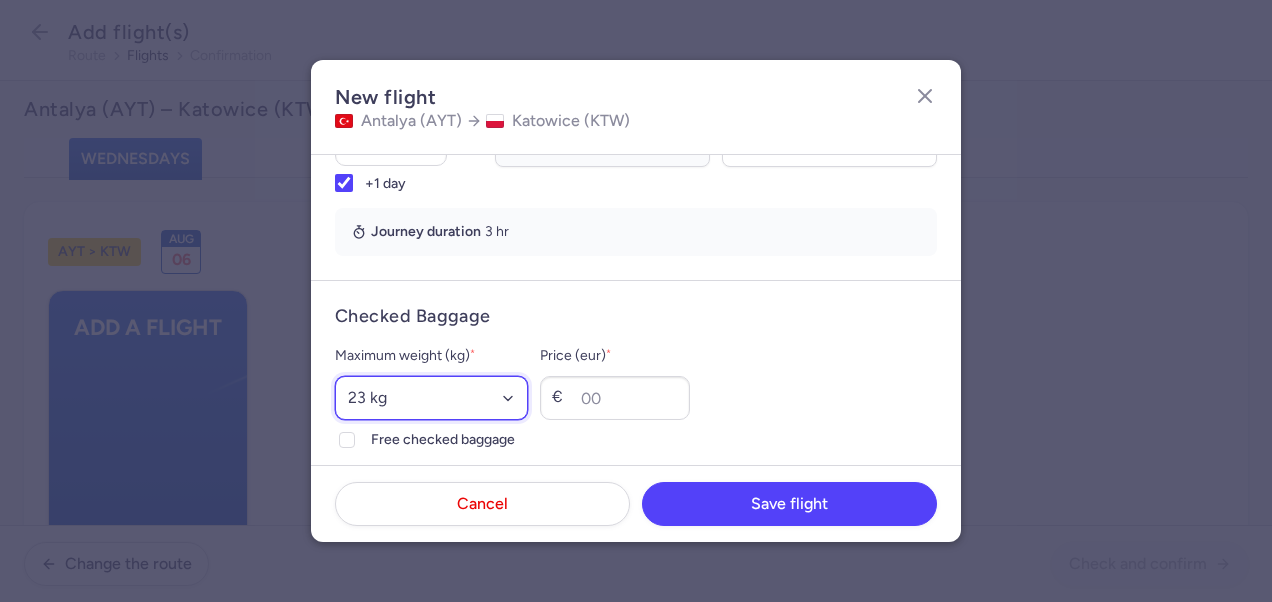 select on "20" 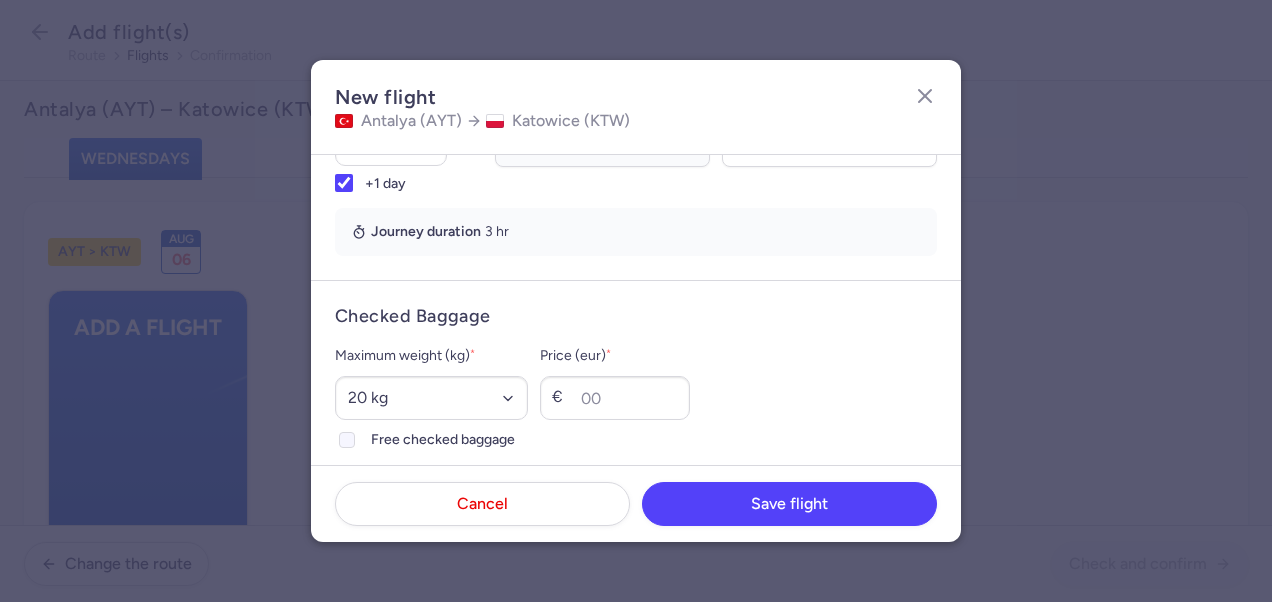 click on "Free checked baggage" 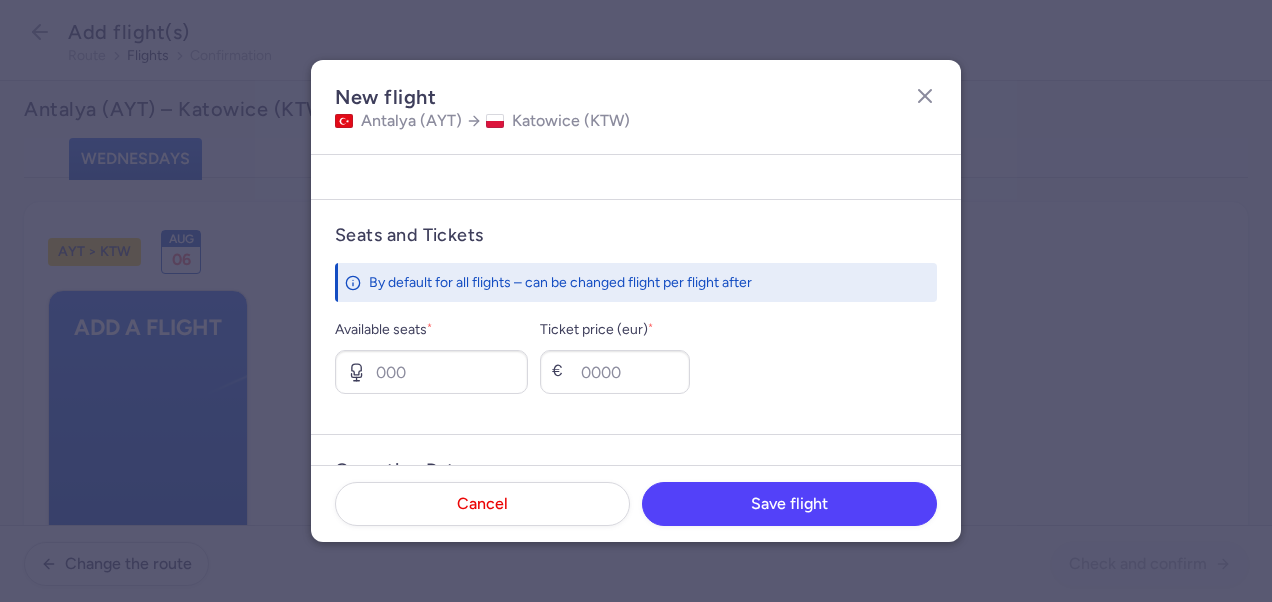 scroll, scrollTop: 800, scrollLeft: 0, axis: vertical 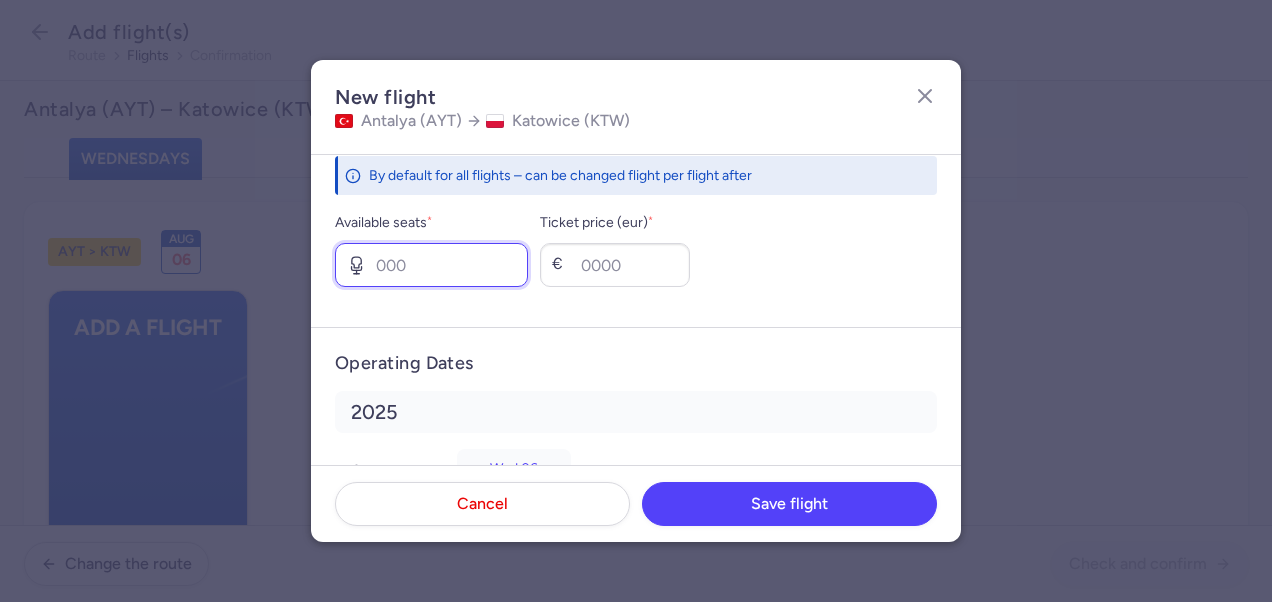 click on "Available seats  *" at bounding box center [431, 265] 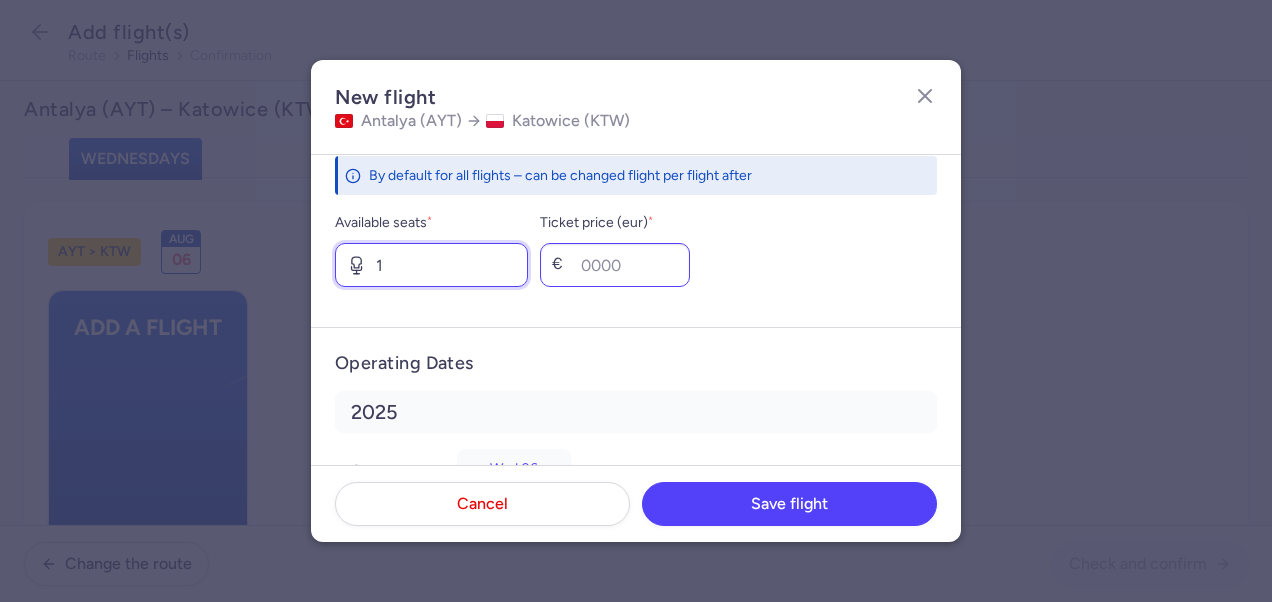 type on "1" 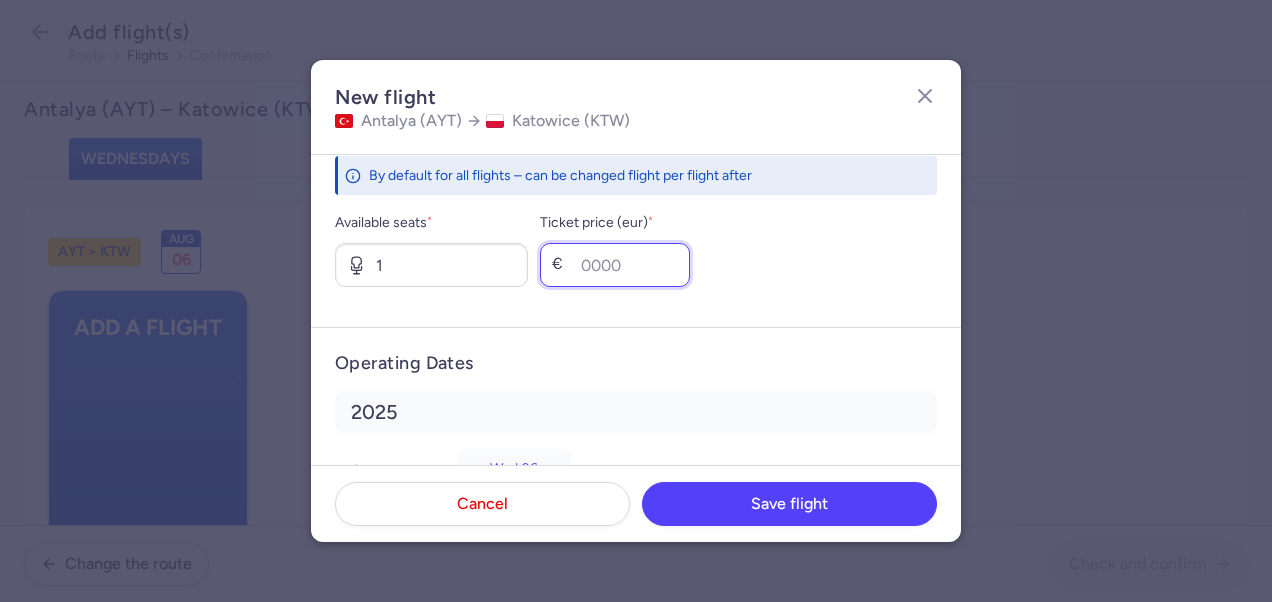 click on "Ticket price (eur)  *" at bounding box center [615, 265] 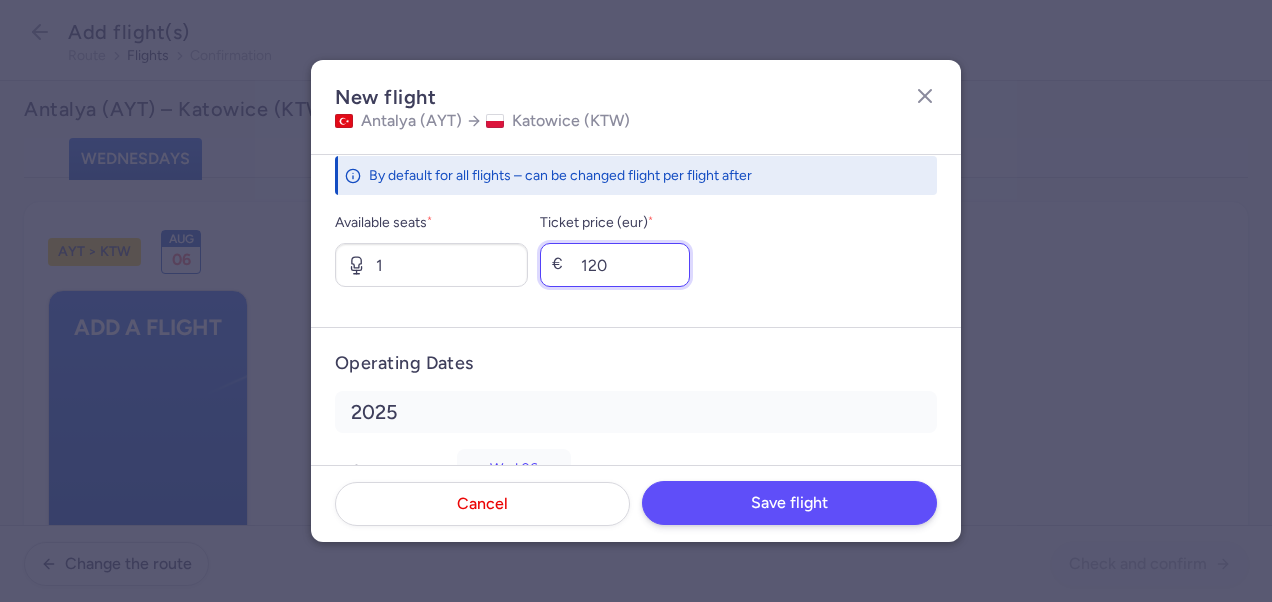 type on "120" 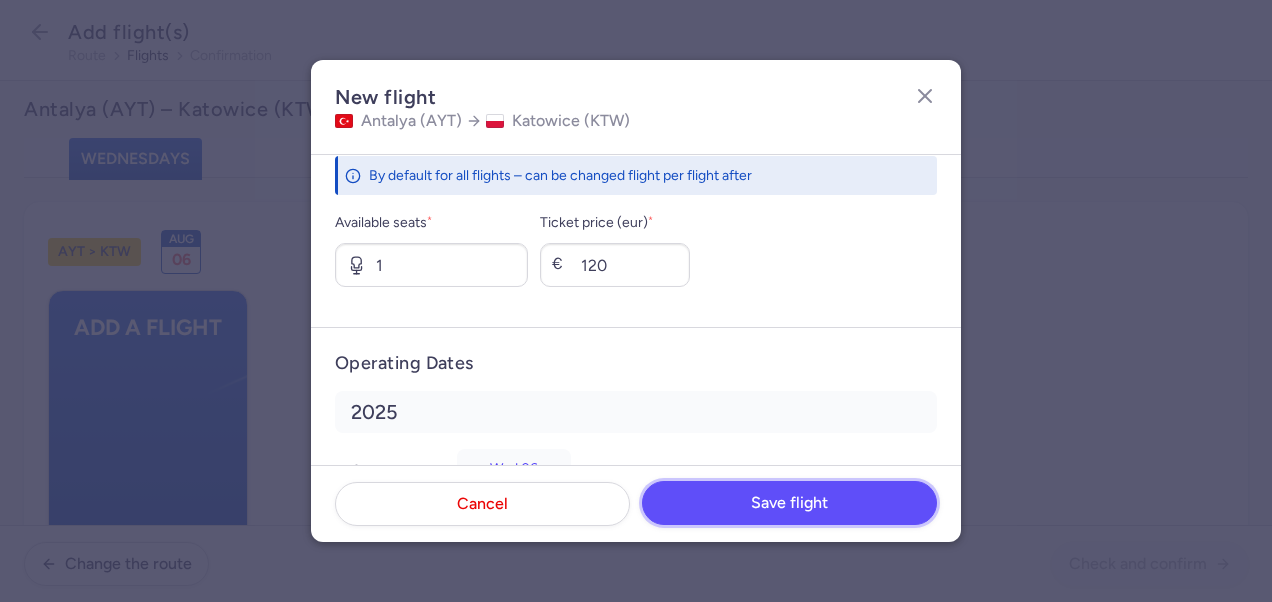 click on "Save flight" at bounding box center (789, 503) 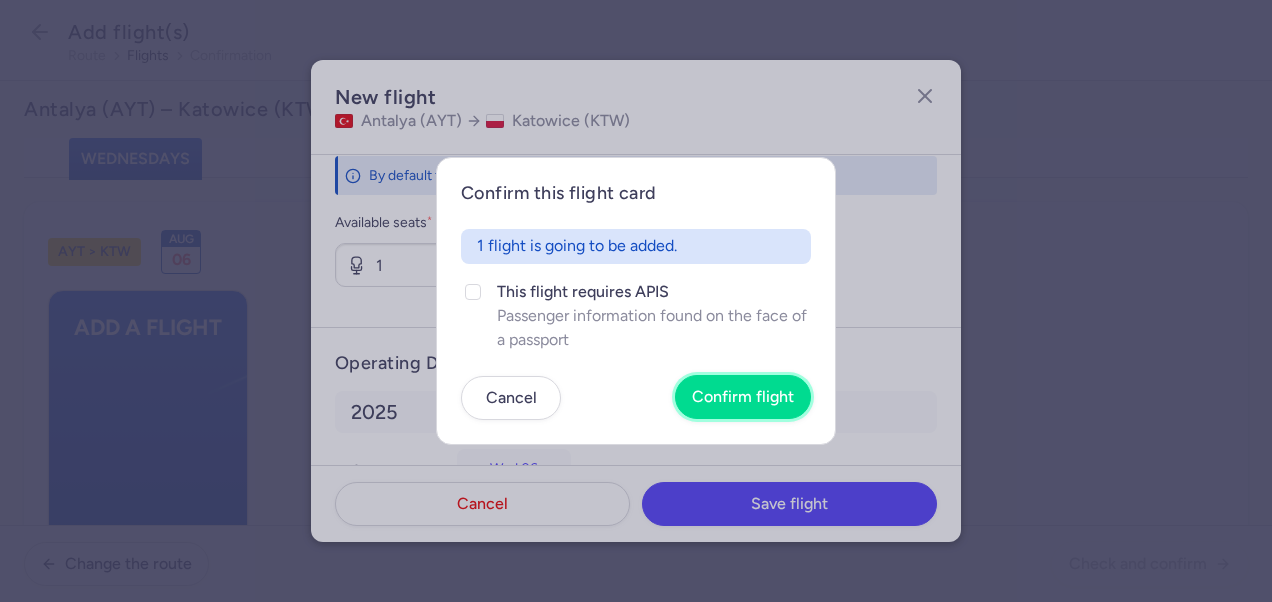 click on "Confirm flight" at bounding box center [743, 397] 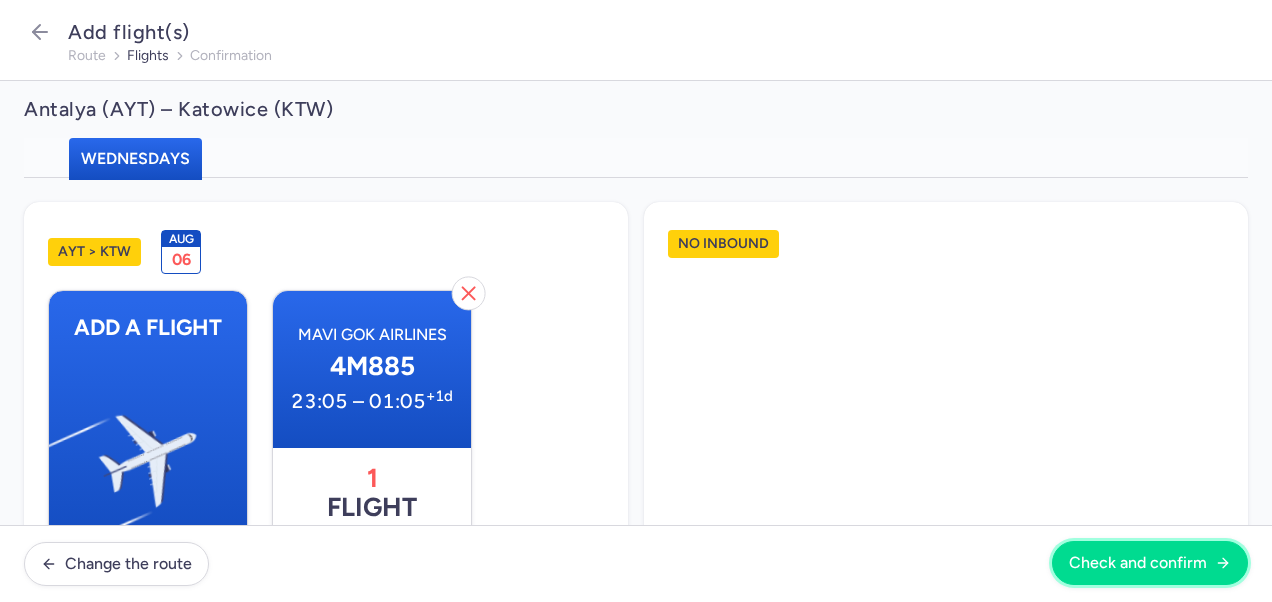click on "Check and confirm" at bounding box center [1138, 563] 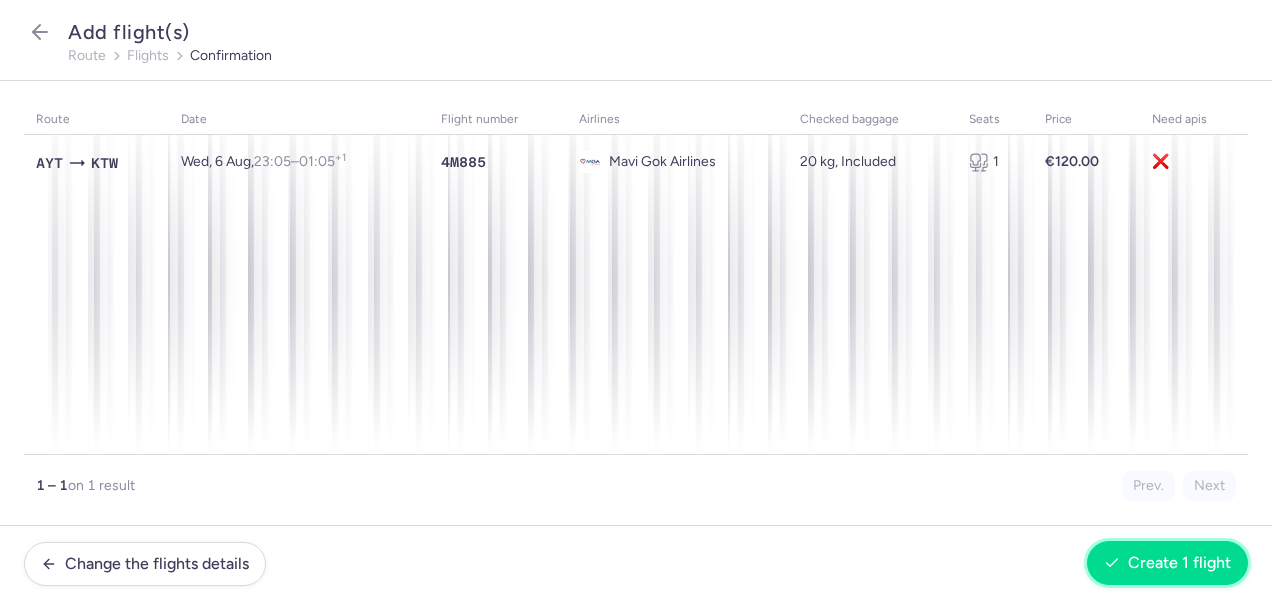 click on "Create 1 flight" at bounding box center (1179, 563) 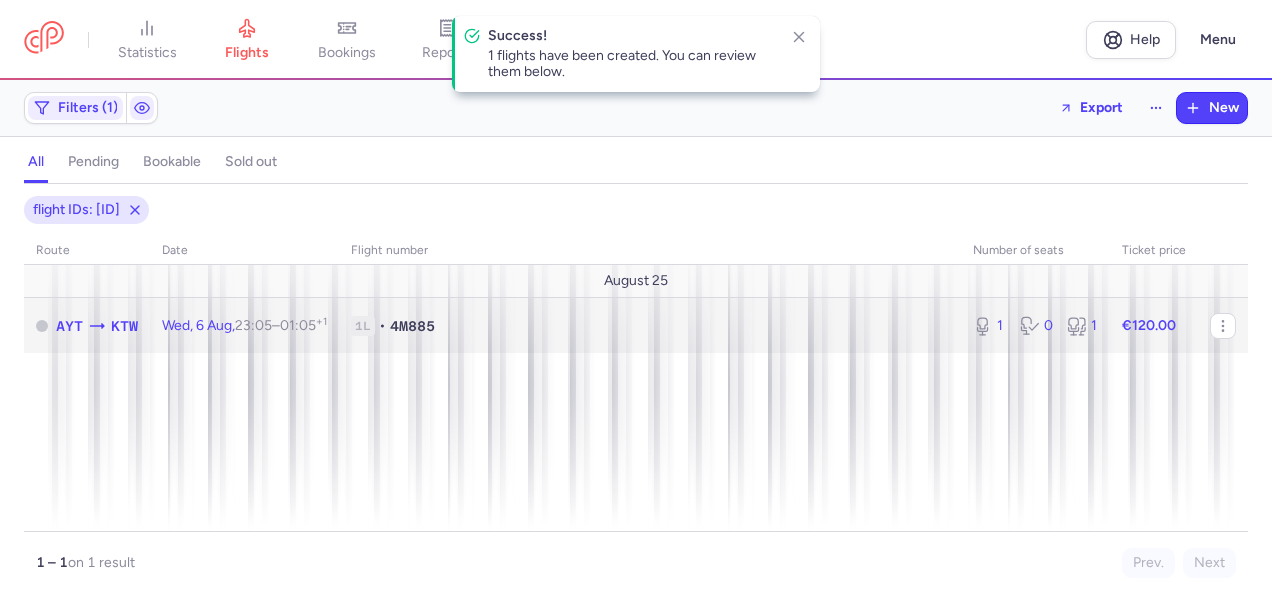 click on "€120.00" 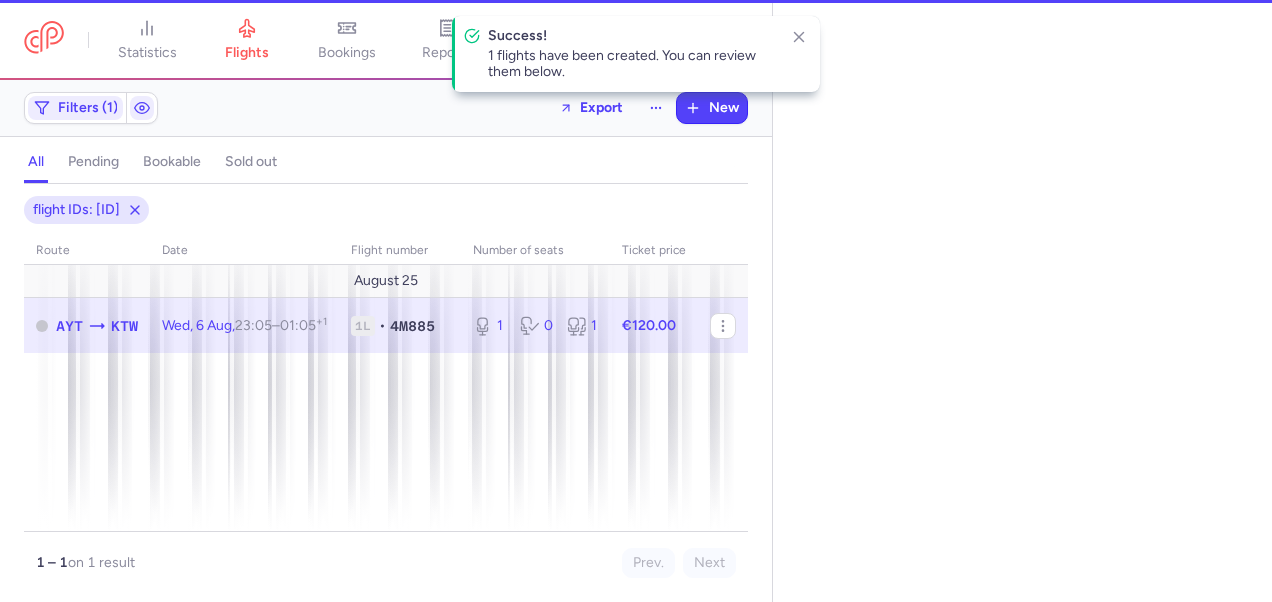 select on "days" 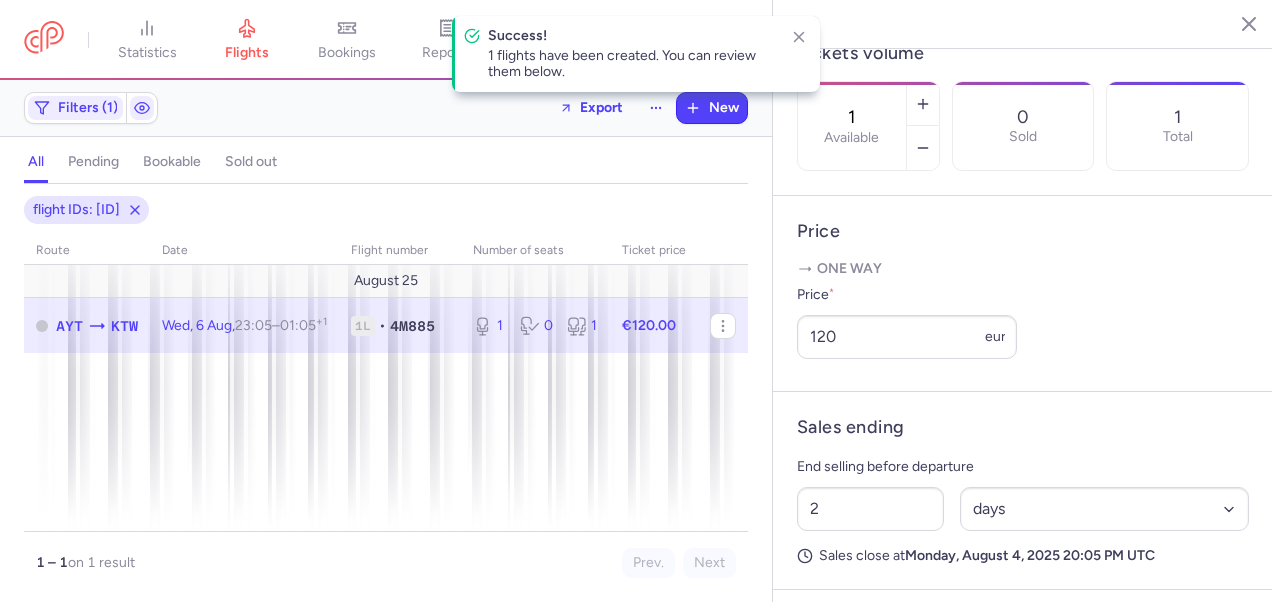 scroll, scrollTop: 775, scrollLeft: 0, axis: vertical 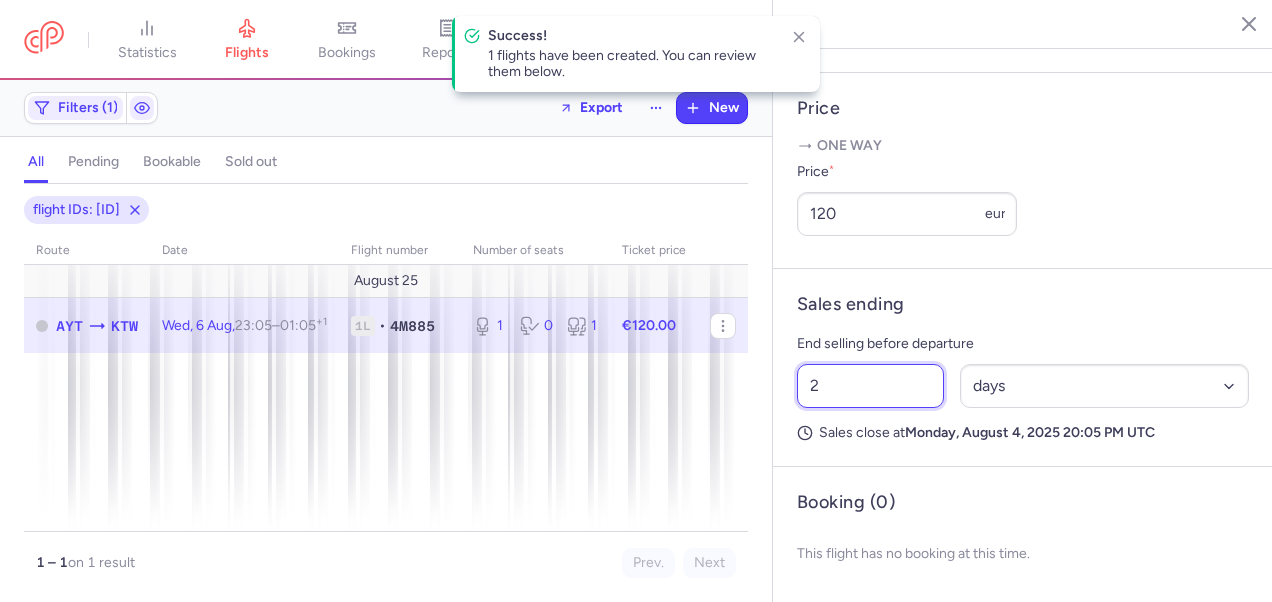drag, startPoint x: 818, startPoint y: 394, endPoint x: 748, endPoint y: 392, distance: 70.028564 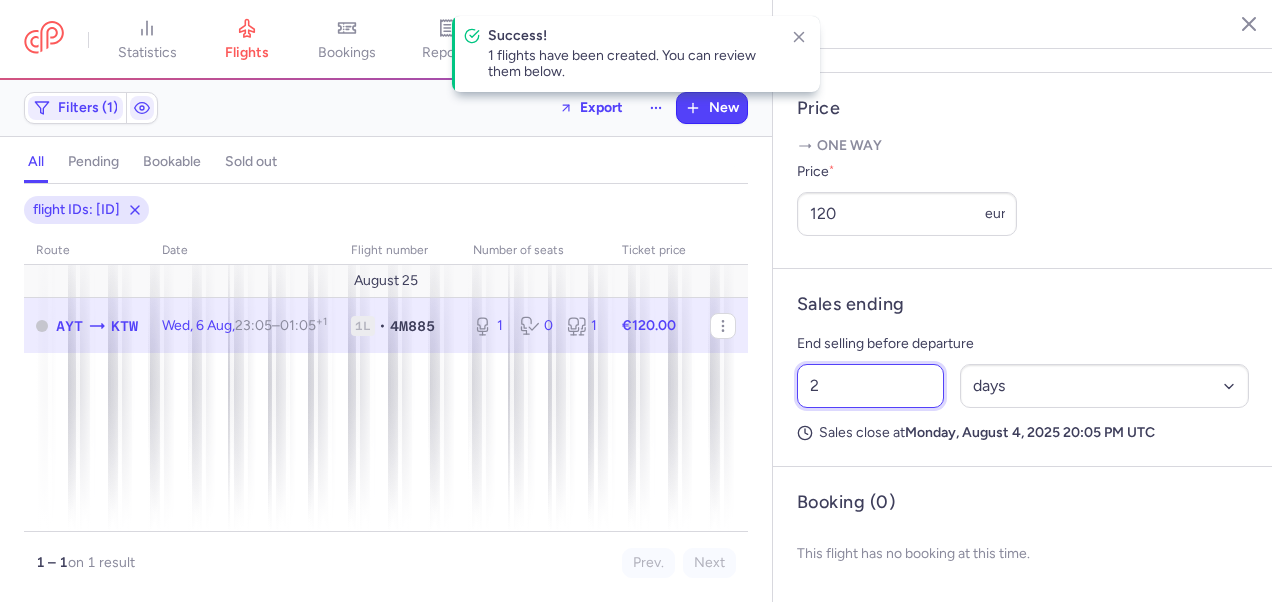 click on "statistics flights bookings reports  Help  Menu Filters (1)  Export  New all pending bookable sold out 1 flight IDs: [ID] route date Flight number number of seats Ticket price August 25  AYT  KTW Wed, 6 Aug,  23:05  –  01:05  +1 1L • 4M885 1 0 1 €120.00 1 – 1  on 1 result Prev. Next Copy flight ID Export flight statistics flights bookings reports Antalya   Katowice Wednesday, August 6, 2025 Pending AYT Antalya, [COUNTRY] 23:05  (UTC+03:00) AYT T1 Terminal 1 4M885 01:05  +1 (UTC+02:00) KTW T1 Terminal 1 KTW Katowice, [COUNTRY] Cancel Flight  Flight Operator Mavi Gok Airlines 4M885  Checked baggage options  20 KG, included Tickets volume 1  Available  0 Sold 1 Total Price  One way  Price  * 120 eur Sales ending End selling before departure 2 Select an option hours days Sales close at  Monday, August 4, 2025	20:05 PM UTC  Booking (0) This flight has no booking at this time." 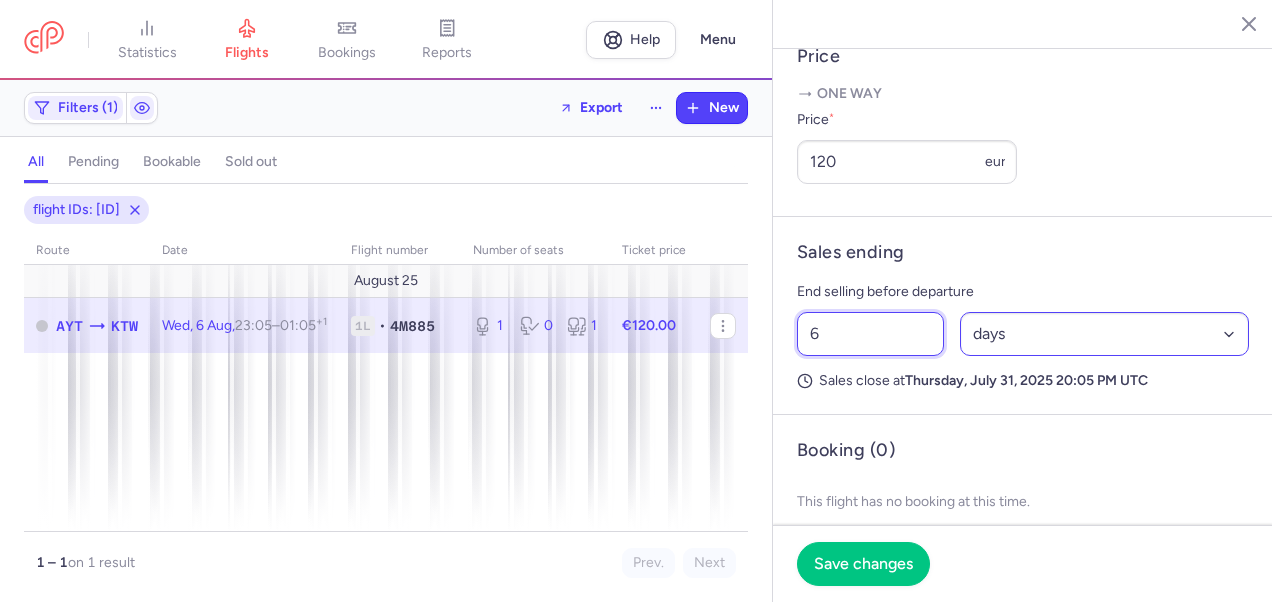 type on "6" 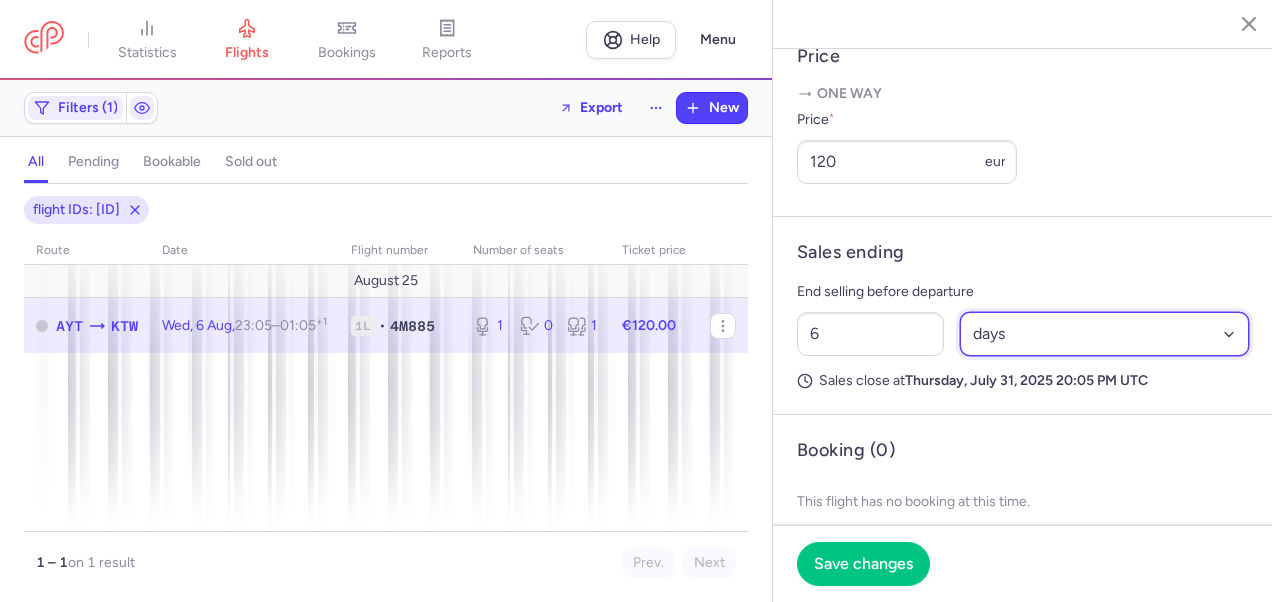 click on "Select an option hours days" at bounding box center [1105, 334] 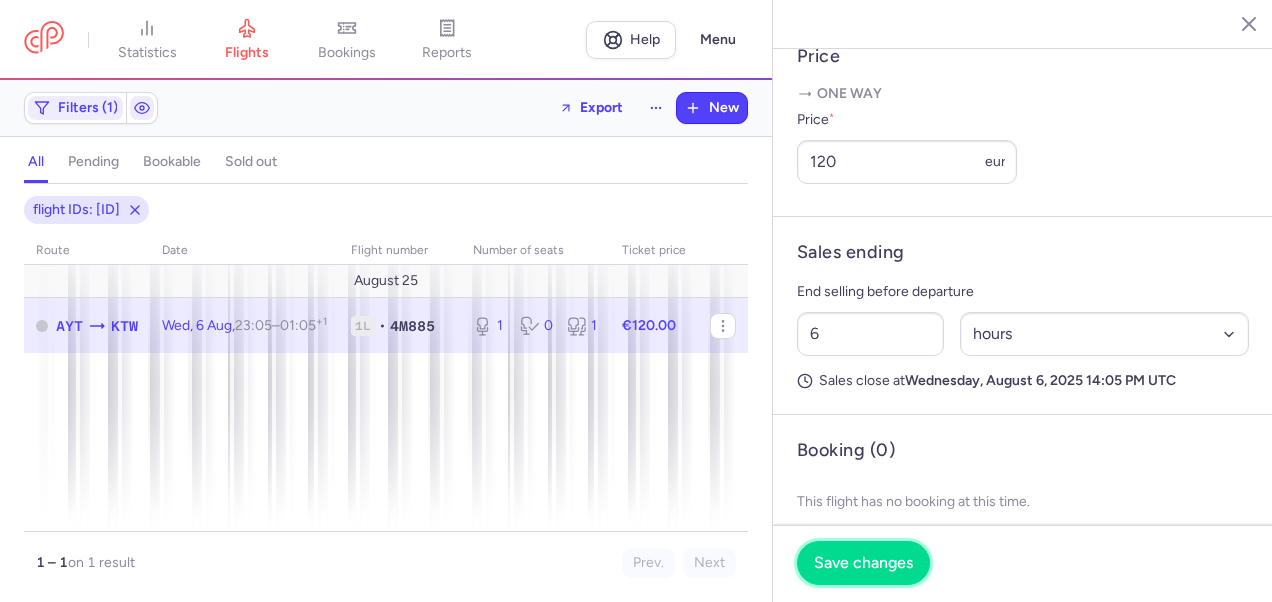 click on "Save changes" at bounding box center (863, 563) 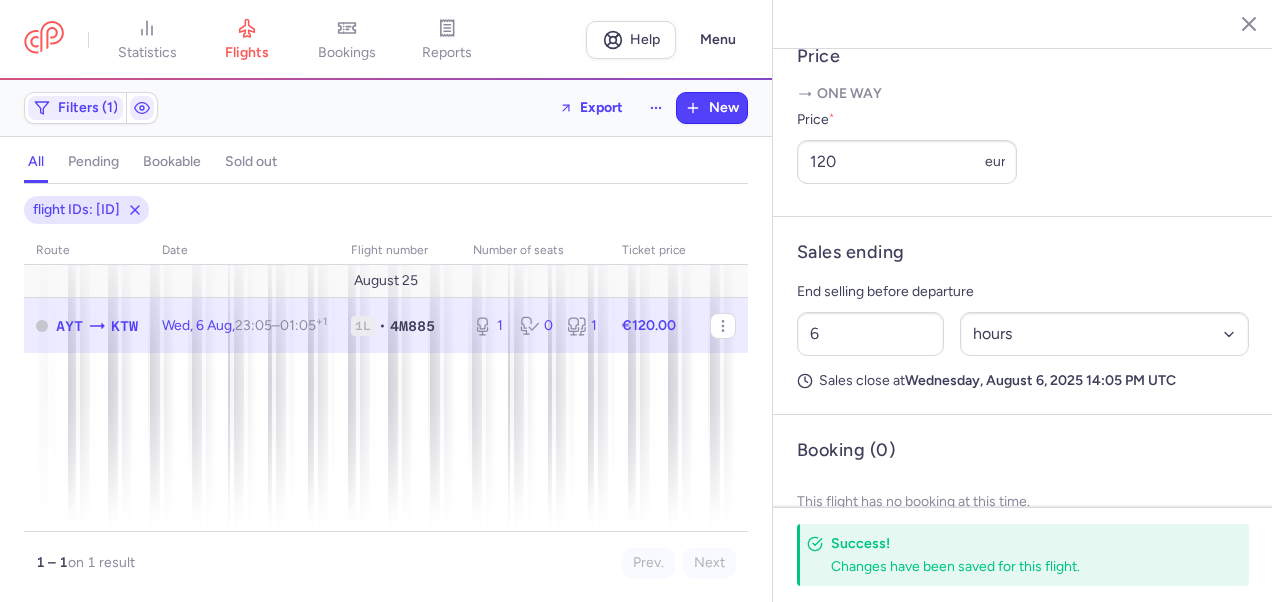 click 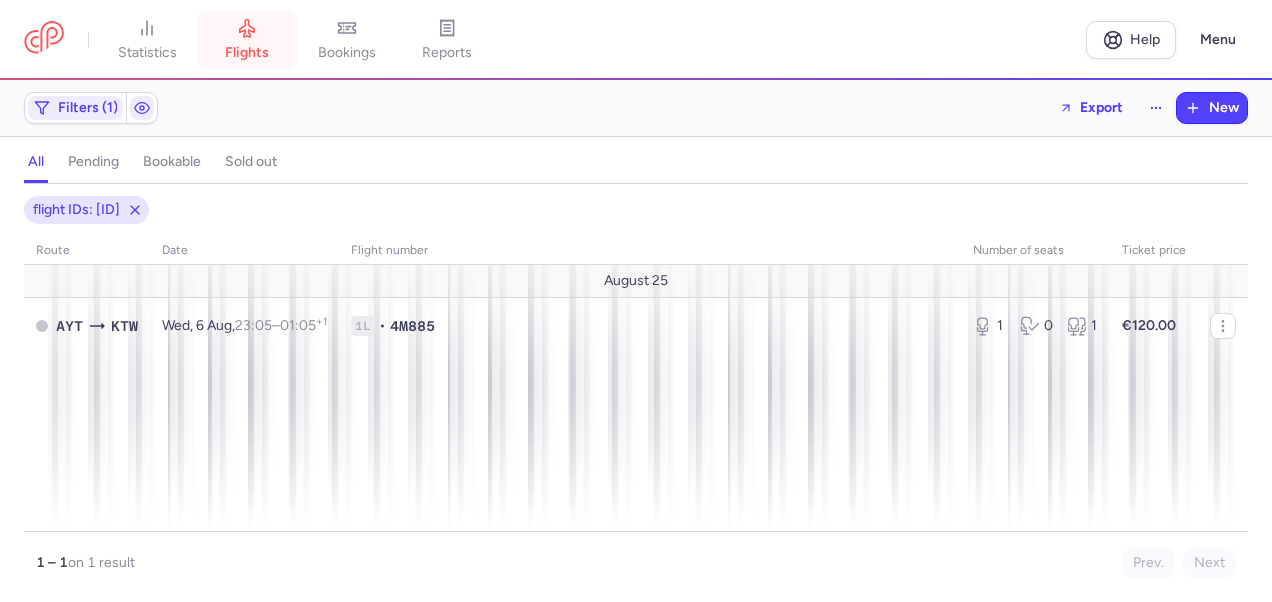 click 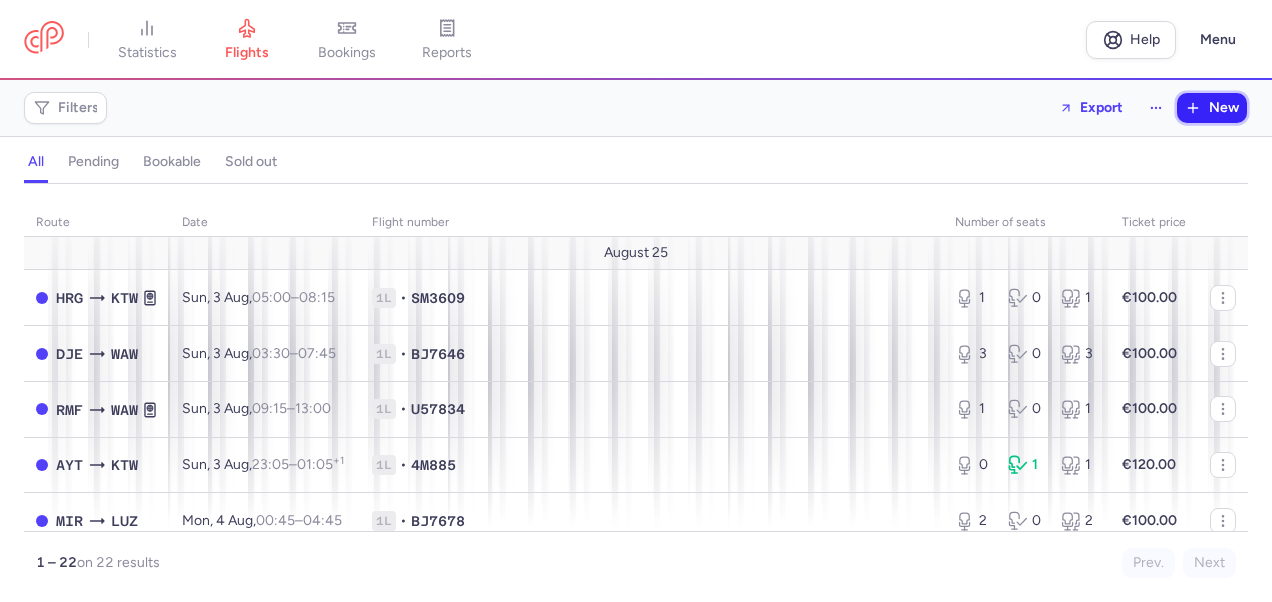 click on "New" at bounding box center (1212, 108) 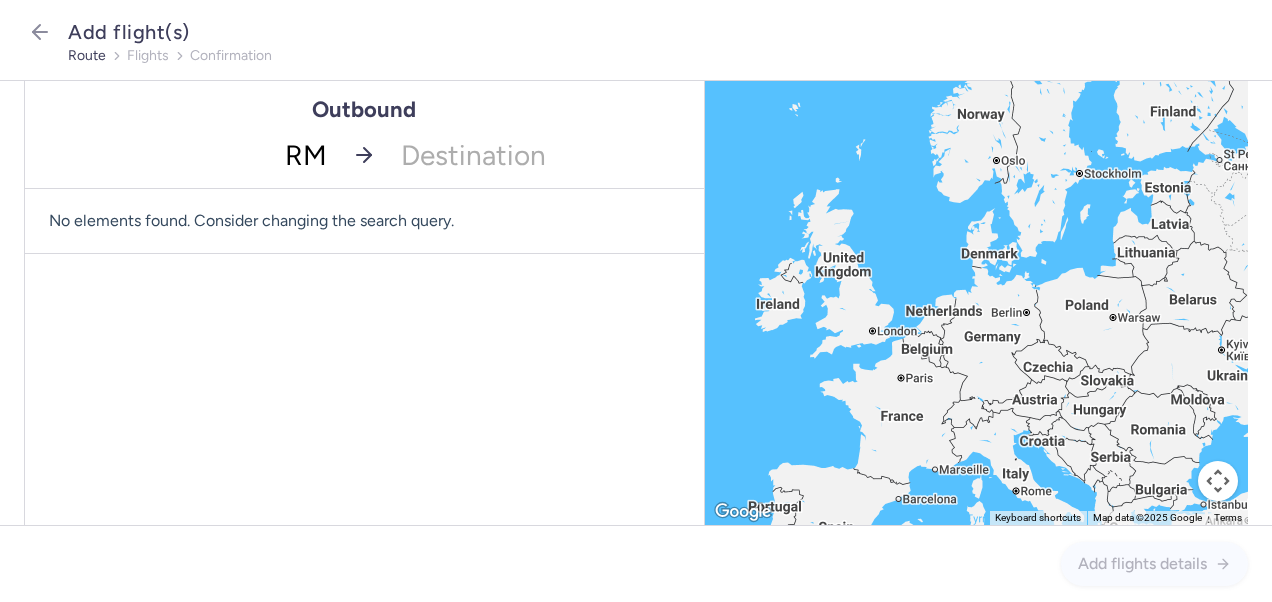type on "RMF" 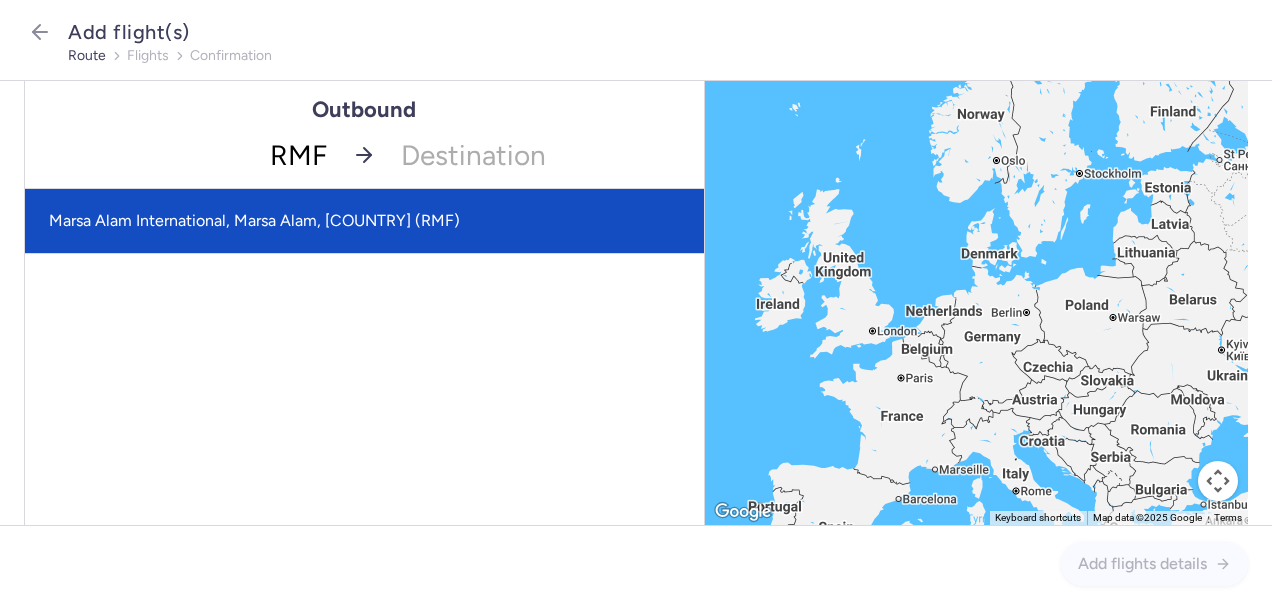 click on "Marsa Alam International, Marsa Alam, [COUNTRY] (RMF)" 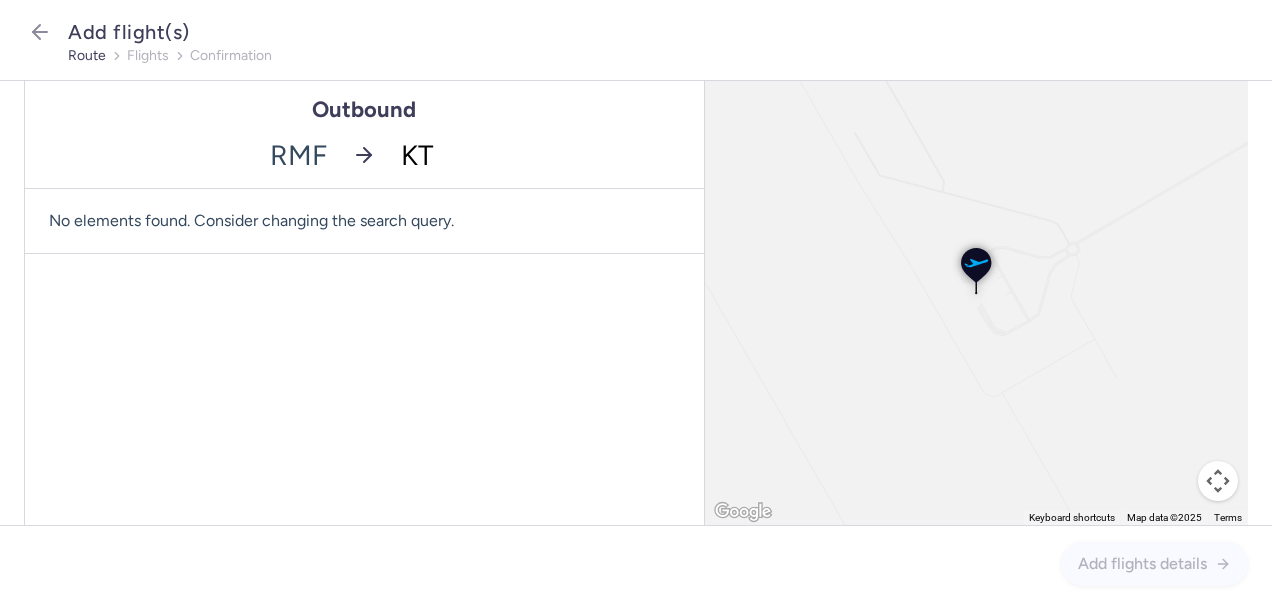 type on "KTW" 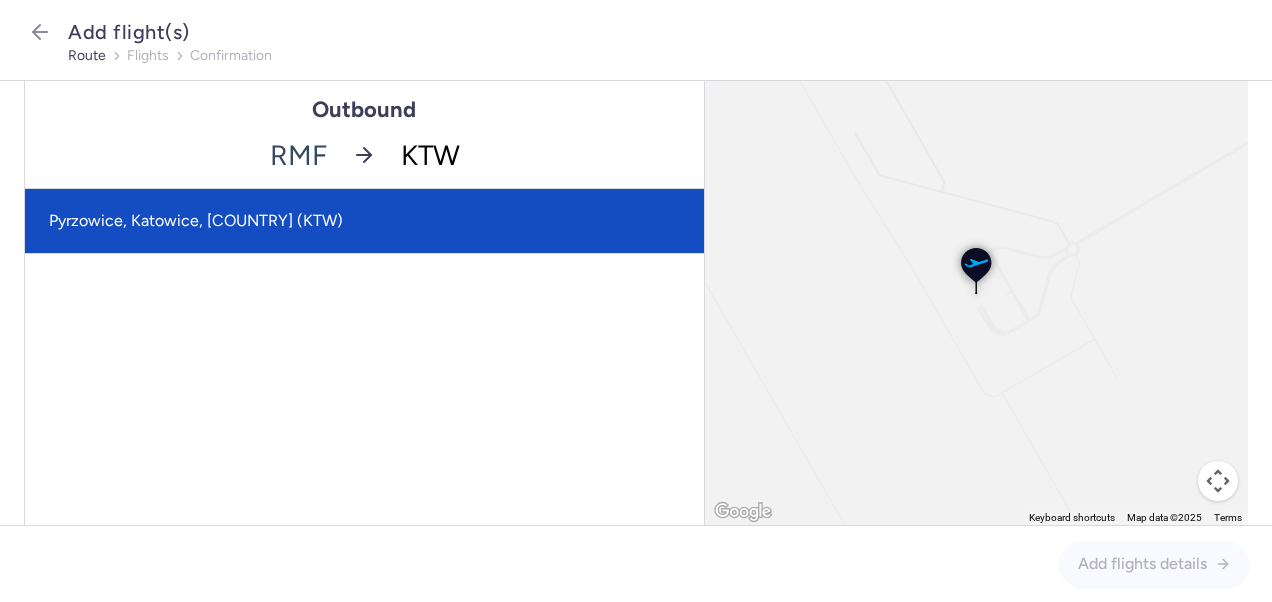 click on "Pyrzowice, Katowice, [COUNTRY] (KTW)" at bounding box center (364, 221) 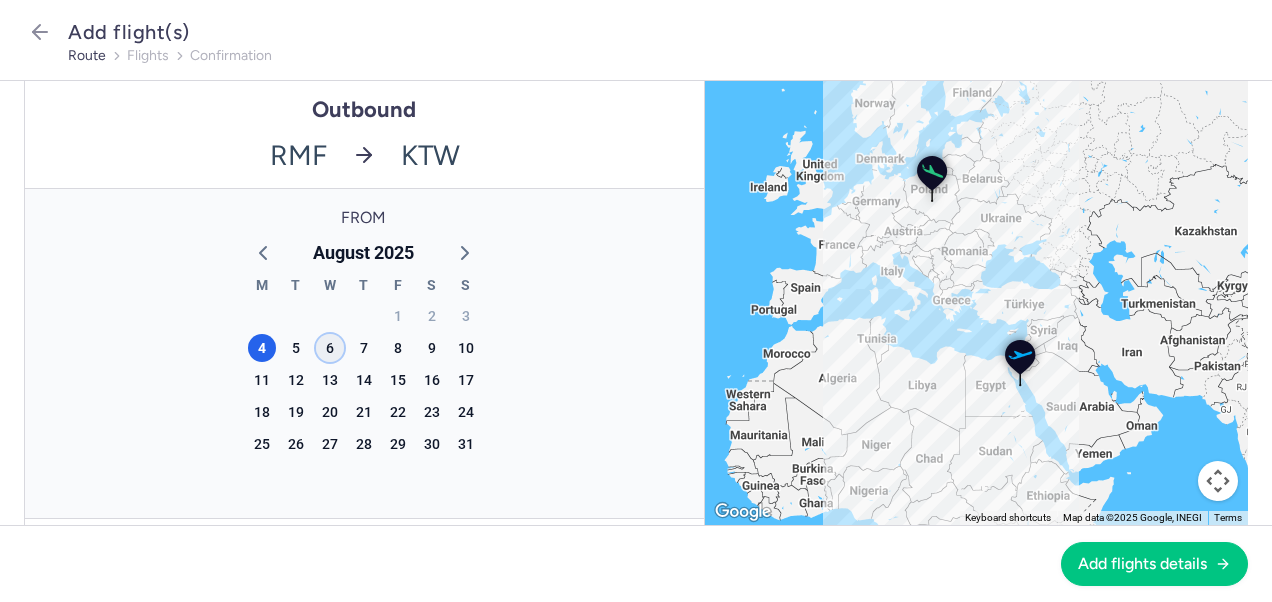 click on "6" 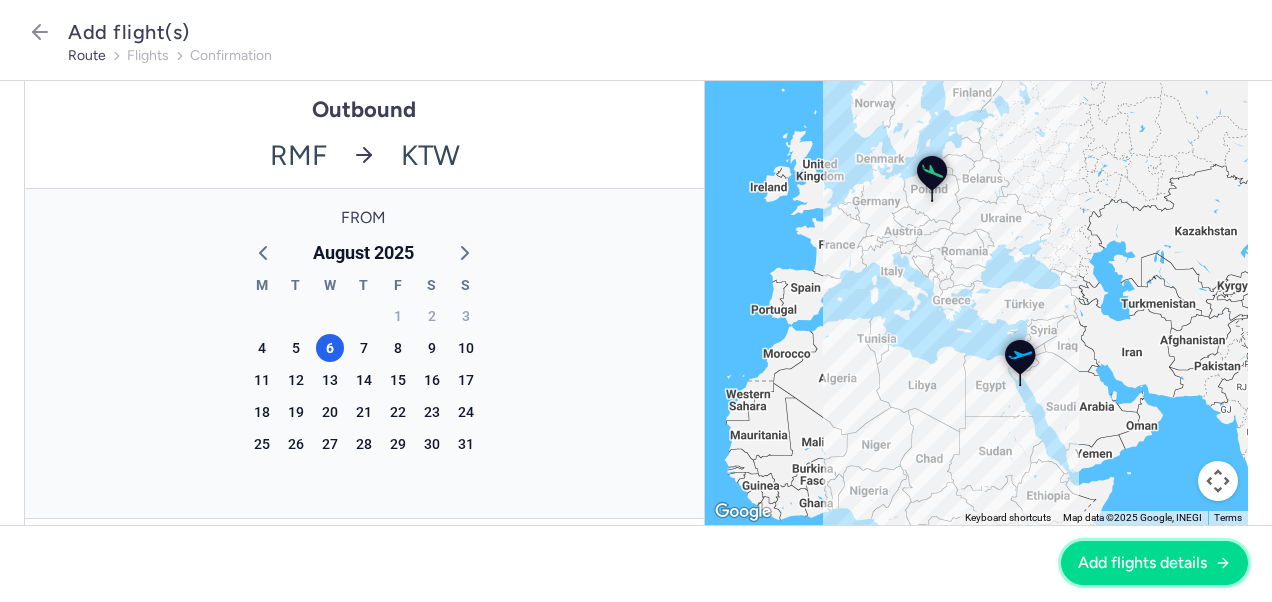 click on "Add flights details" at bounding box center [1142, 563] 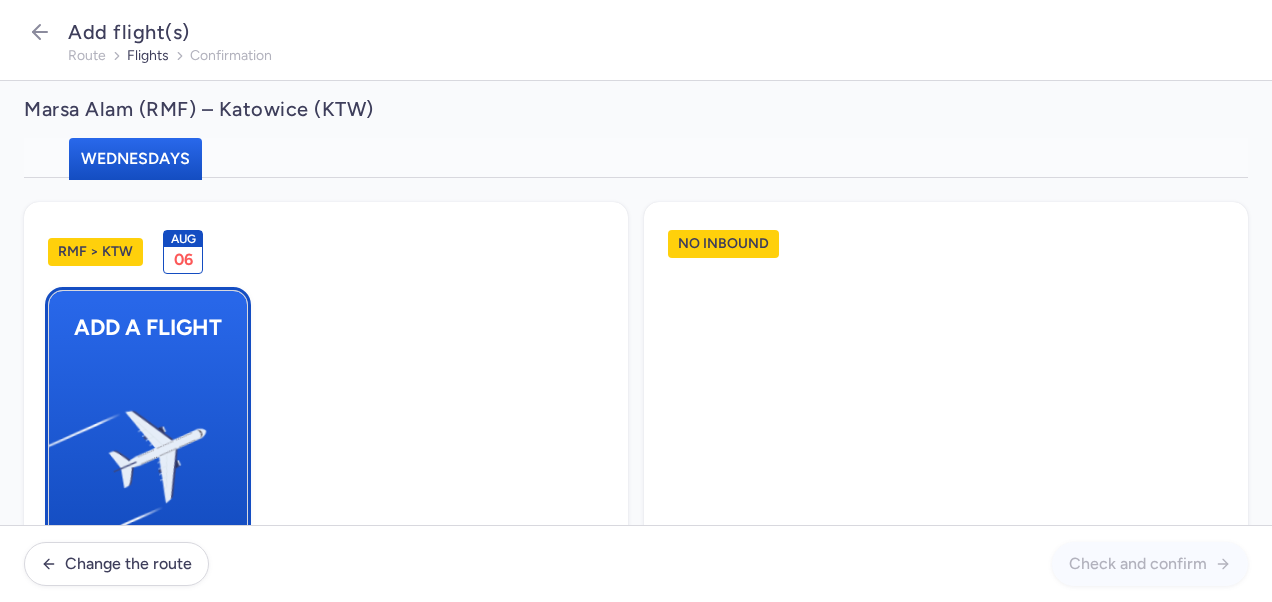 click at bounding box center [59, 448] 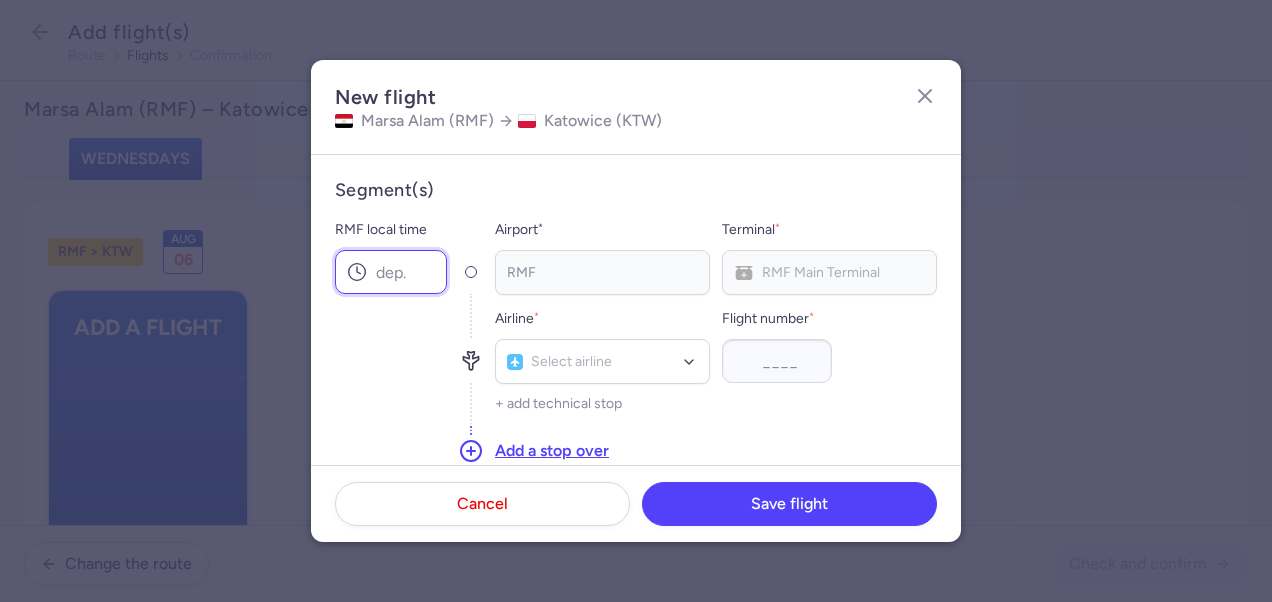 click on "RMF local time" at bounding box center [391, 272] 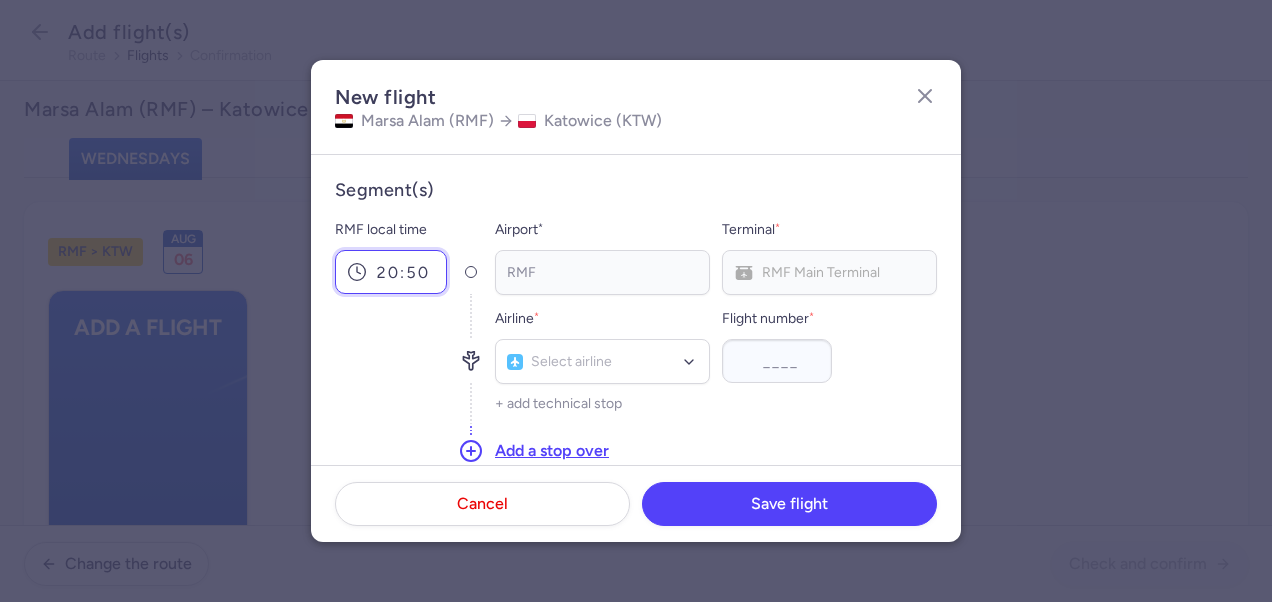 scroll, scrollTop: 100, scrollLeft: 0, axis: vertical 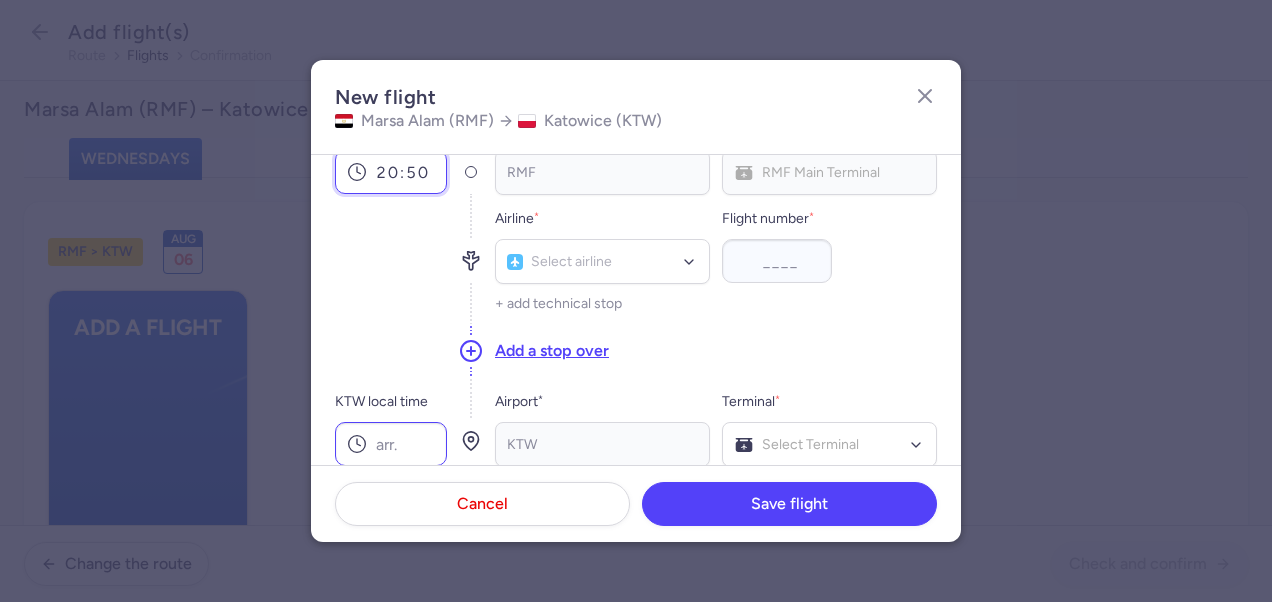 type on "20:50" 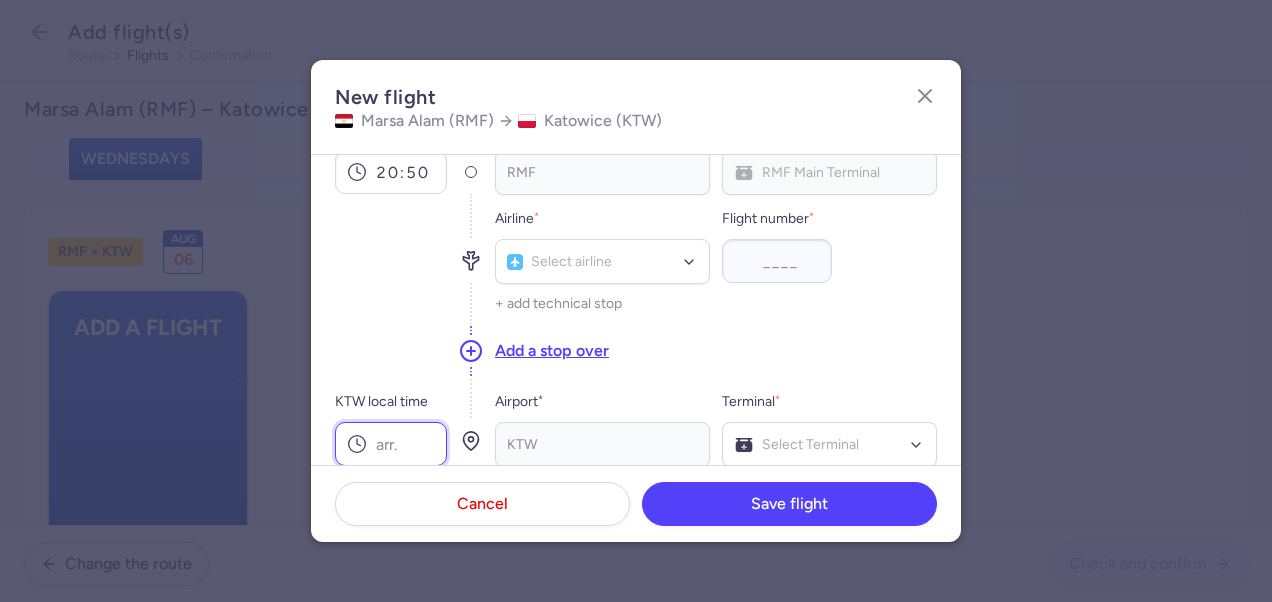 click on "KTW local time" at bounding box center (391, 444) 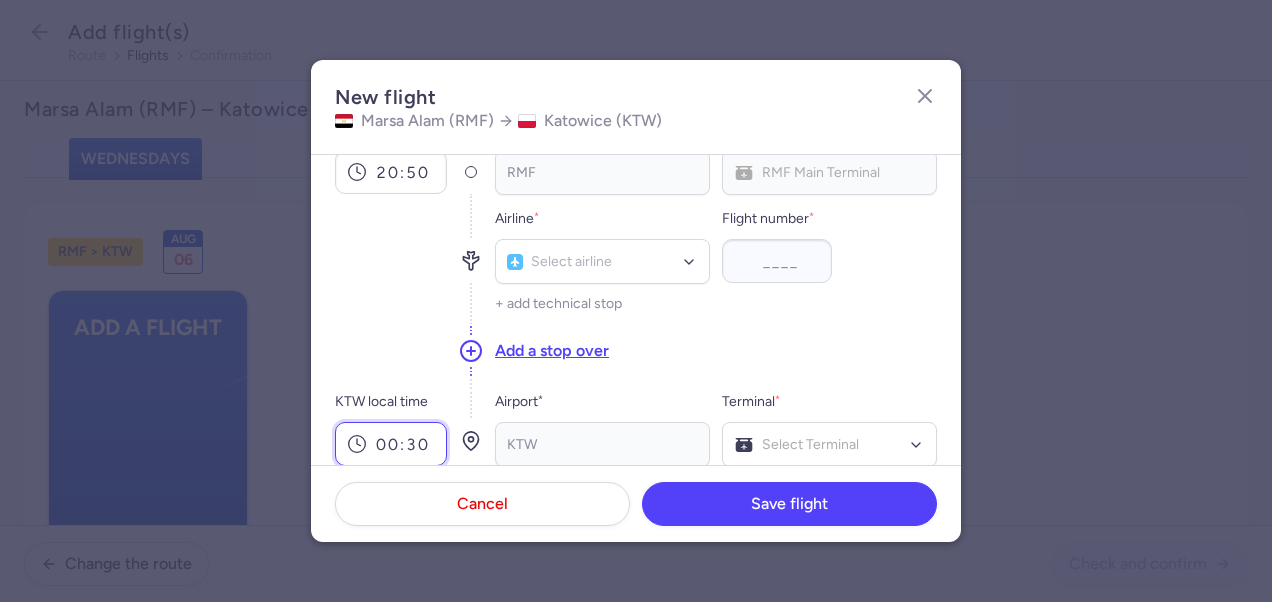 scroll, scrollTop: 200, scrollLeft: 0, axis: vertical 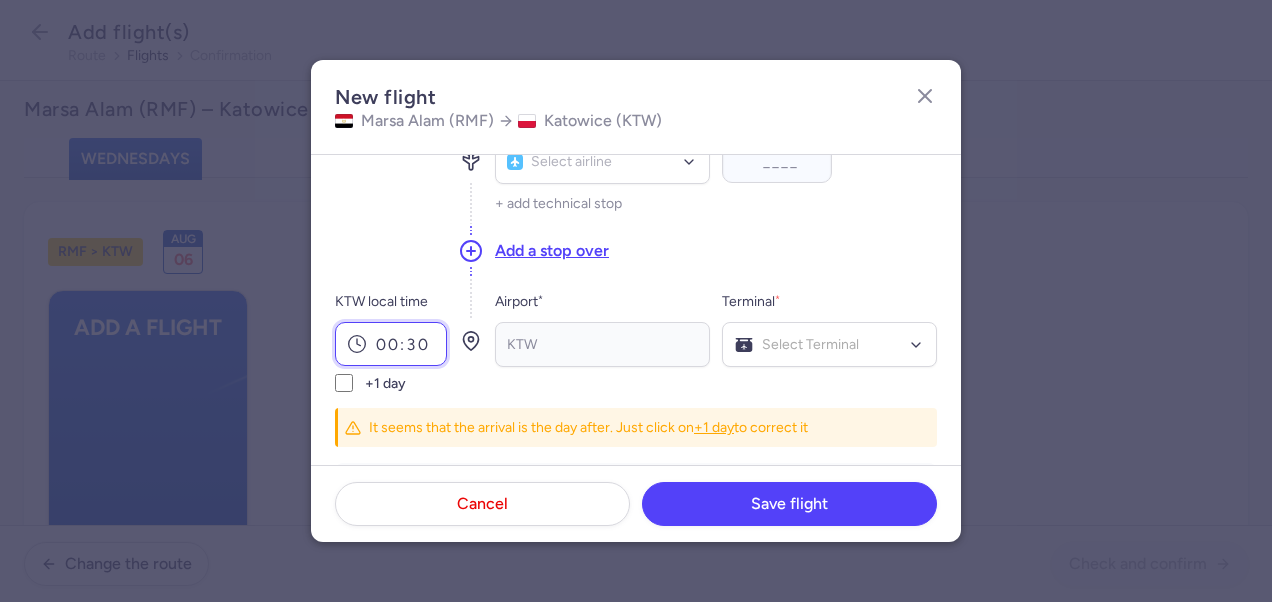 type on "00:30" 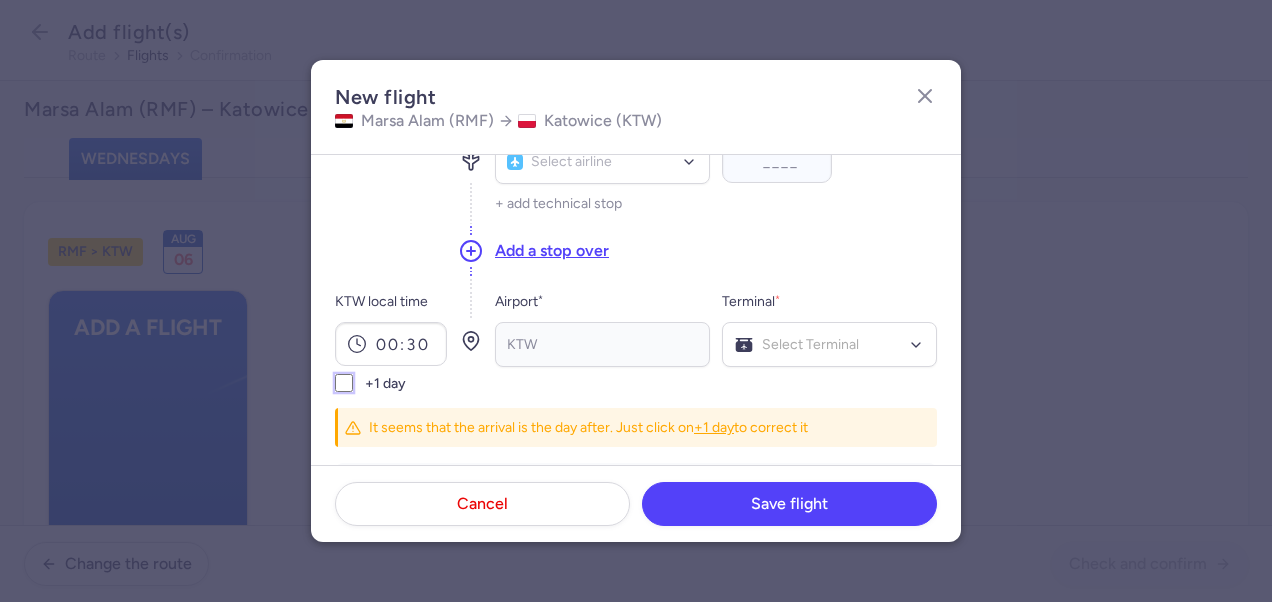 click on "+1 day" at bounding box center [344, 383] 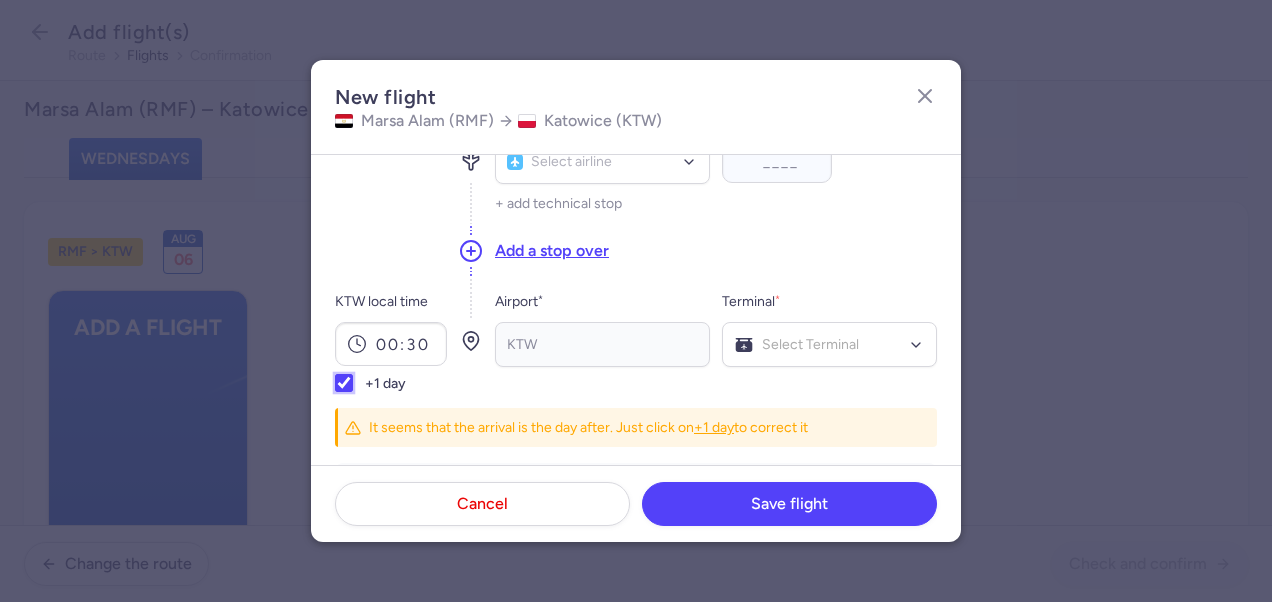 checkbox on "true" 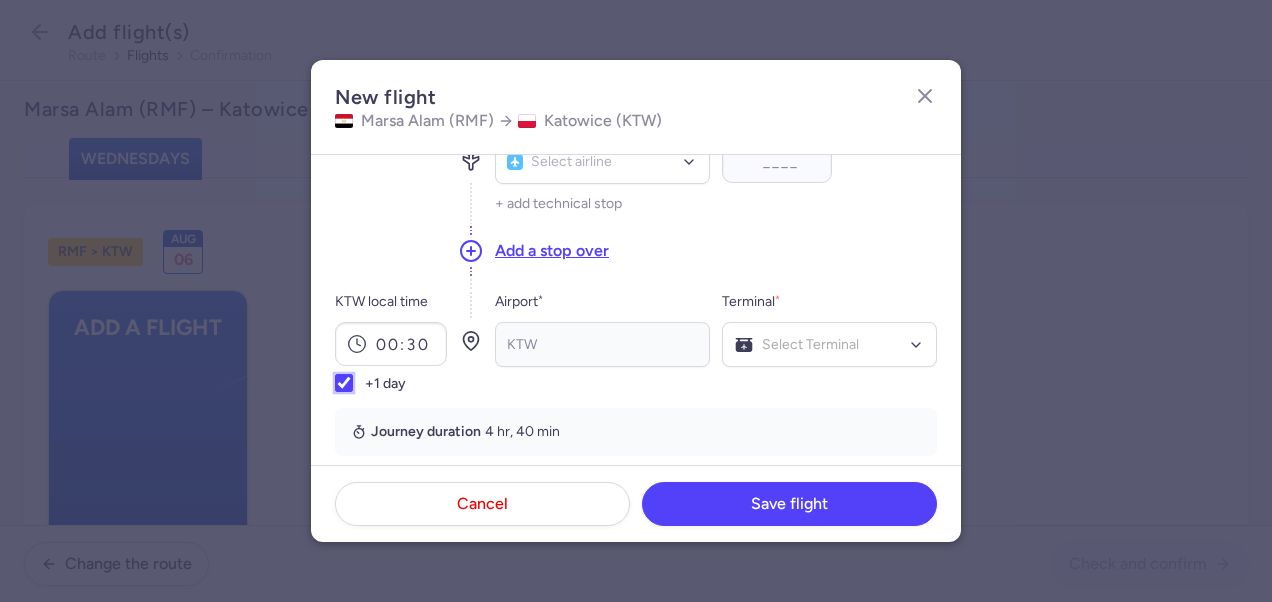 scroll, scrollTop: 100, scrollLeft: 0, axis: vertical 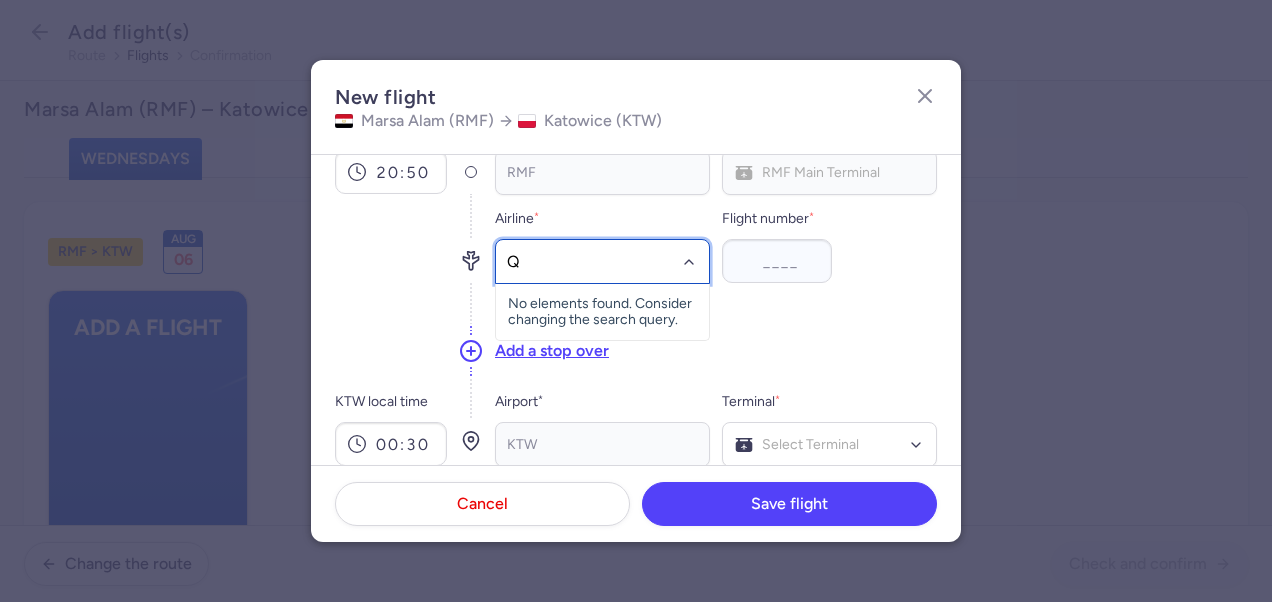type on "QU" 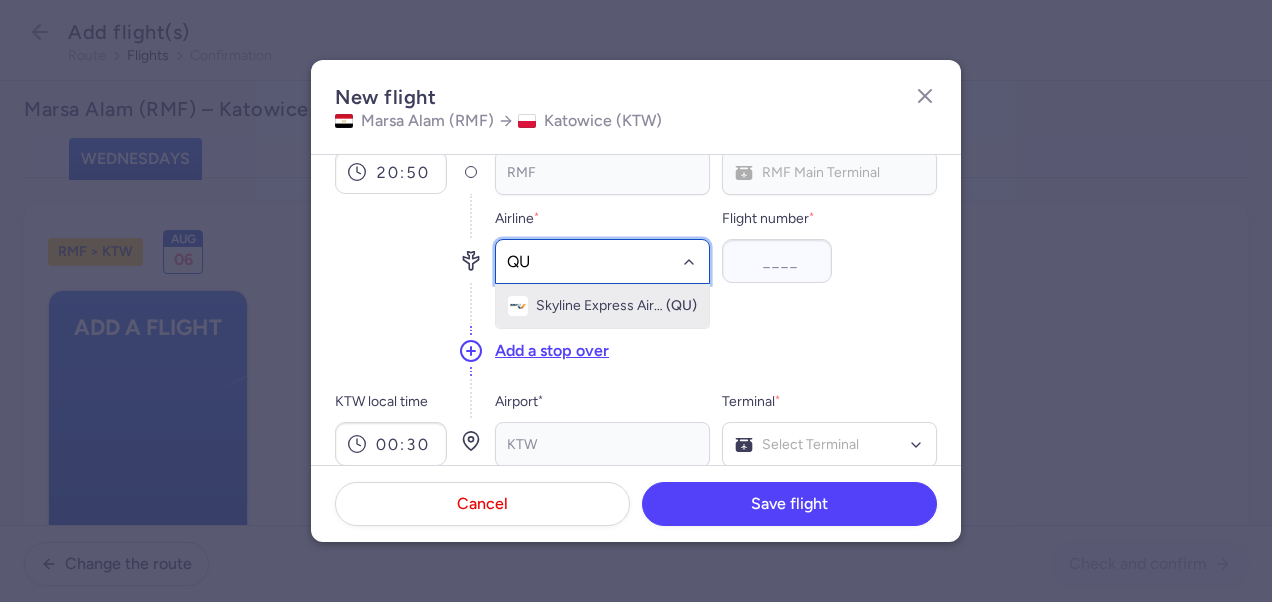 click on "Skyline Express Airlines" at bounding box center [600, 306] 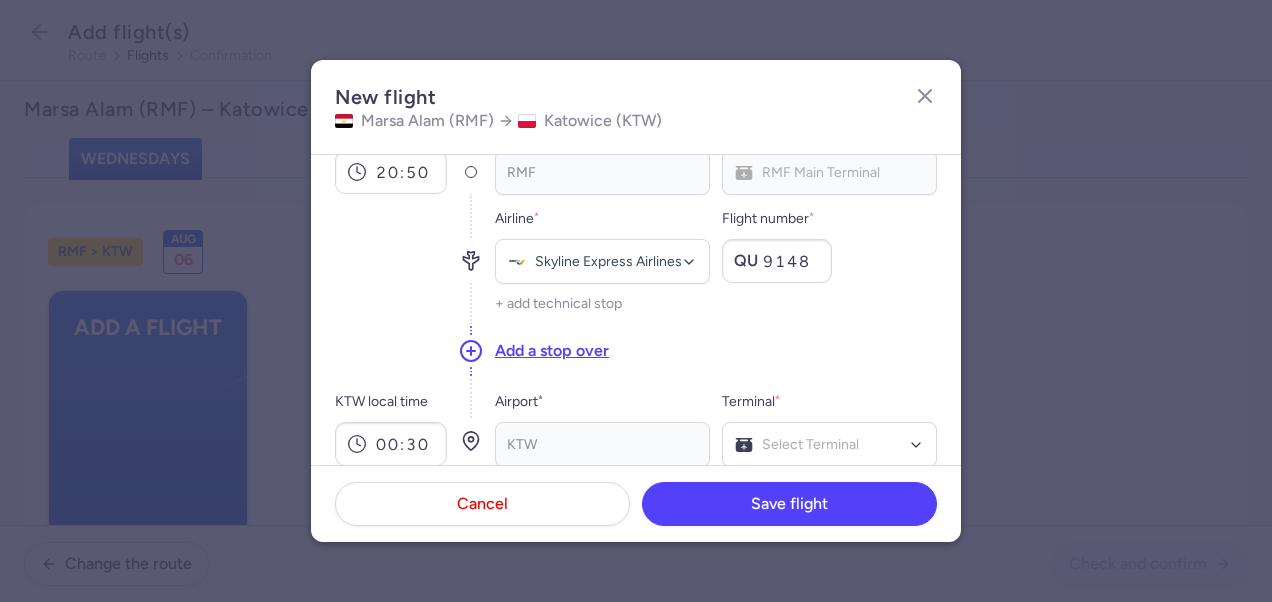 type on "9148" 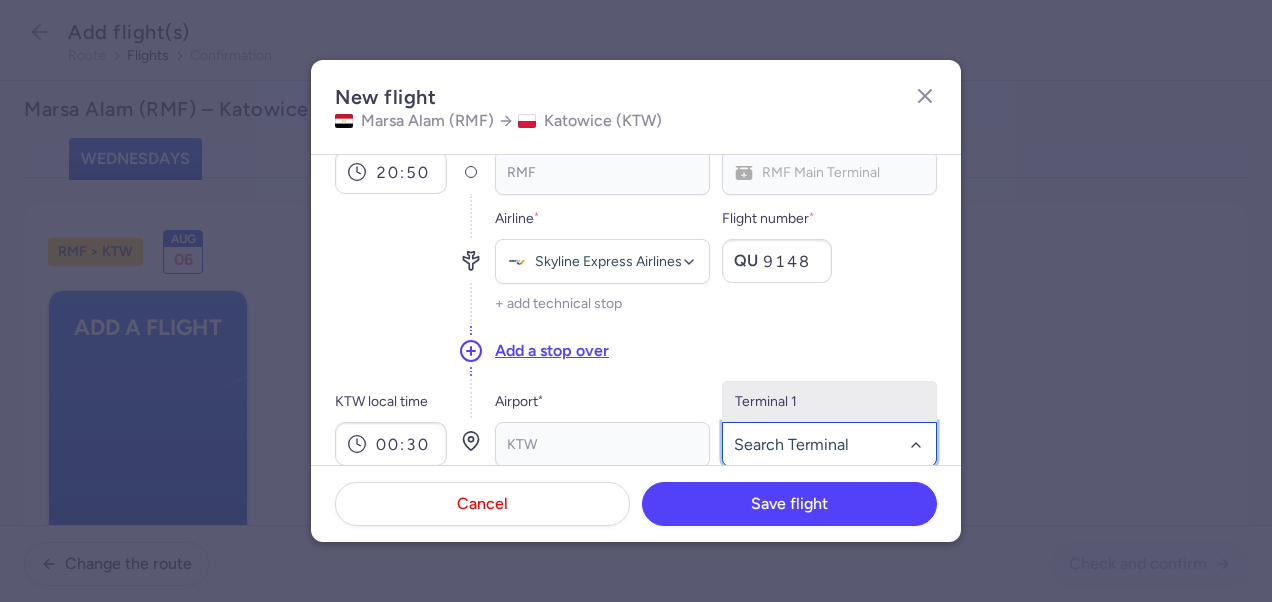 click 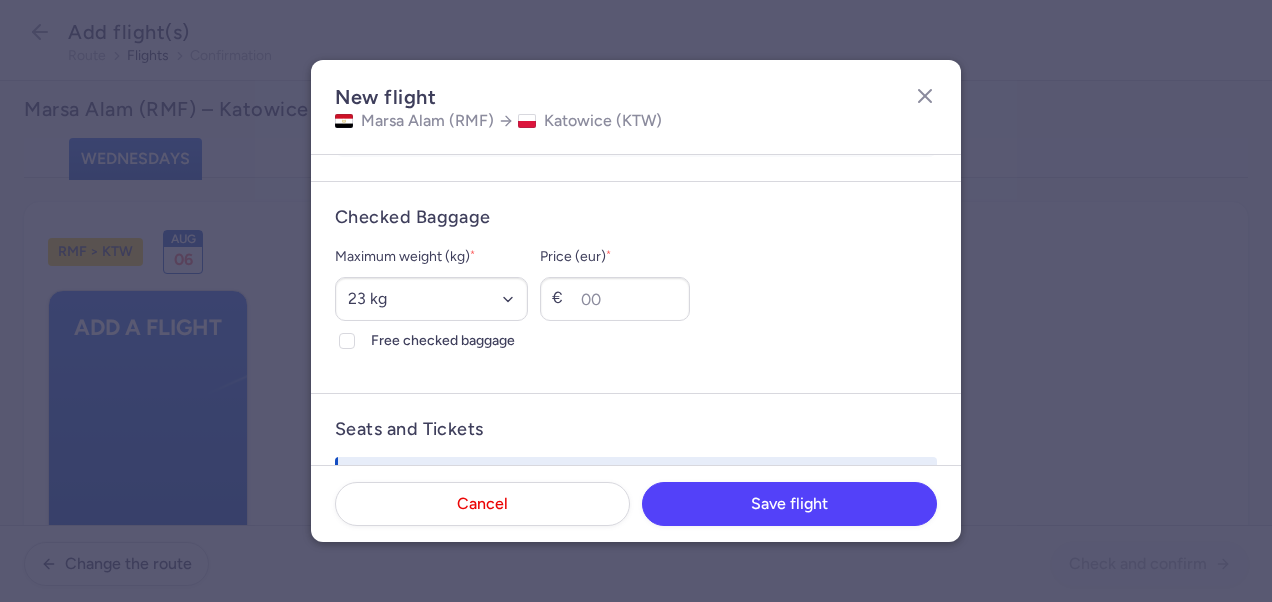 scroll, scrollTop: 500, scrollLeft: 0, axis: vertical 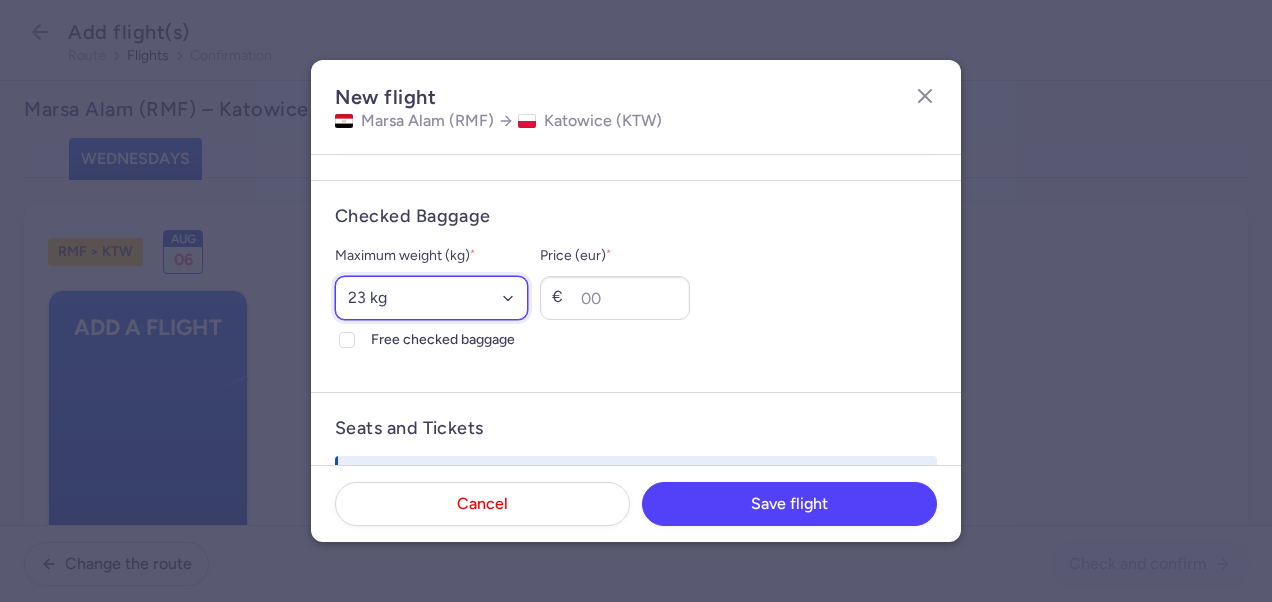 click on "Select an option 15 kg 16 kg 17 kg 18 kg 19 kg 20 kg 21 kg 22 kg 23 kg 24 kg 25 kg 26 kg 27 kg 28 kg 29 kg 30 kg 31 kg 32 kg 33 kg 34 kg 35 kg" at bounding box center (431, 298) 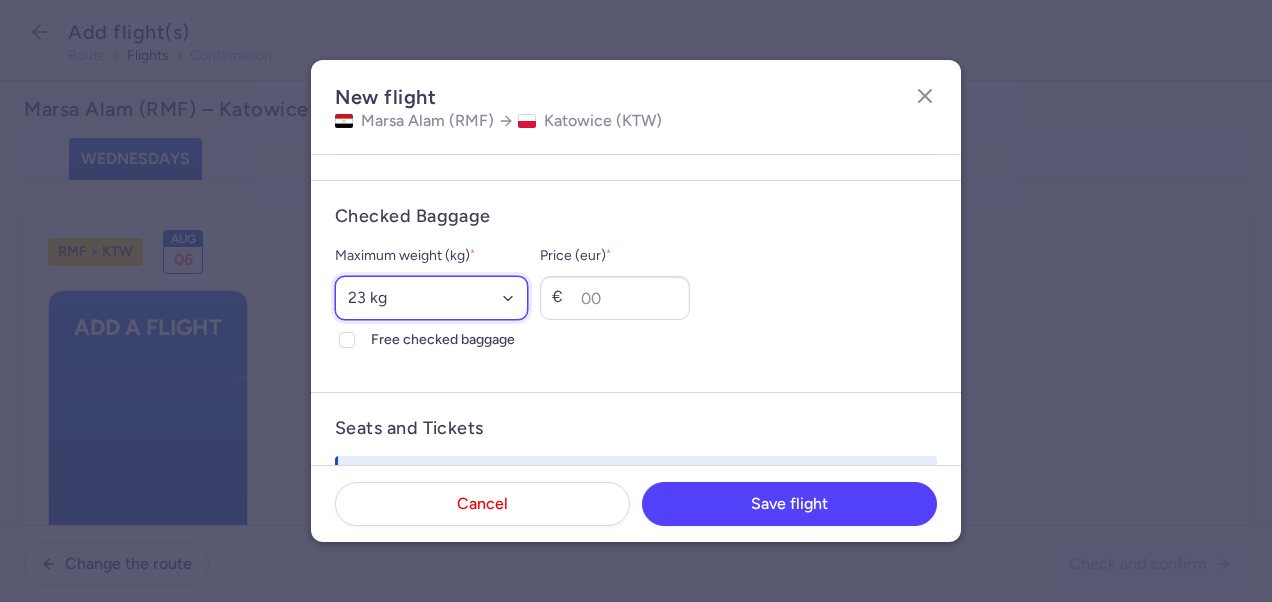 select on "20" 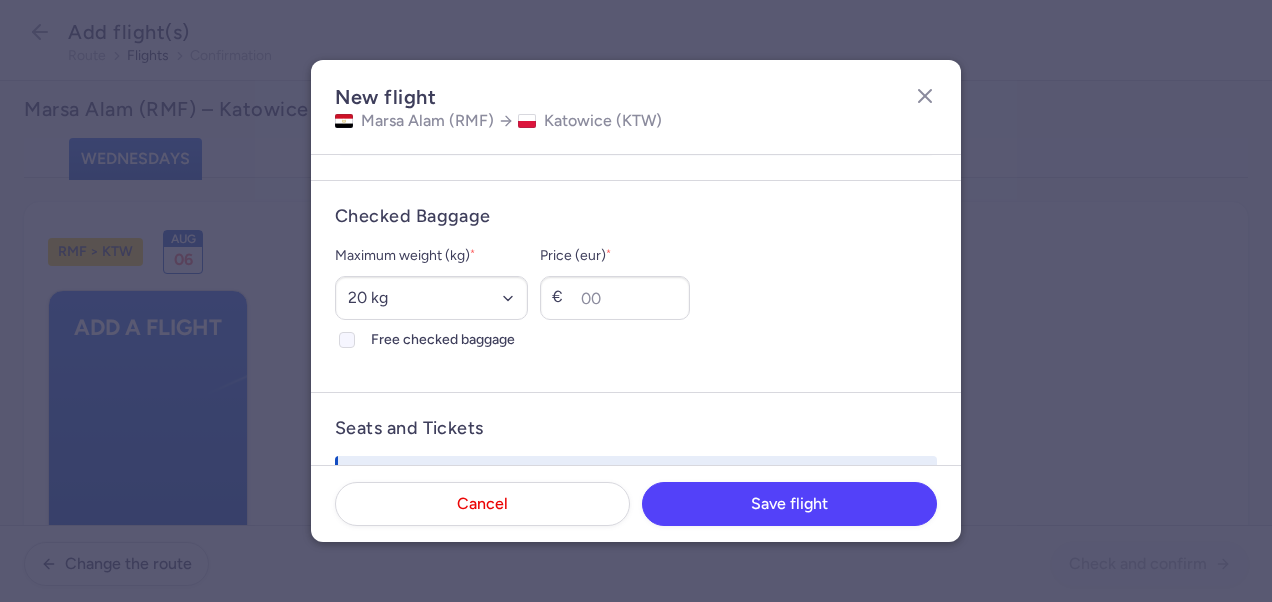 click on "Free checked baggage" 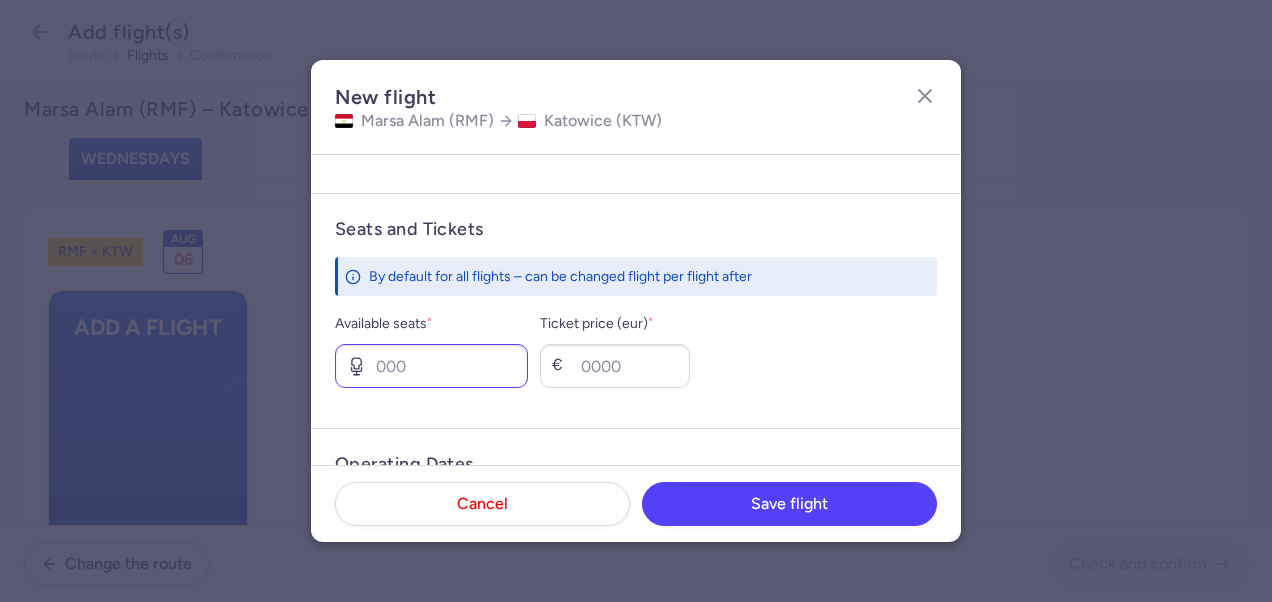 scroll, scrollTop: 700, scrollLeft: 0, axis: vertical 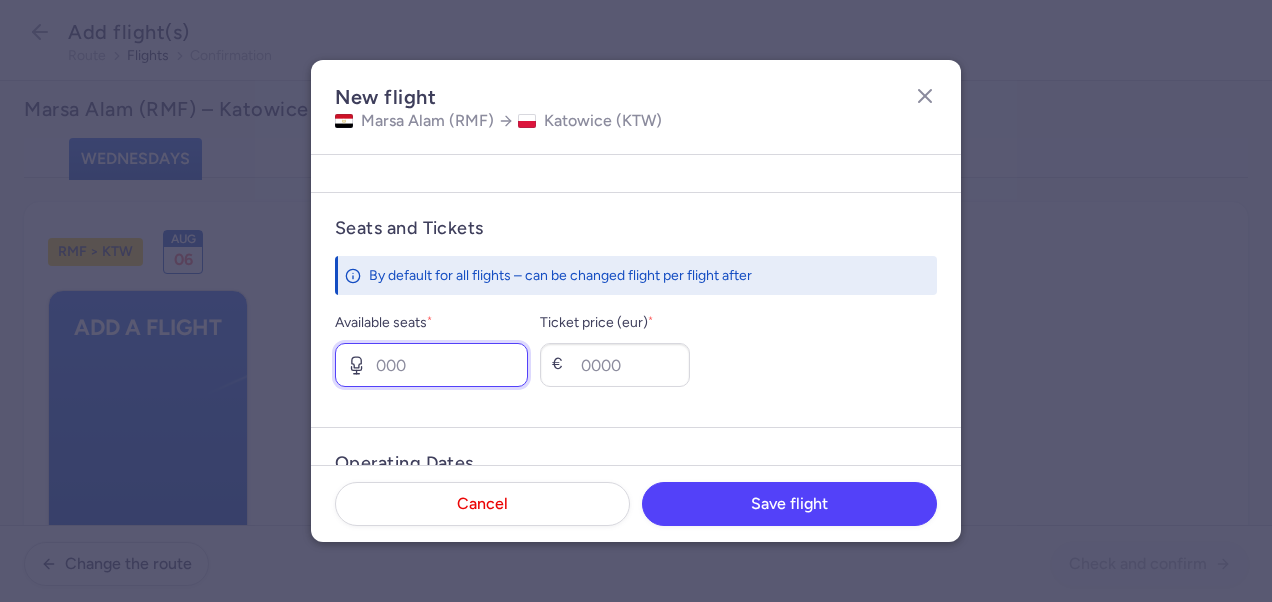 click on "Available seats  *" at bounding box center [431, 365] 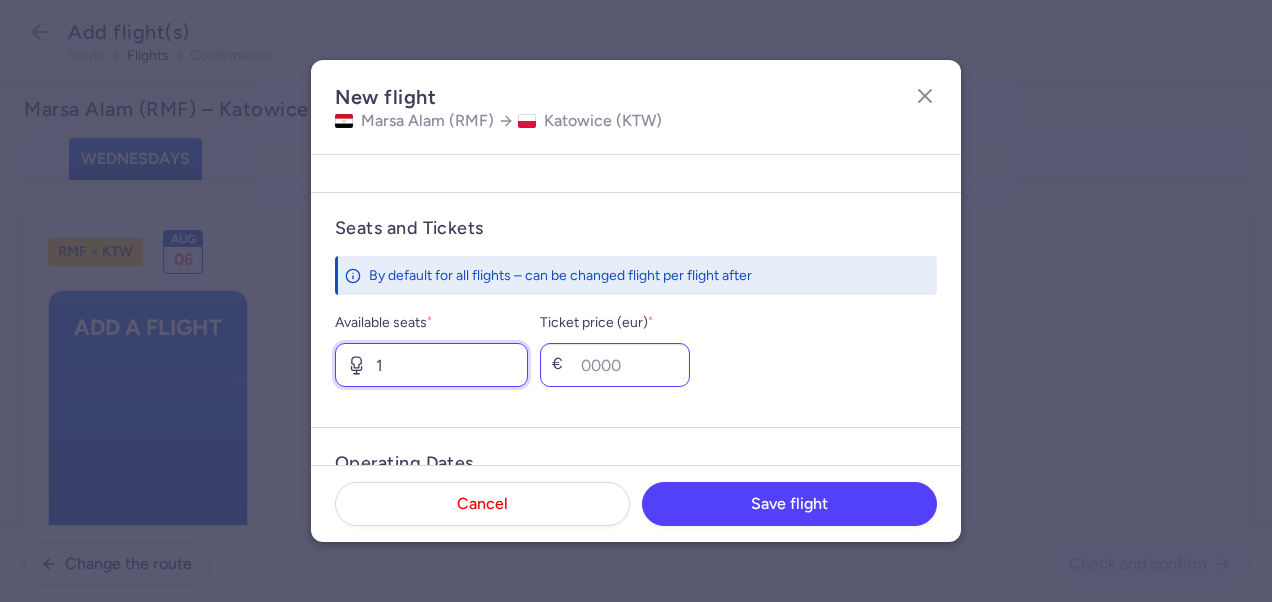 type on "1" 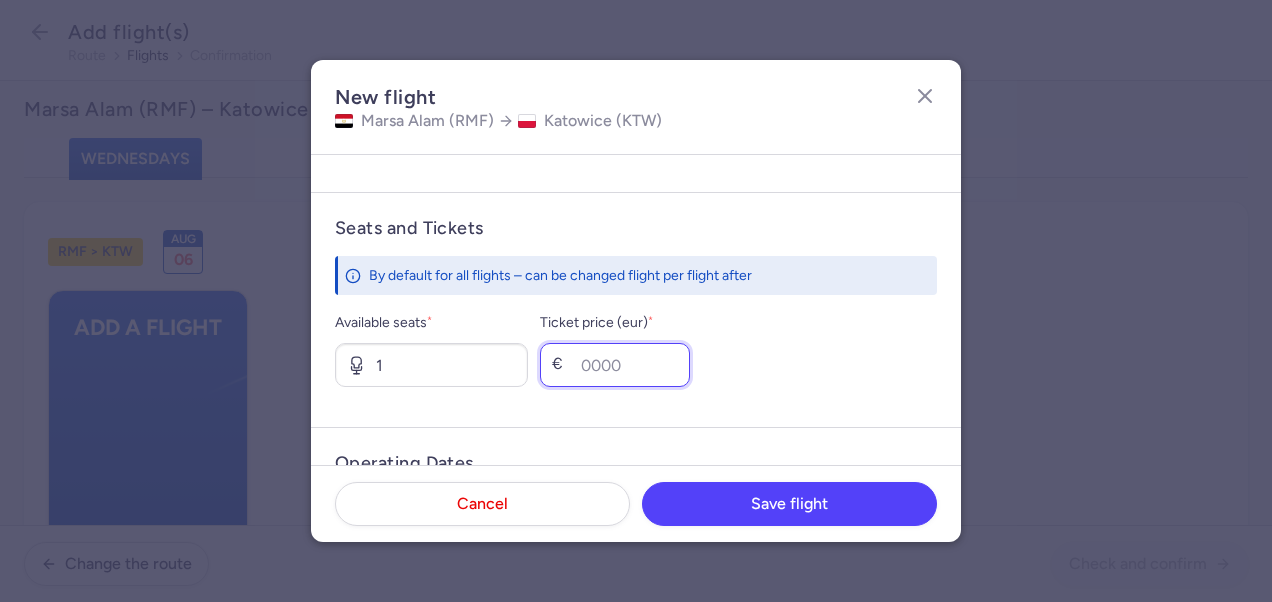 click on "Ticket price (eur)  *" at bounding box center (615, 365) 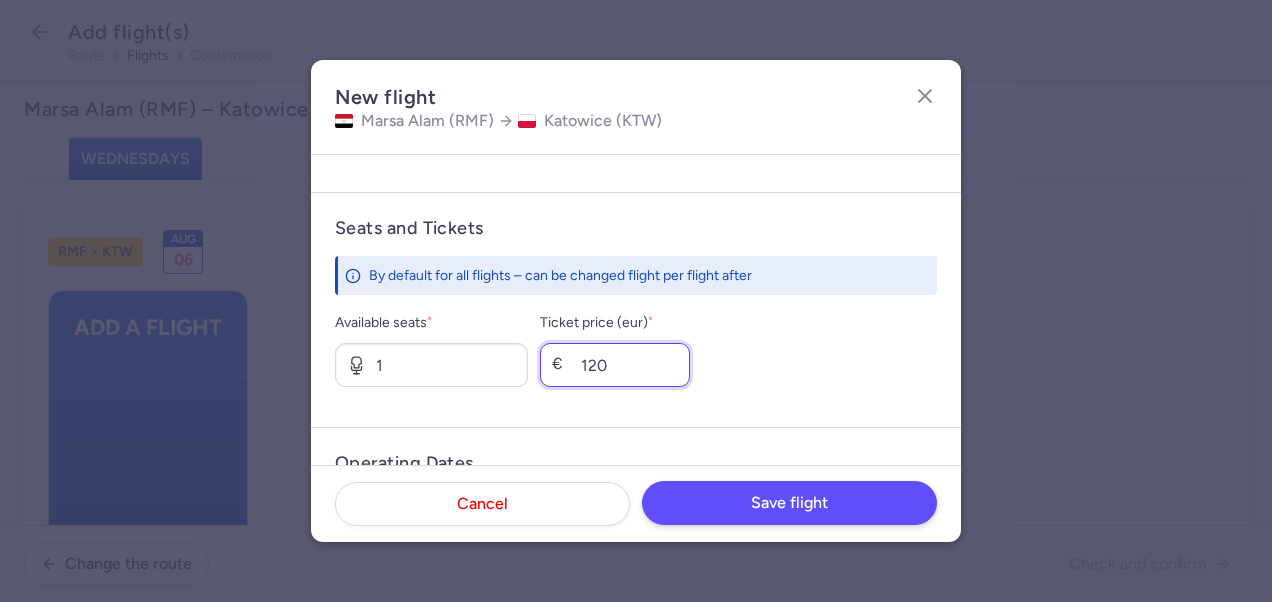 type on "120" 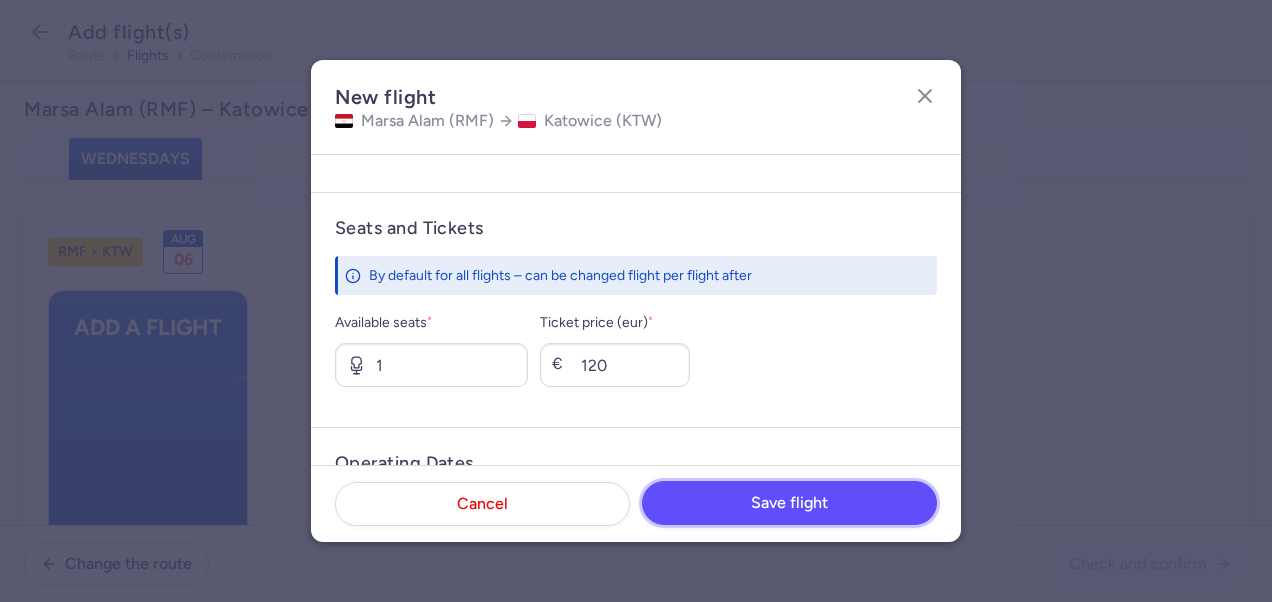click on "Save flight" at bounding box center [789, 503] 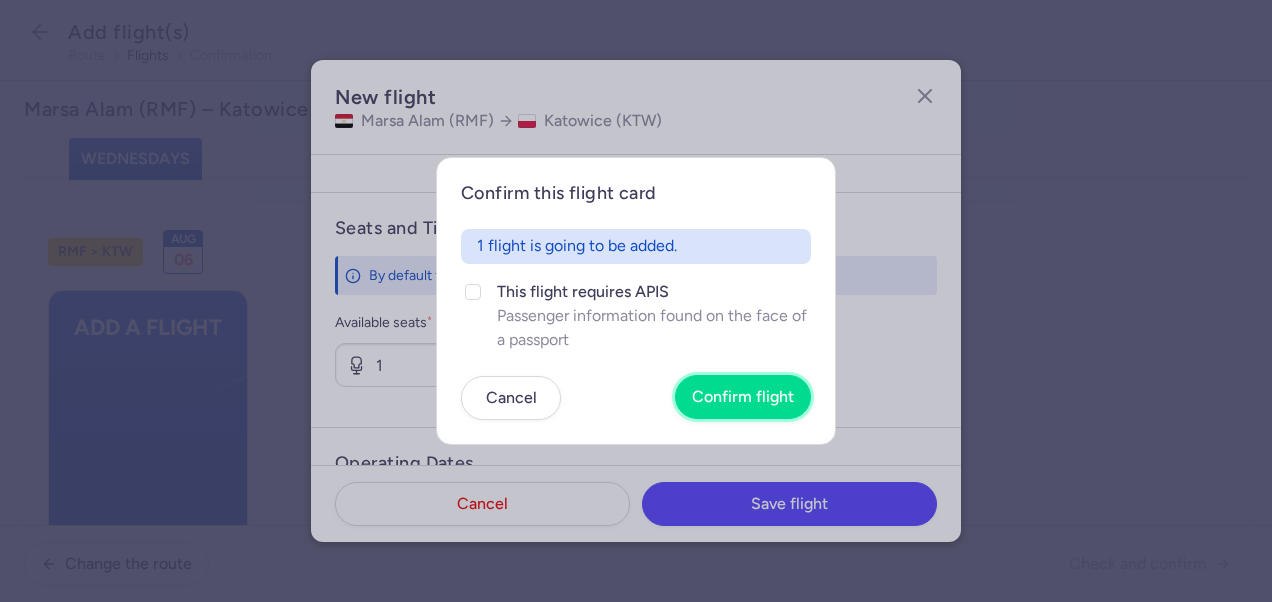 click on "Confirm flight" at bounding box center (743, 397) 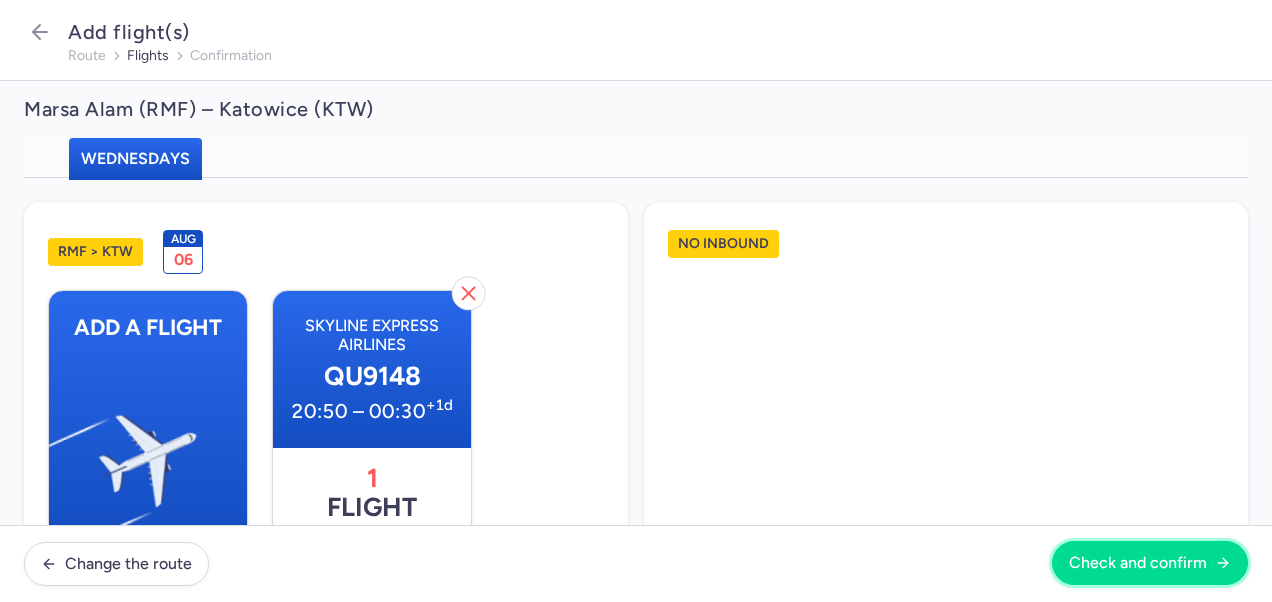 click on "Check and confirm" at bounding box center [1138, 563] 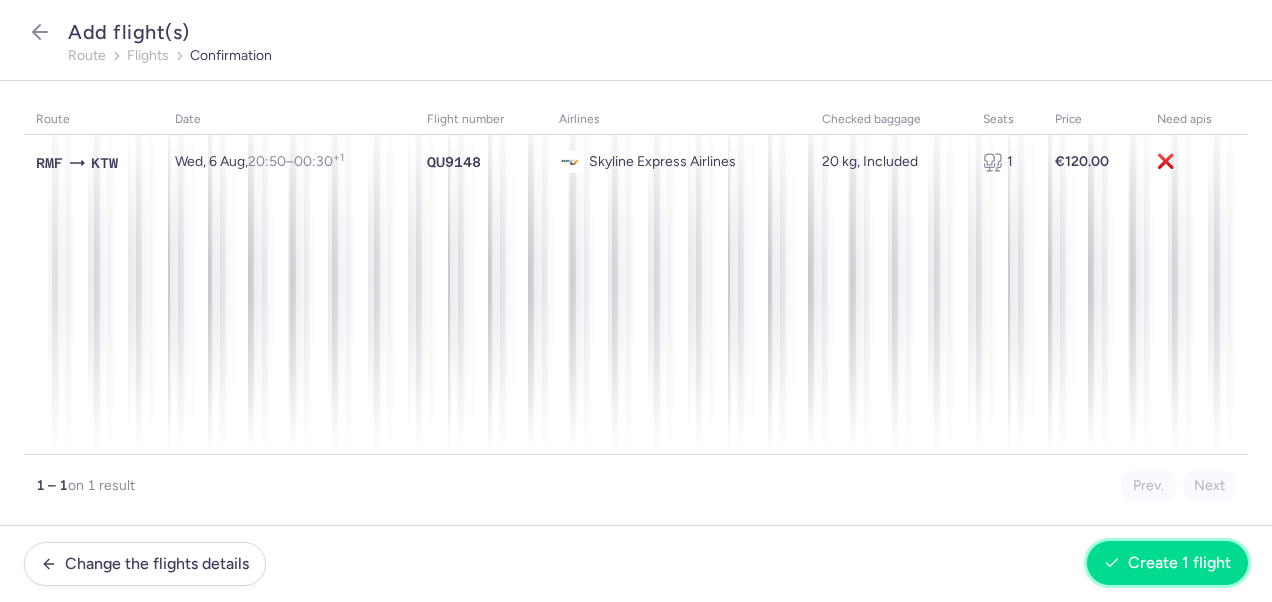click on "Create 1 flight" at bounding box center (1179, 563) 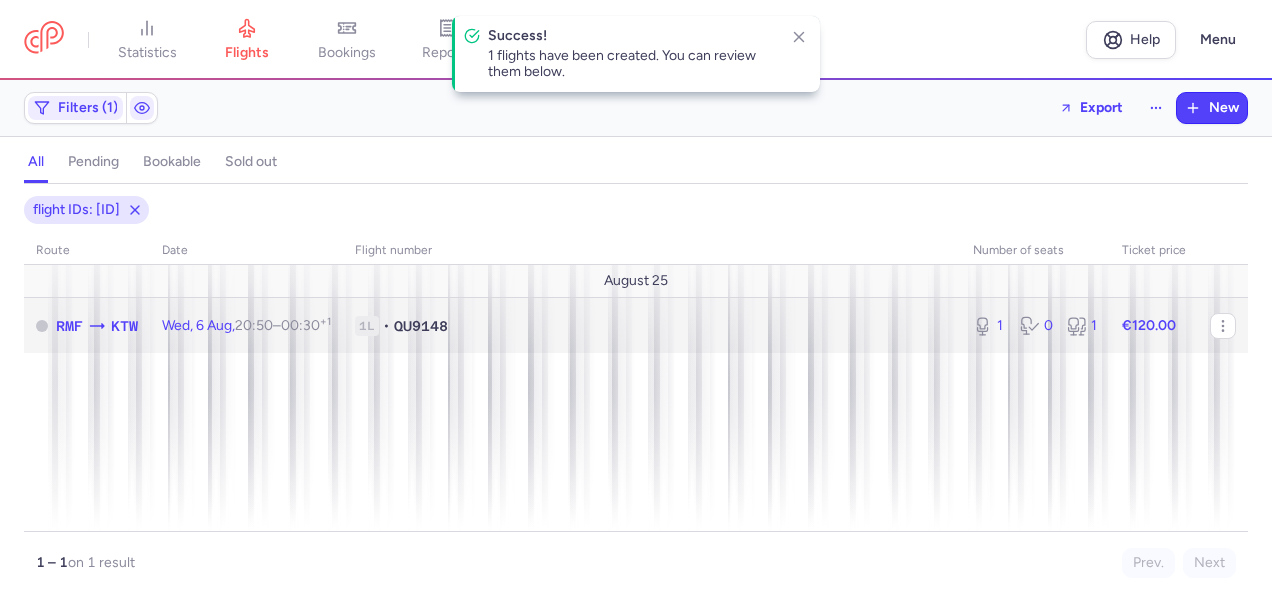 click on "€120.00" 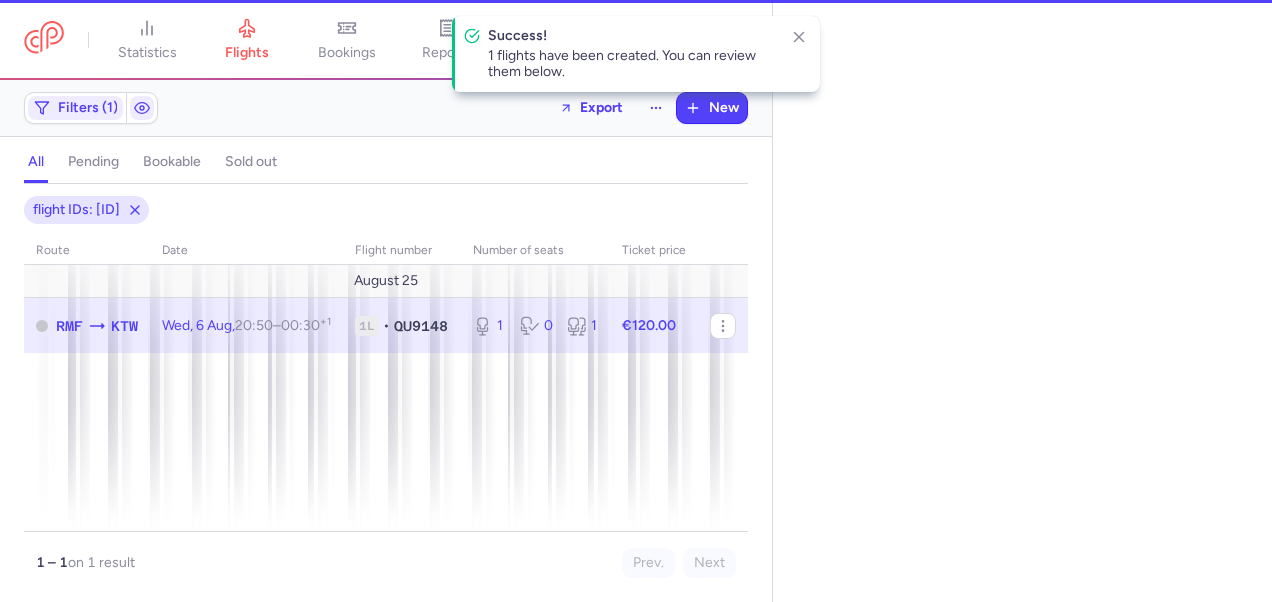 select on "days" 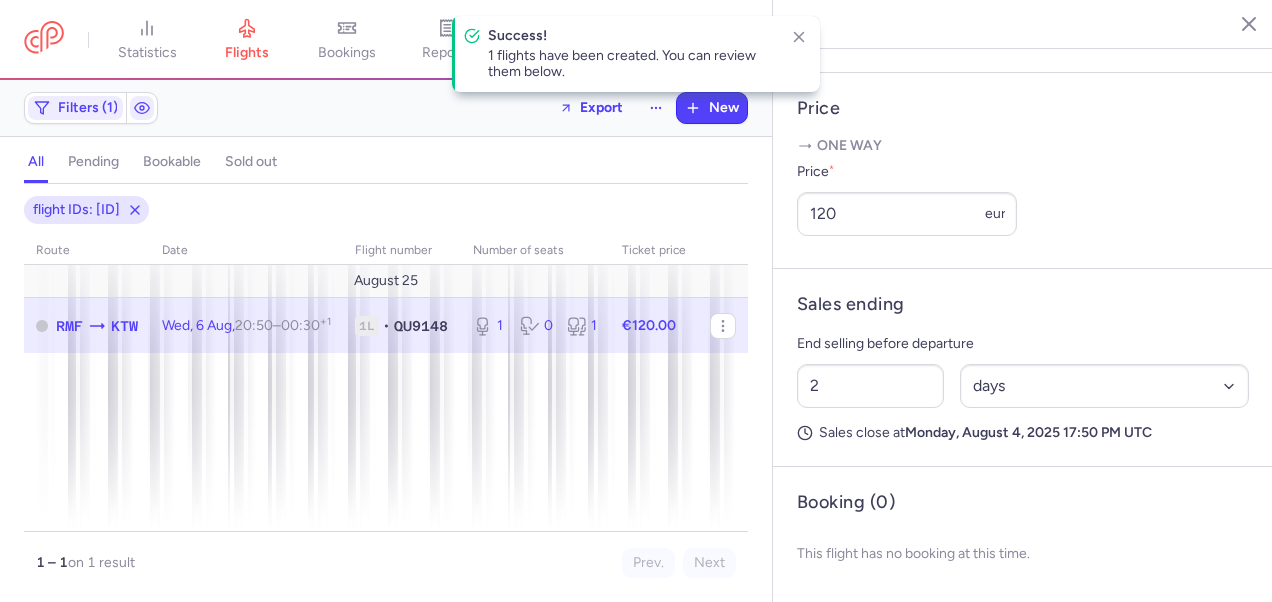 scroll, scrollTop: 775, scrollLeft: 0, axis: vertical 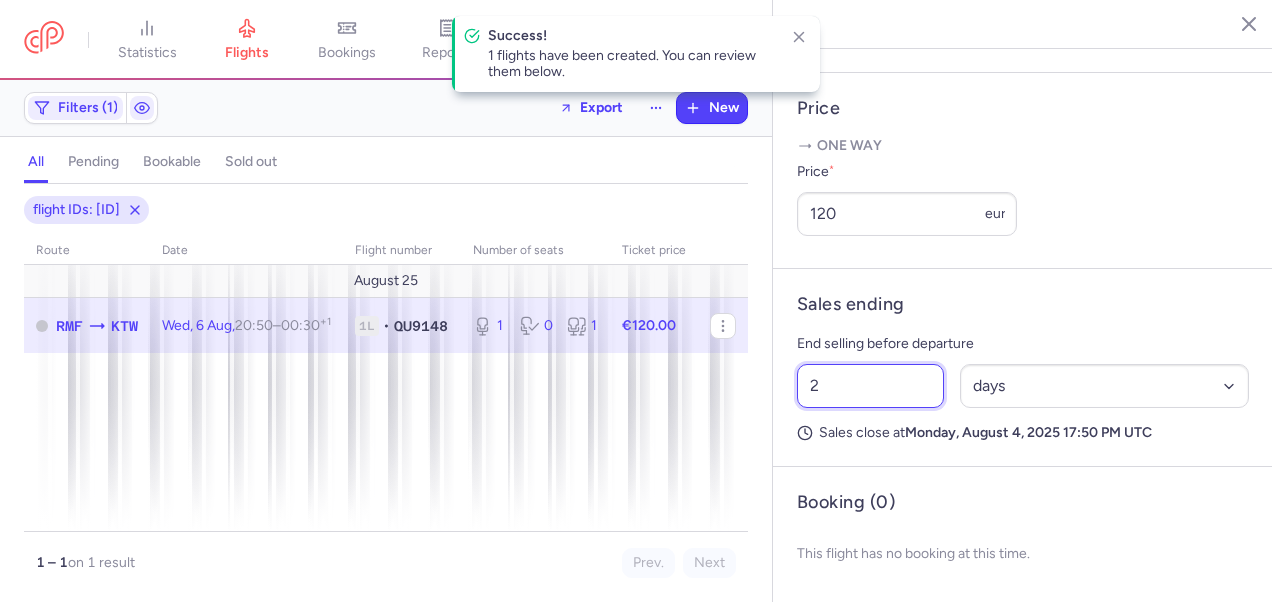 drag, startPoint x: 836, startPoint y: 399, endPoint x: 768, endPoint y: 399, distance: 68 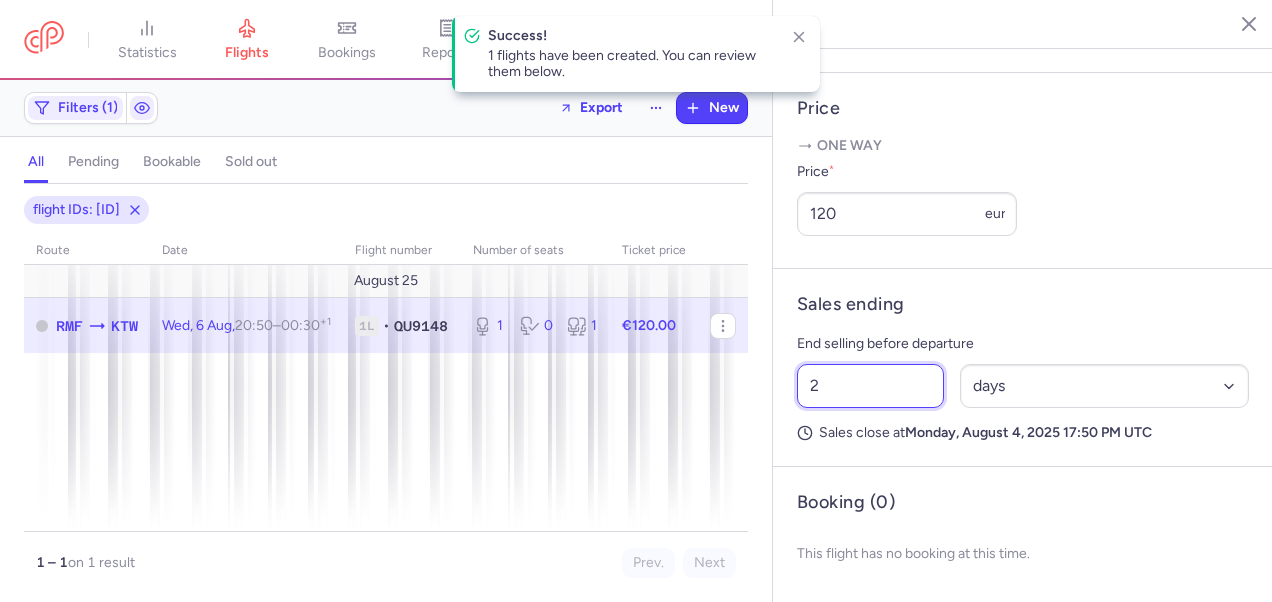 click on "statistics flights bookings reports  Help  Menu Filters (1)  Export  New all pending bookable sold out 1 flight IDs: [ID] route date Flight number number of seats Ticket price August 25  RMF  KTW Wed, 6 Aug,  20:50  –  00:30  +1 1L • QU9148 1 0 1 €120.00 1 – 1  on 1 result Prev. Next Copy flight ID Export flight statistics flights bookings reports Marsa Alam   Katowice Wednesday, August 6, 2025 Pending RMF Marsa Alam, [COUNTRY] 20:50  (UTC+03:00) RMF T Terminal not specified QU9148 00:30  +1 (UTC+02:00) KTW T1 Terminal 1 KTW Katowice, [COUNTRY] Cancel Flight  Flight Operator Skyline Express Airlines QU9148  Checked baggage options  20 KG, included Tickets volume 1  Available  0 Sold 1 Total Price  One way  Price  * 120 eur Sales ending End selling before departure 2 Select an option hours days Sales close at  Monday, August 4, 2025	17:50 PM UTC  Booking (0) This flight has no booking at this time." 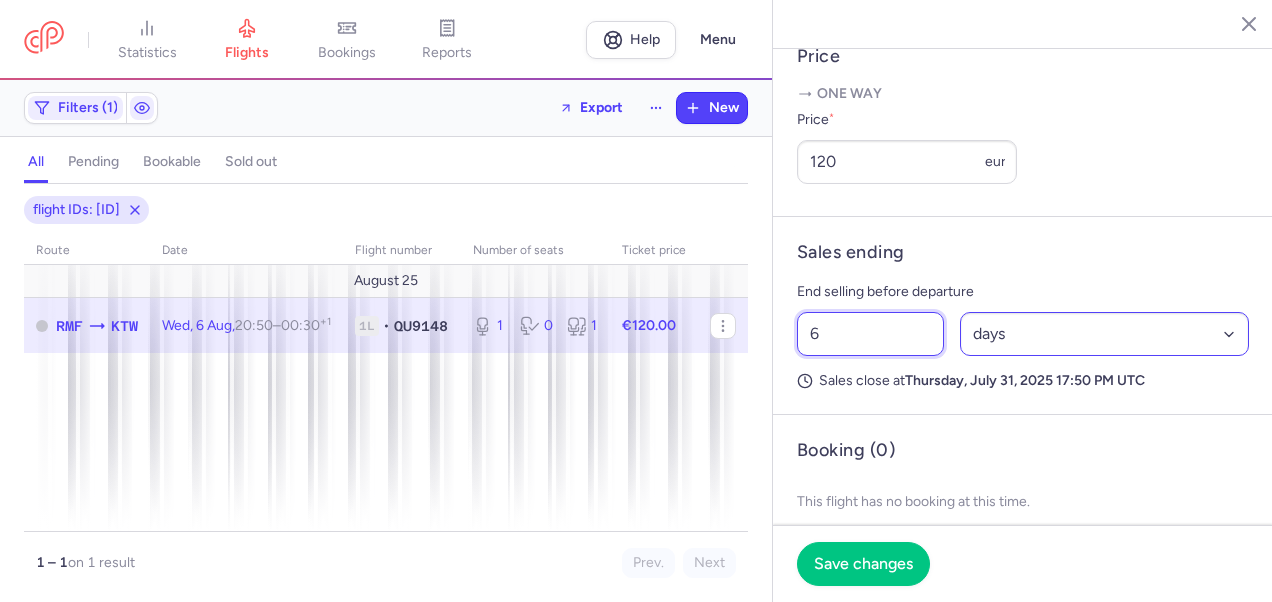 type on "6" 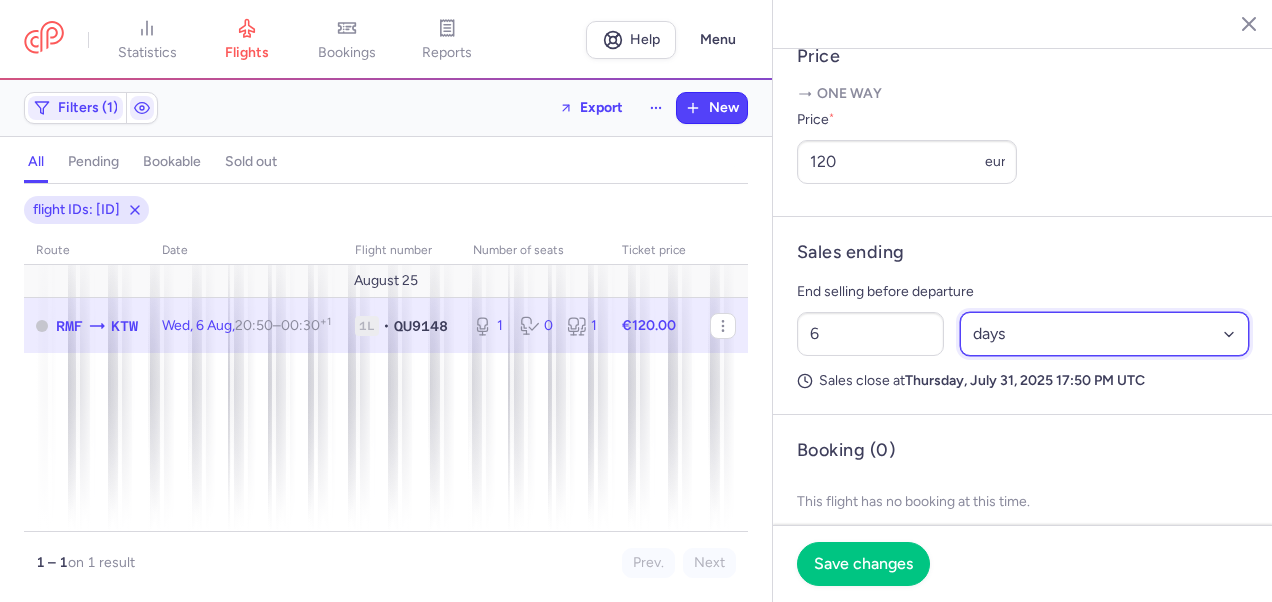 click on "Select an option hours days" at bounding box center (1105, 334) 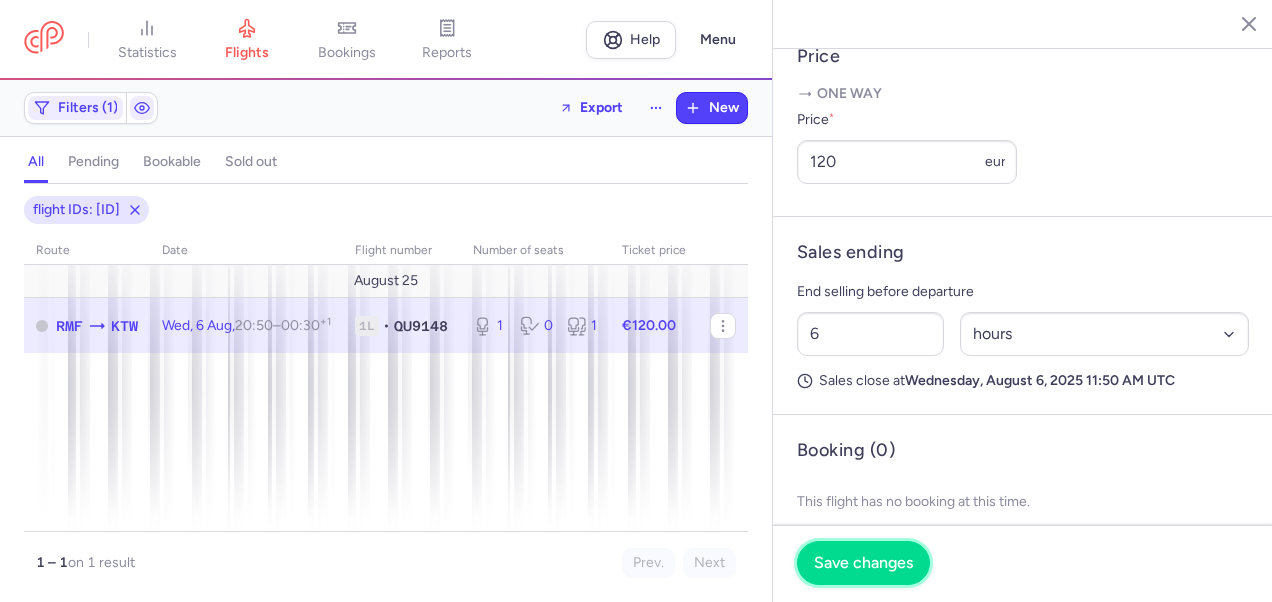 click on "Save changes" at bounding box center (863, 563) 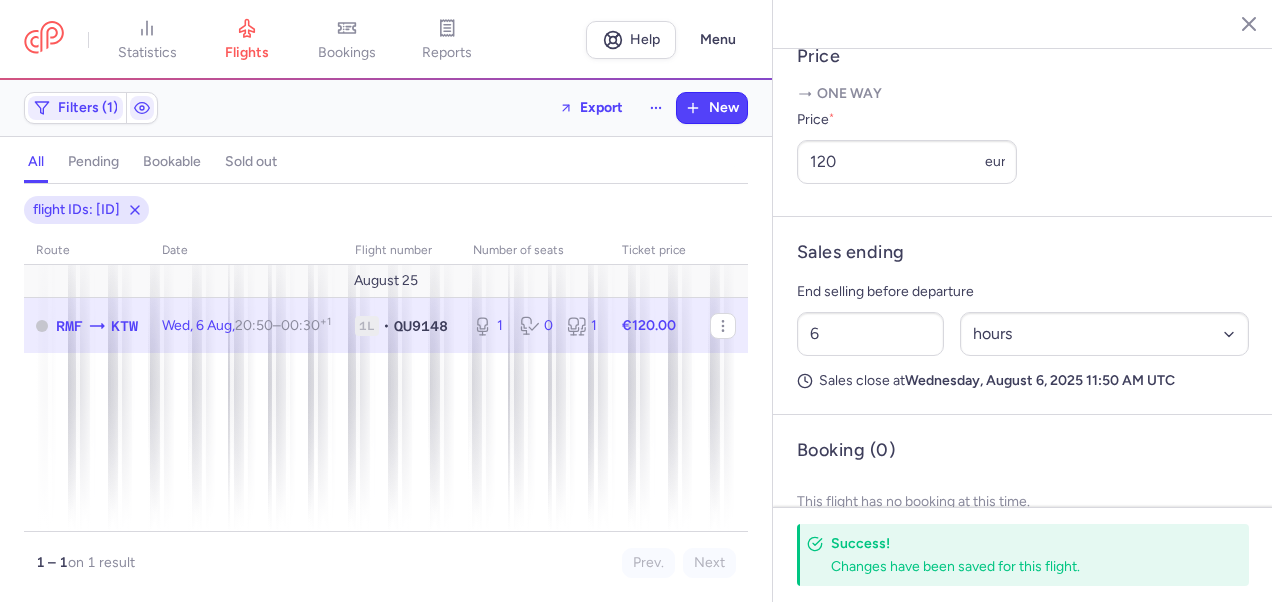 click 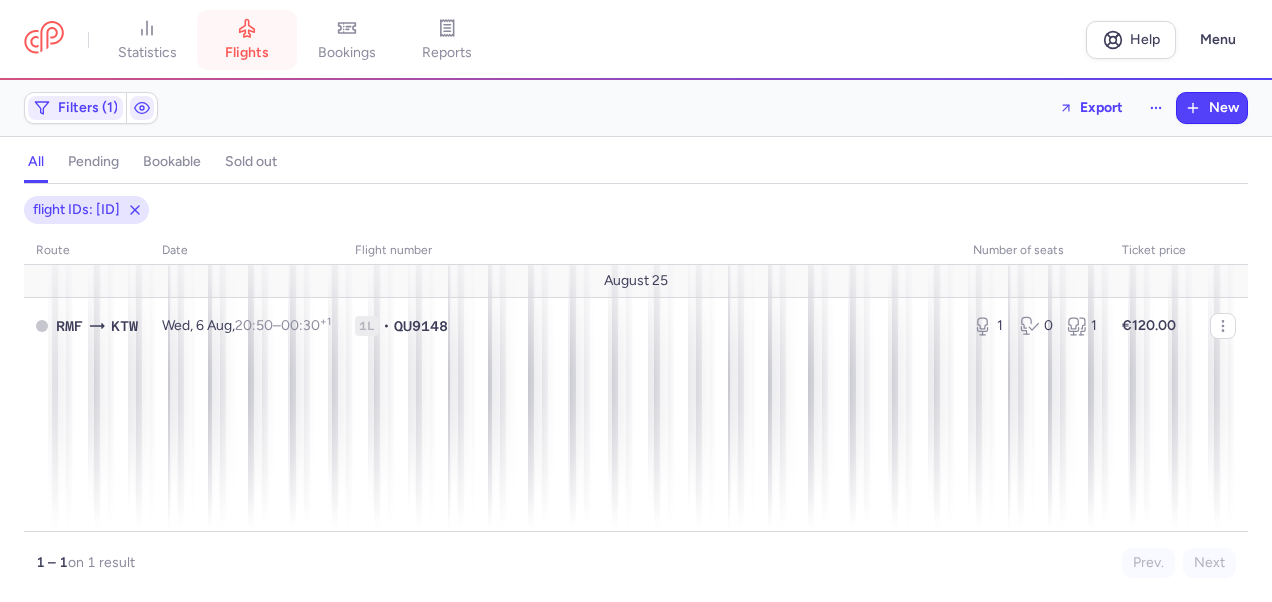 click on "flights" at bounding box center (247, 53) 